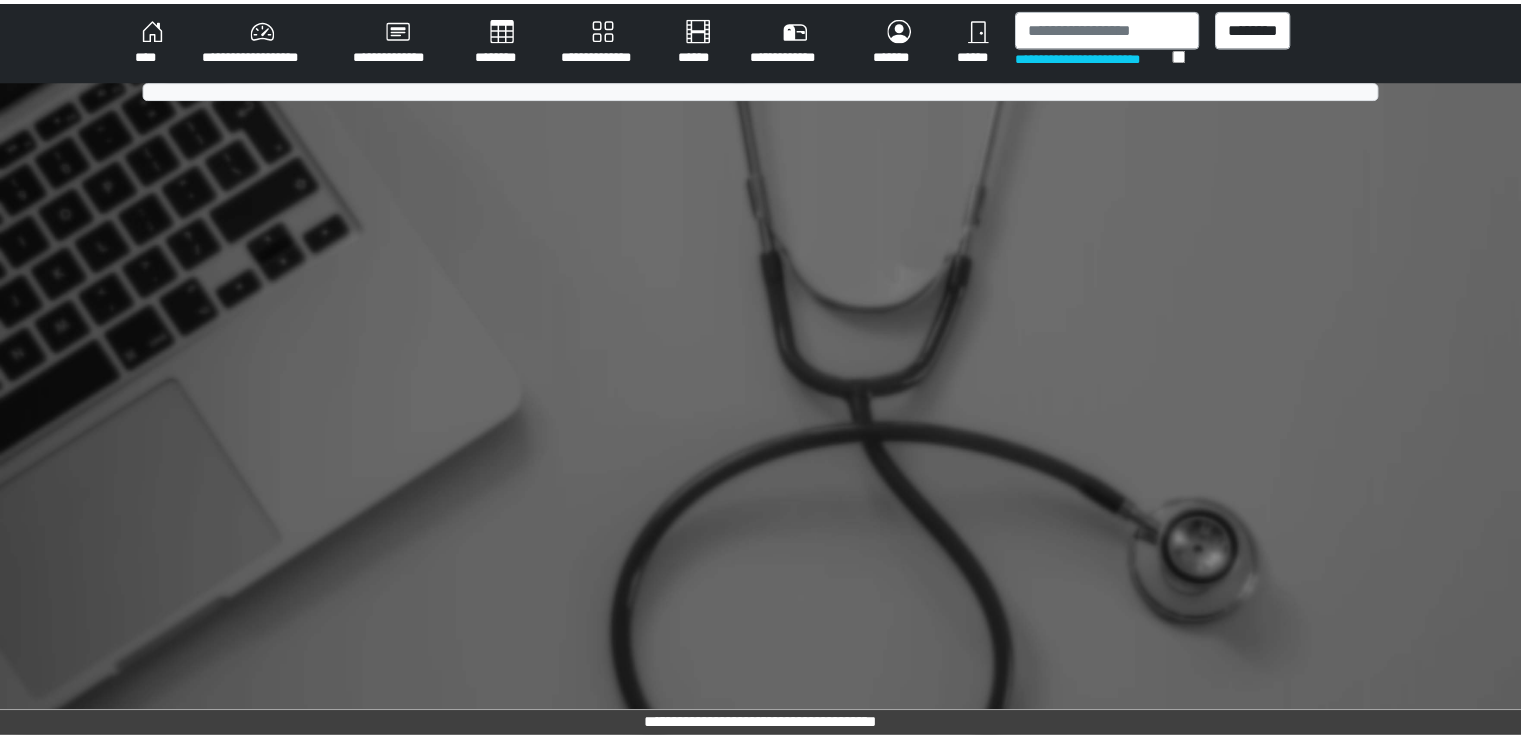 scroll, scrollTop: 0, scrollLeft: 0, axis: both 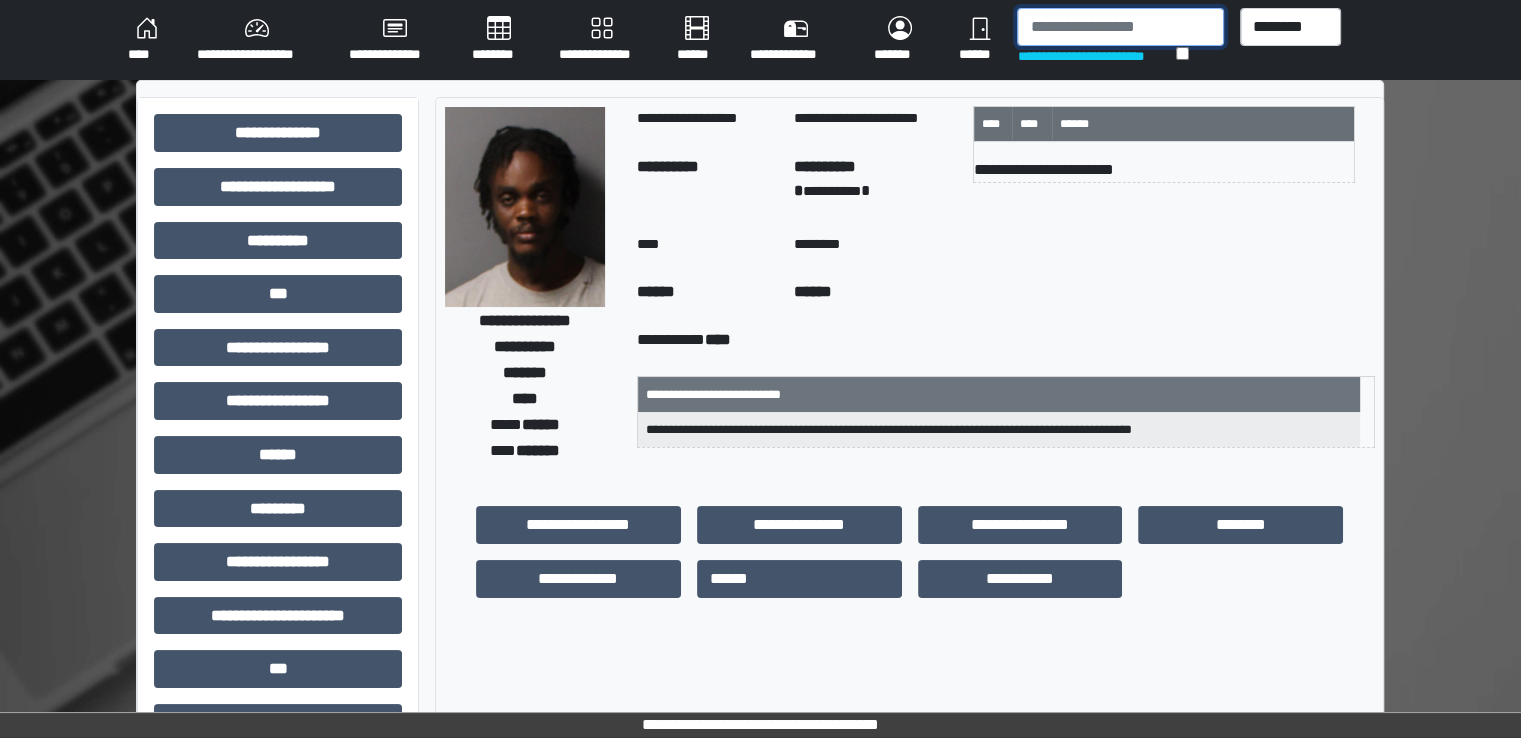 click at bounding box center [1120, 27] 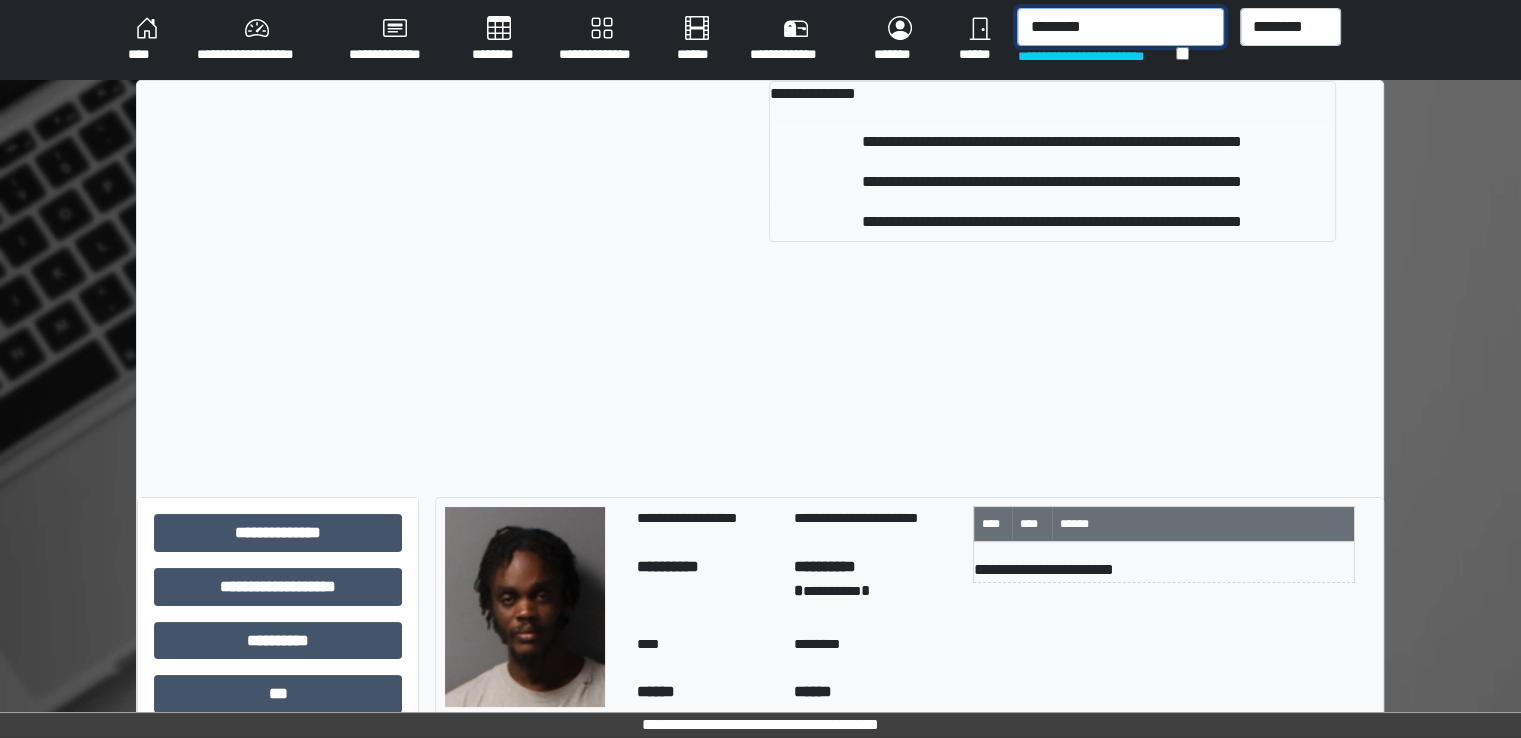 type on "********" 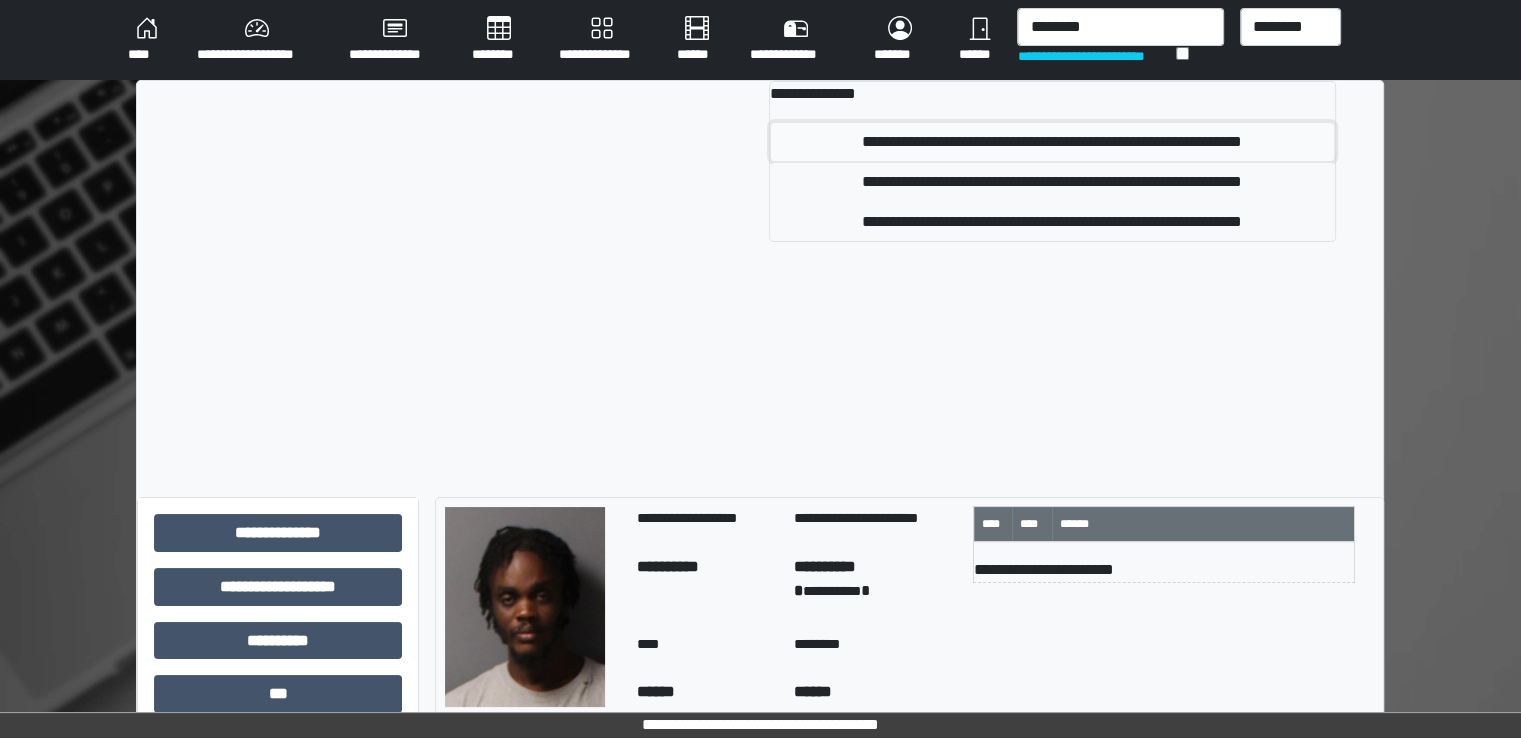 click on "**********" at bounding box center [1052, 142] 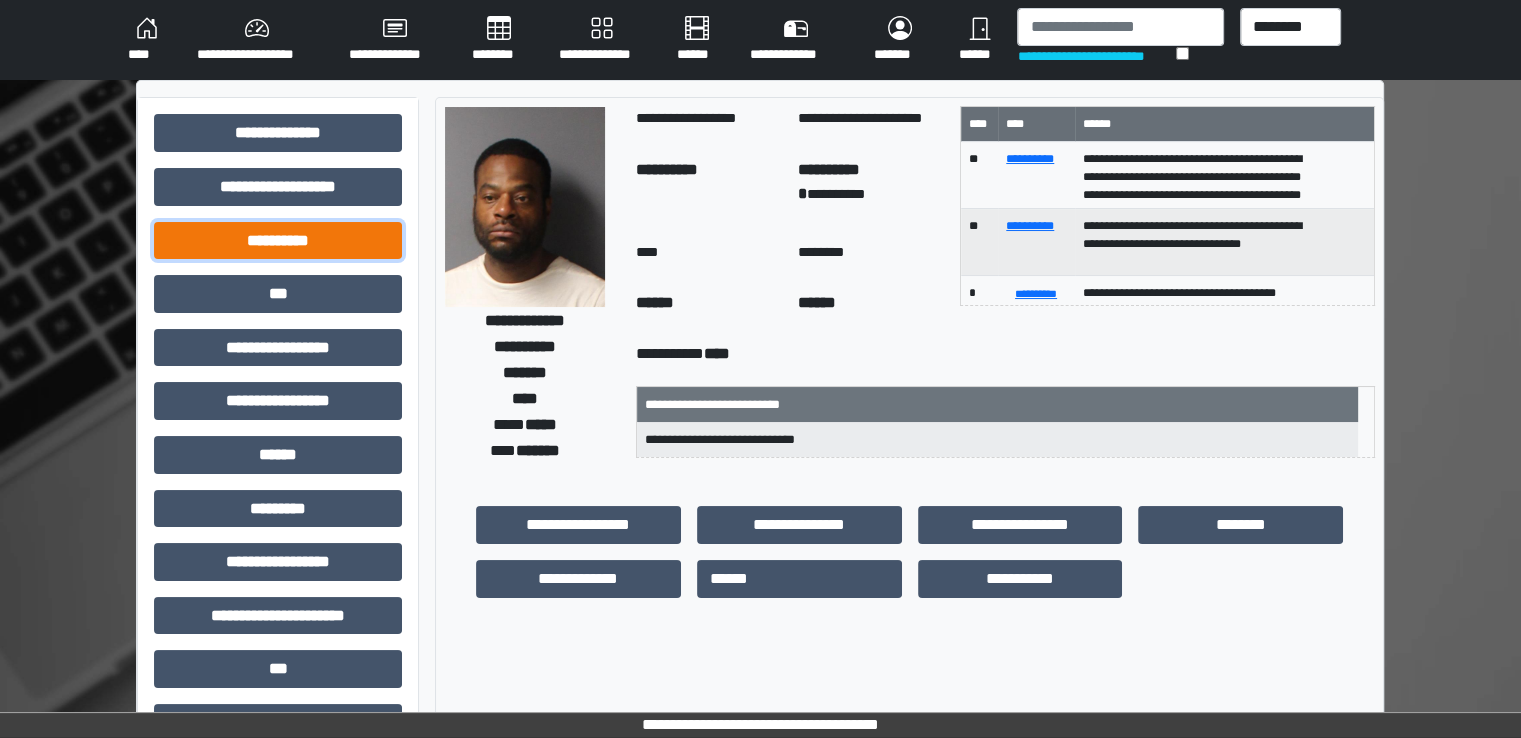 click on "**********" at bounding box center [278, 241] 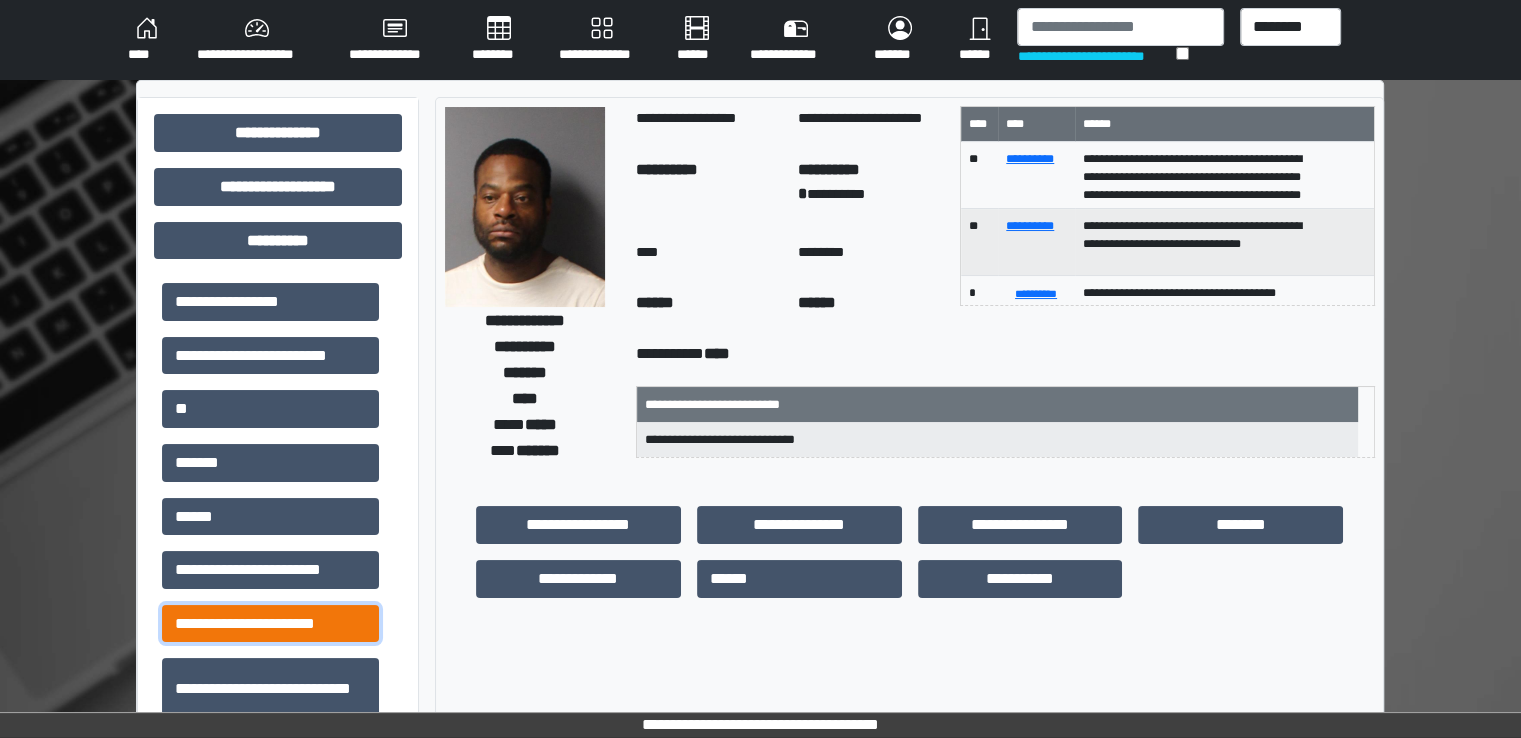 click on "**********" at bounding box center [270, 624] 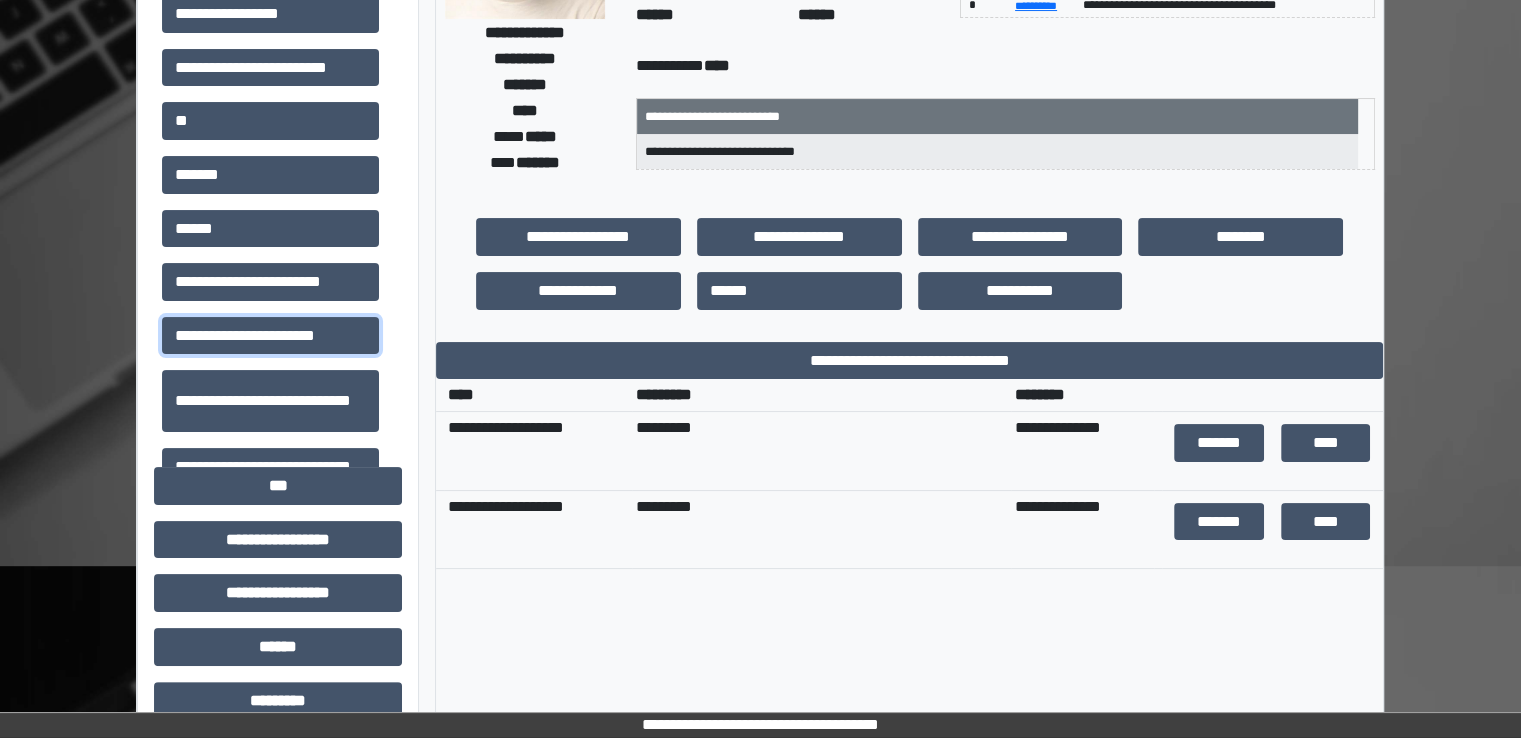 scroll, scrollTop: 300, scrollLeft: 0, axis: vertical 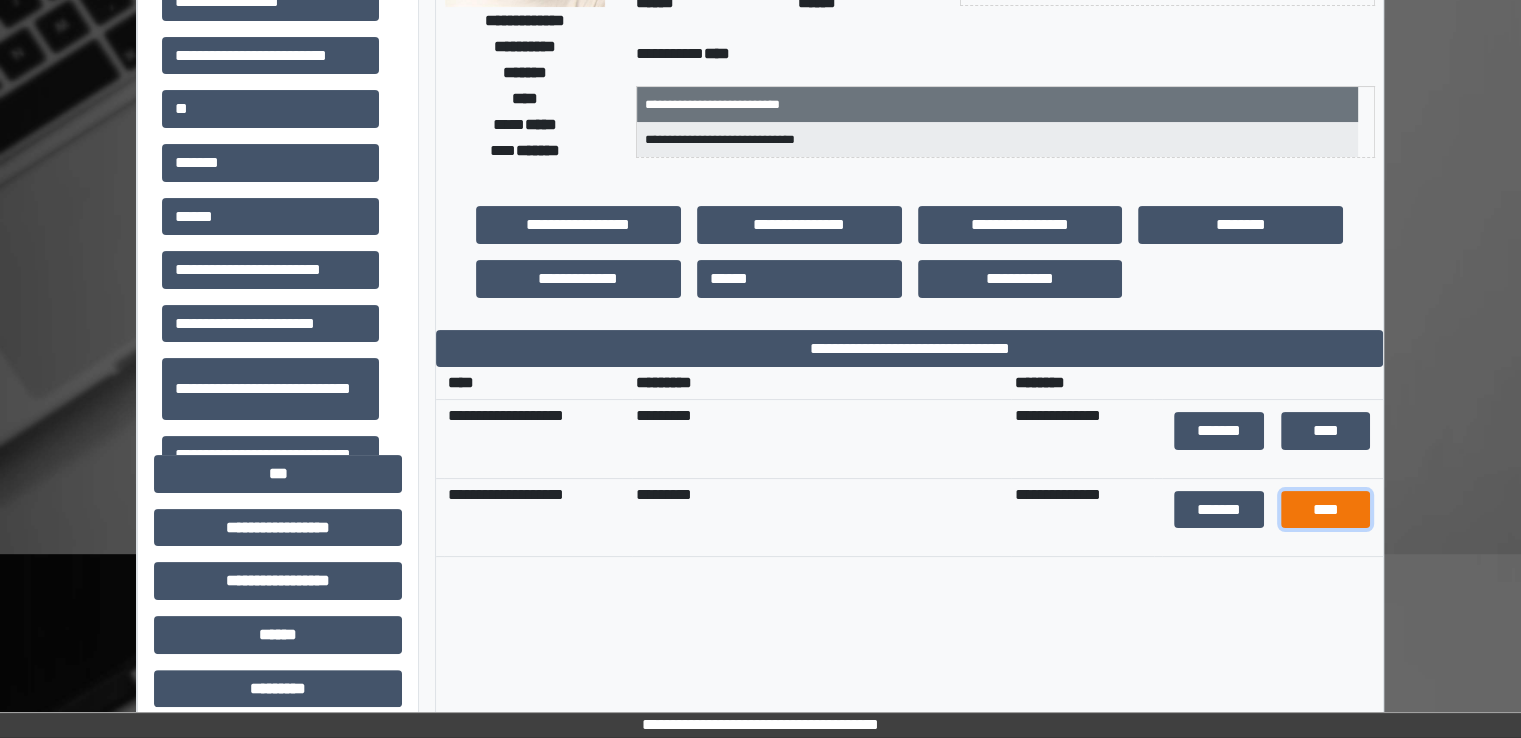 click on "****" at bounding box center [1326, 510] 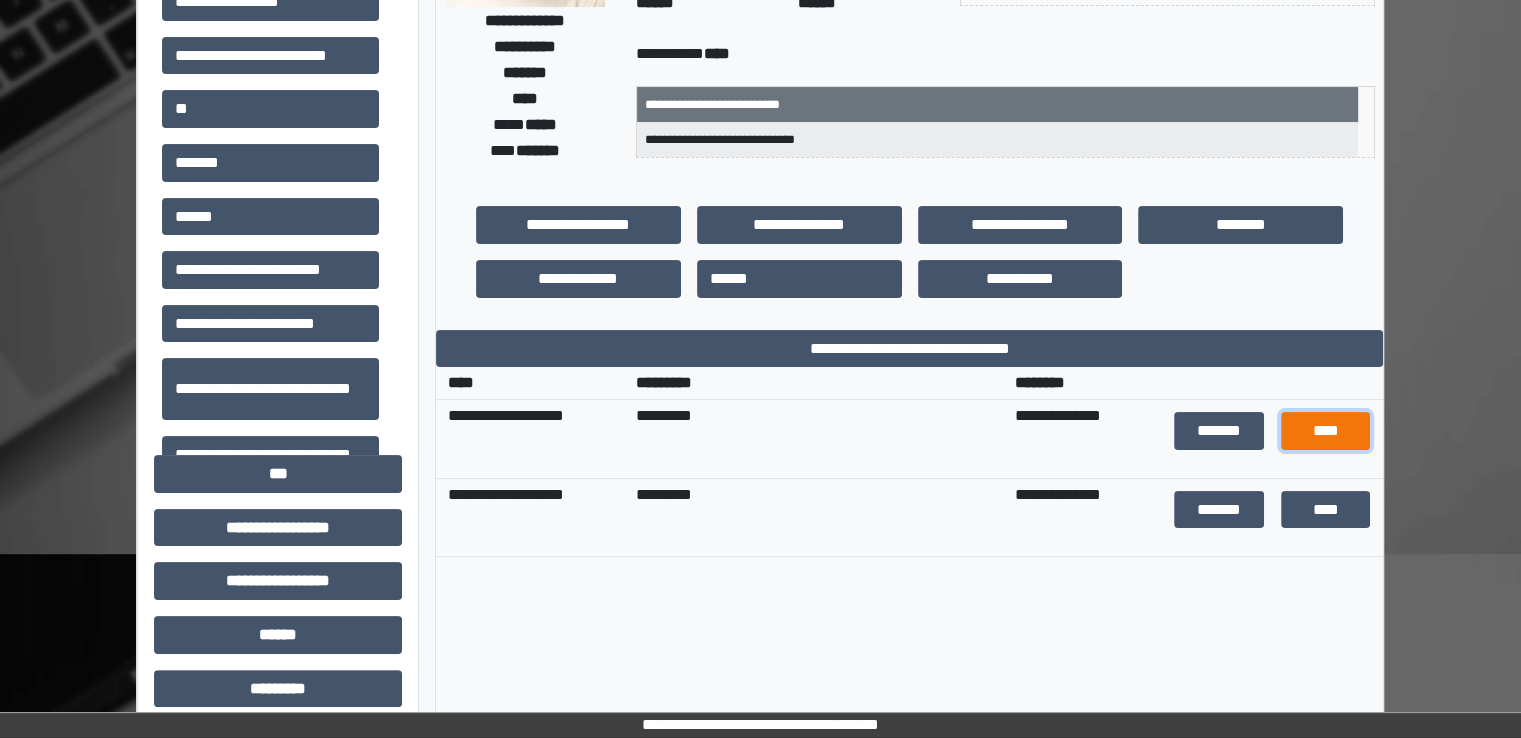 click on "****" at bounding box center [1326, 431] 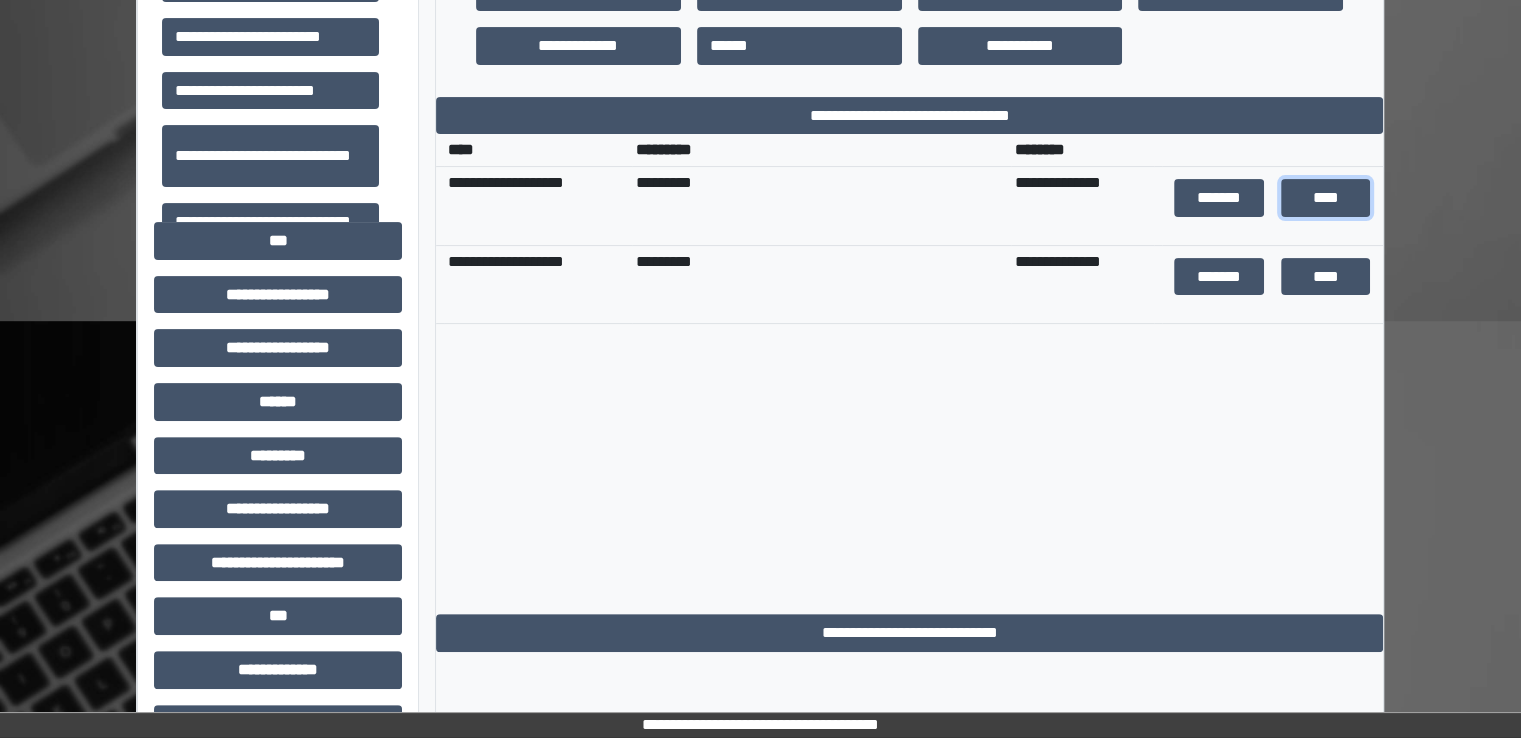 scroll, scrollTop: 700, scrollLeft: 0, axis: vertical 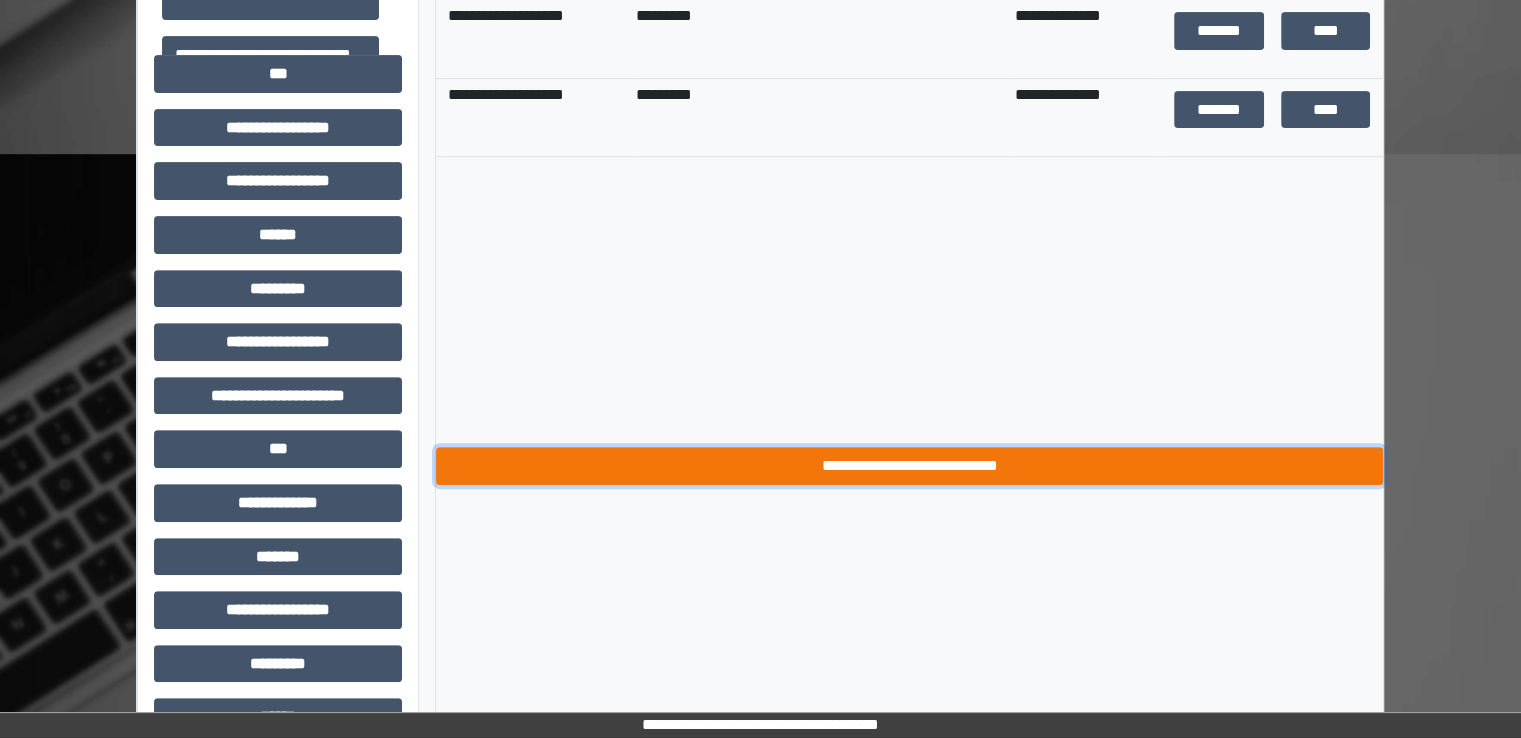 click on "**********" at bounding box center [909, 466] 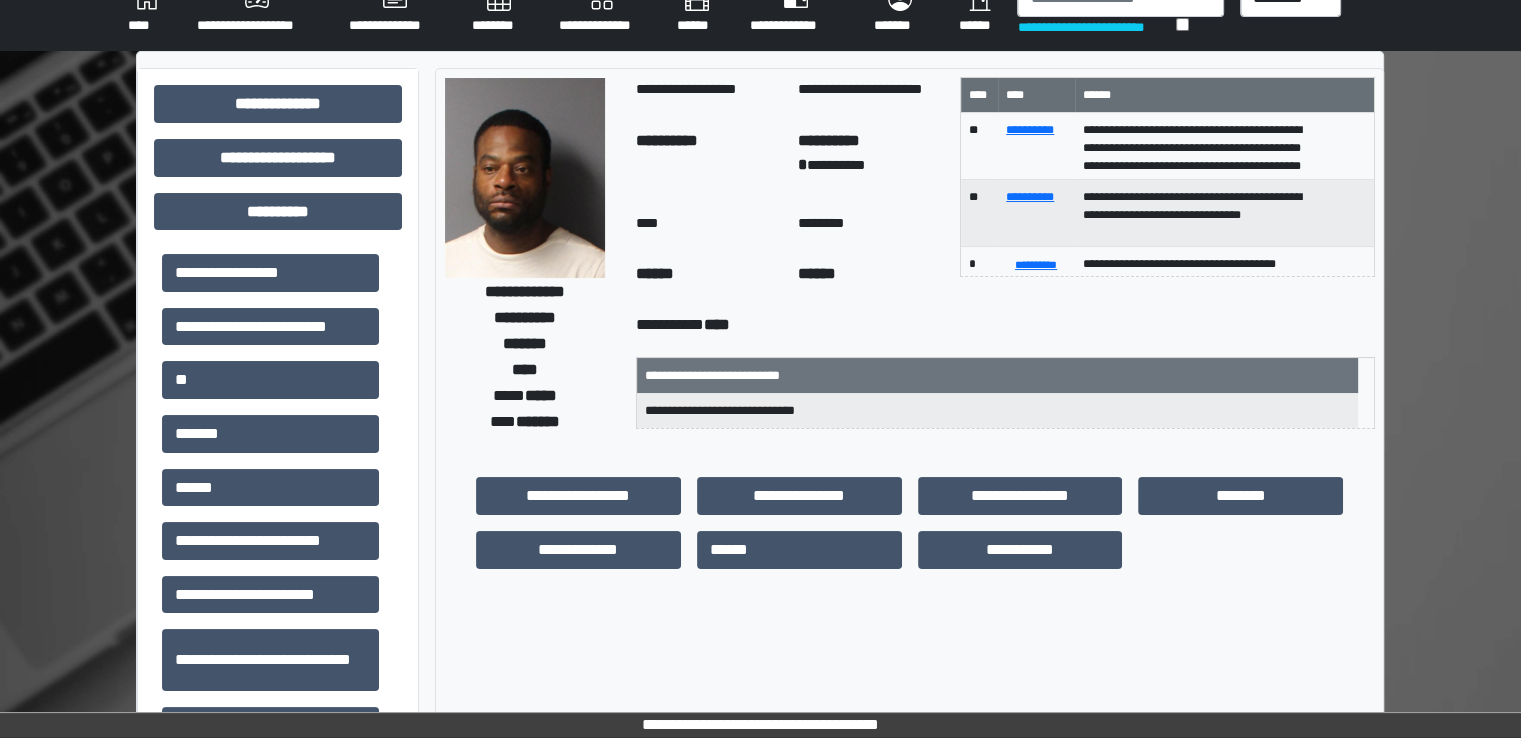 scroll, scrollTop: 0, scrollLeft: 0, axis: both 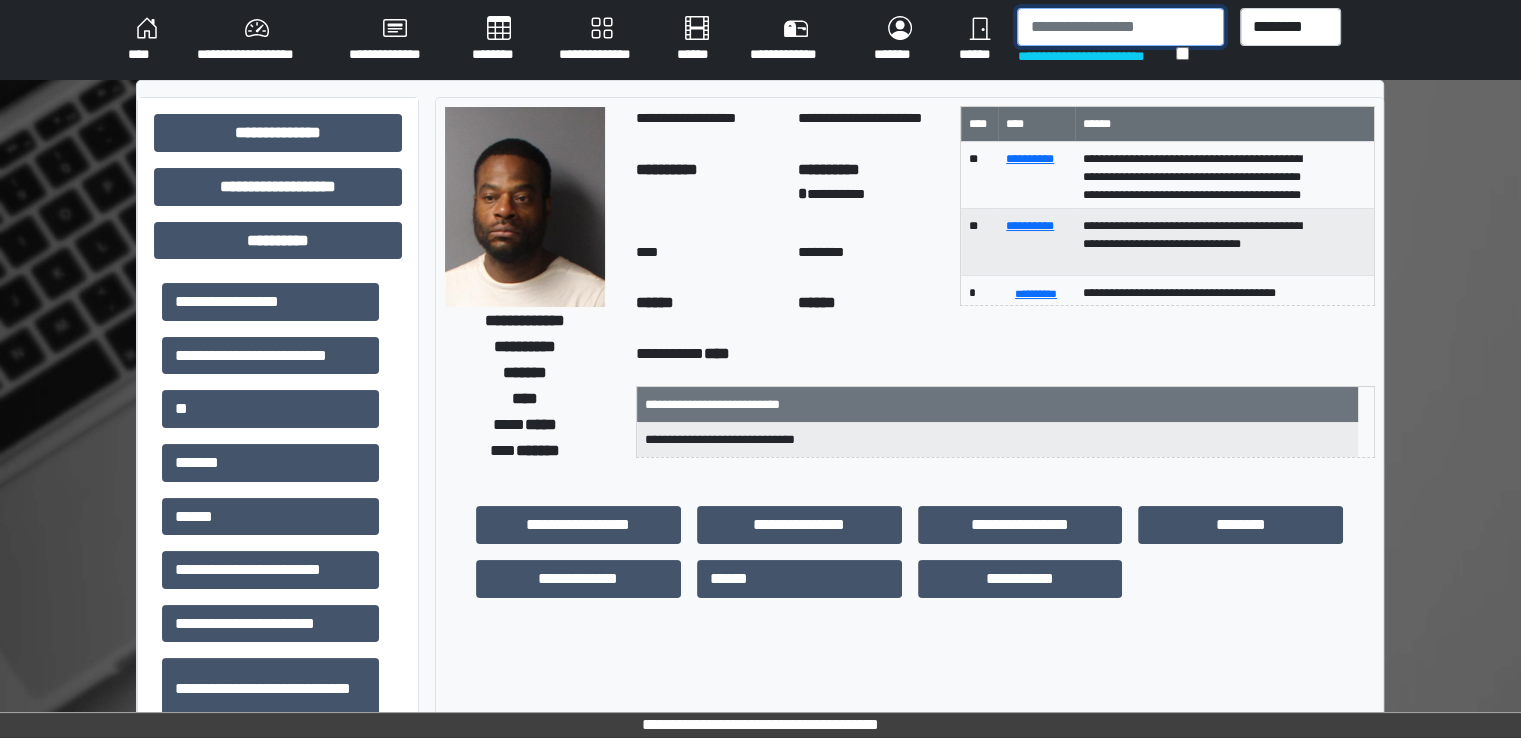 click at bounding box center [1120, 27] 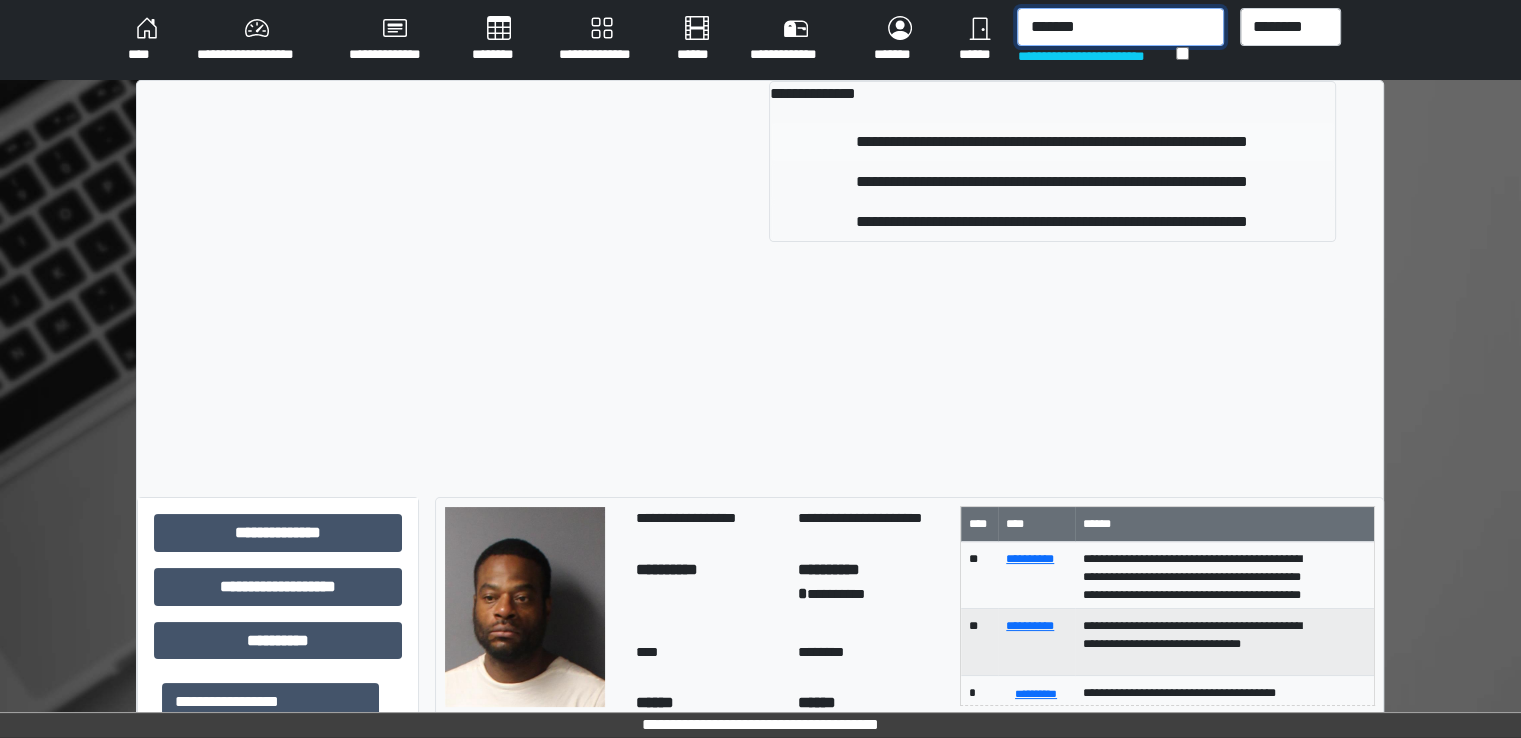 type on "*******" 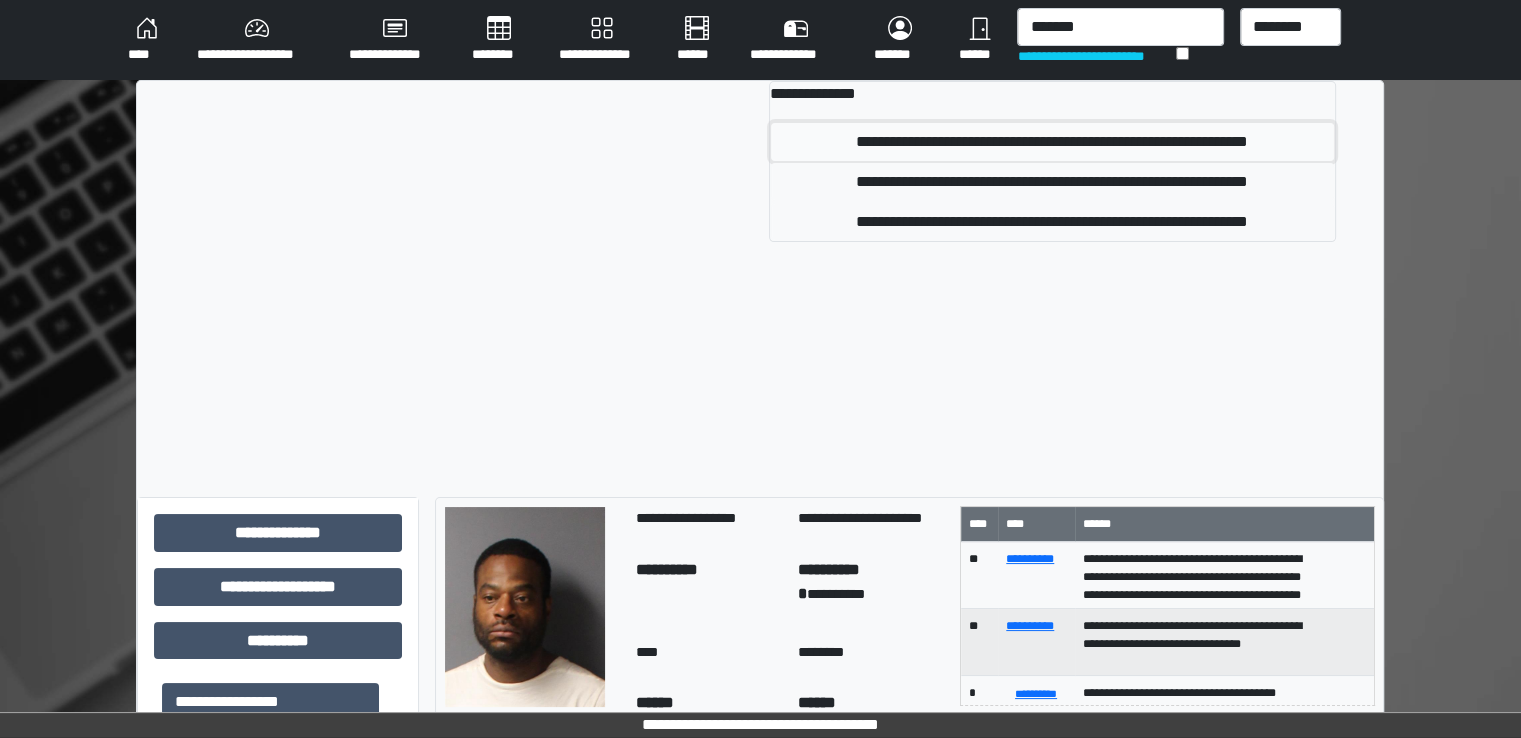 click on "**********" at bounding box center [1052, 142] 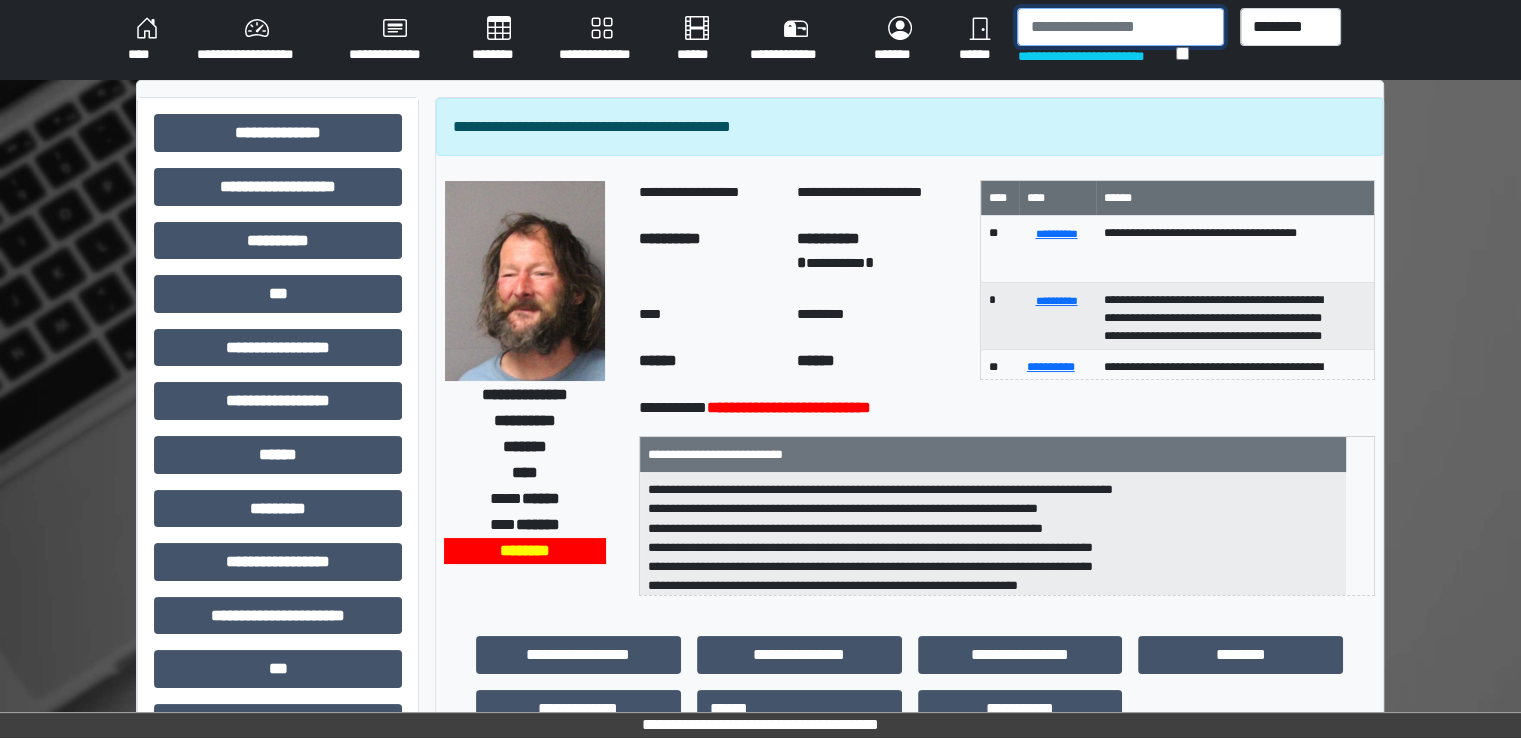 click at bounding box center (1120, 27) 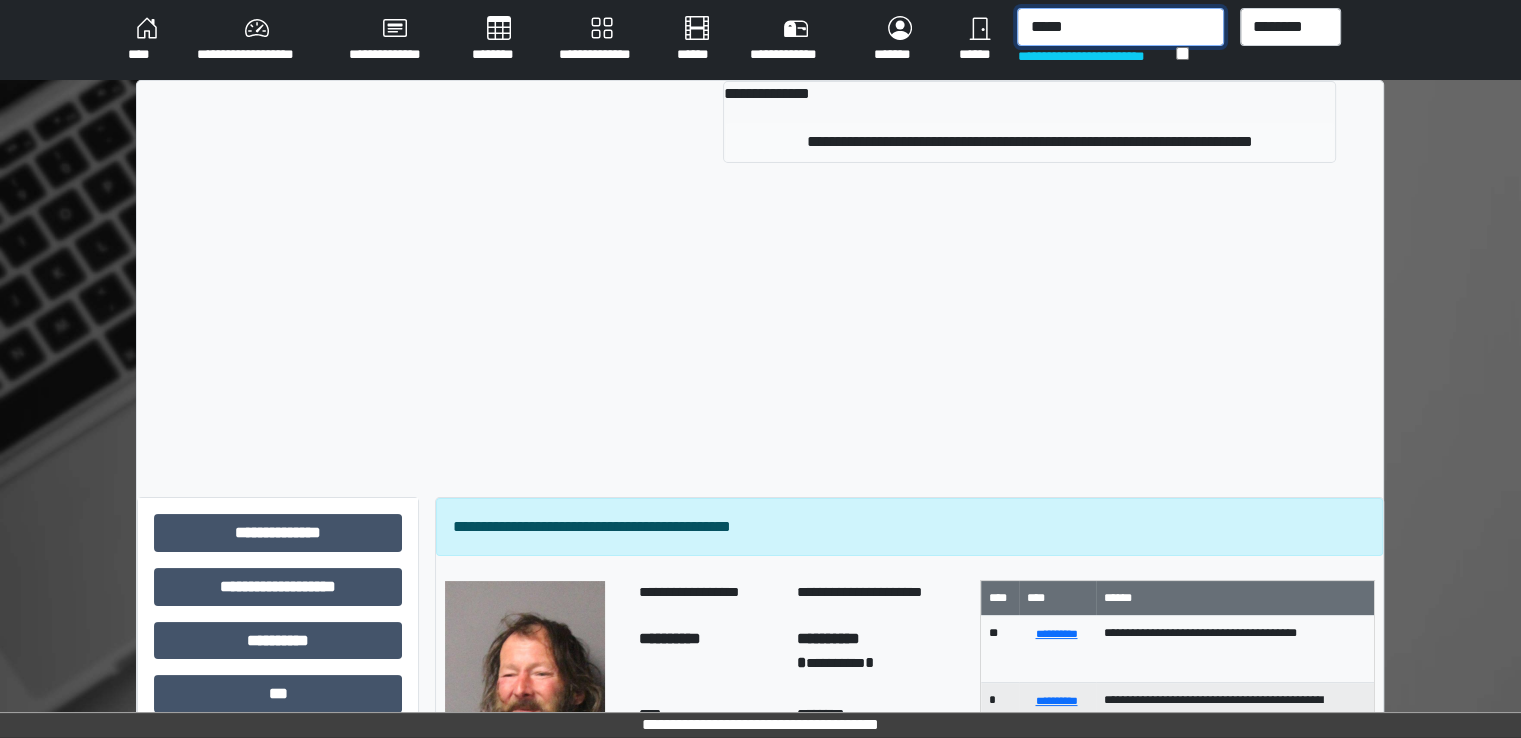 type on "*****" 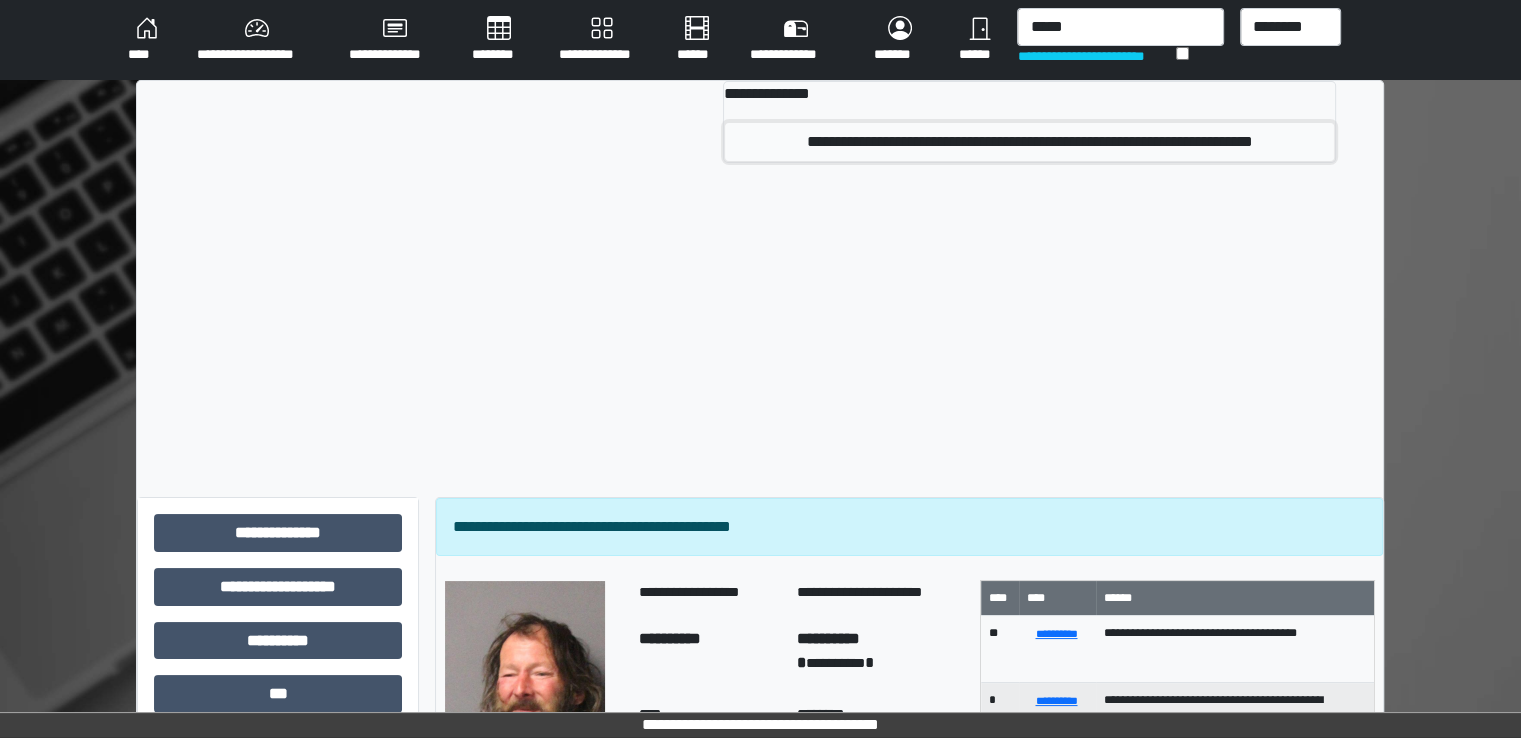 click on "**********" at bounding box center [1029, 142] 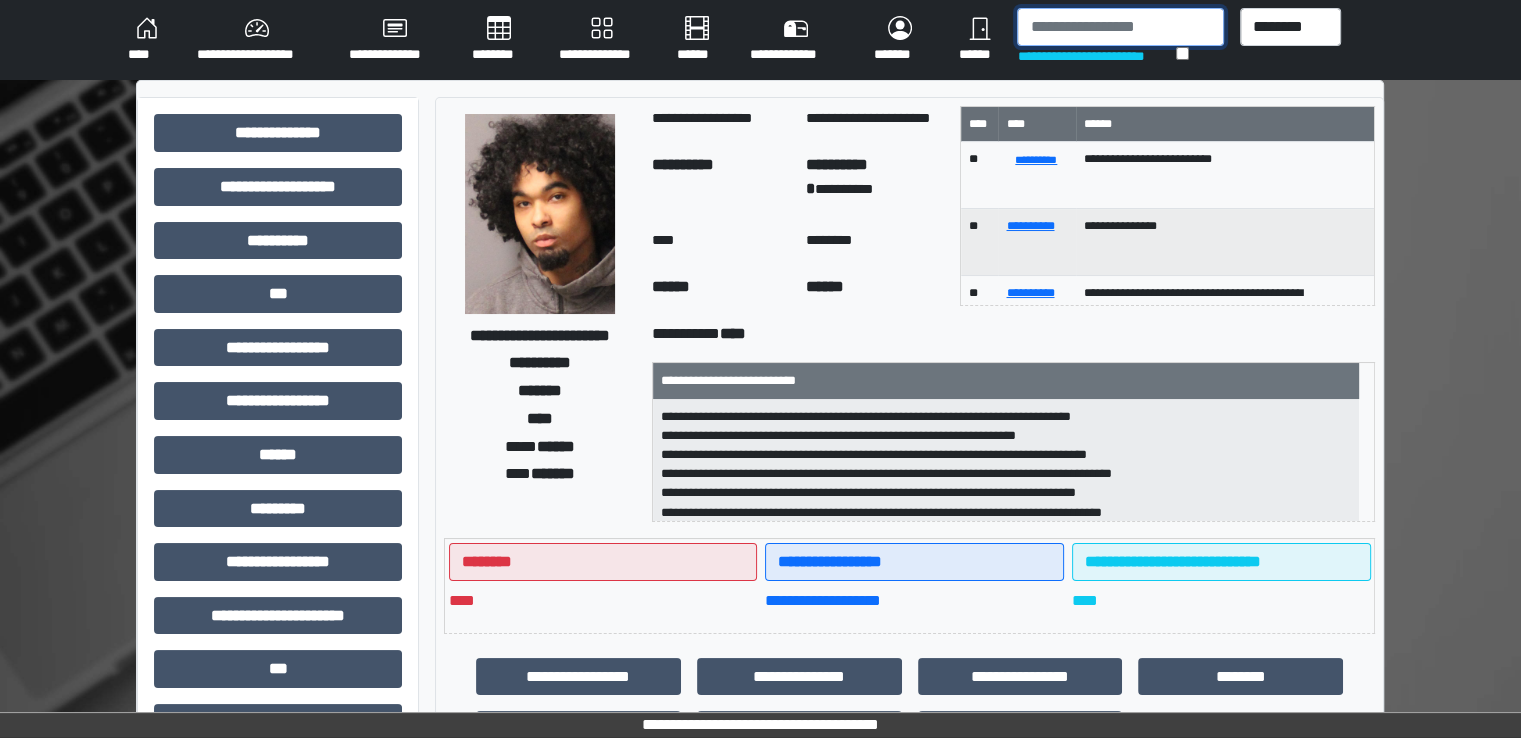 click at bounding box center [1120, 27] 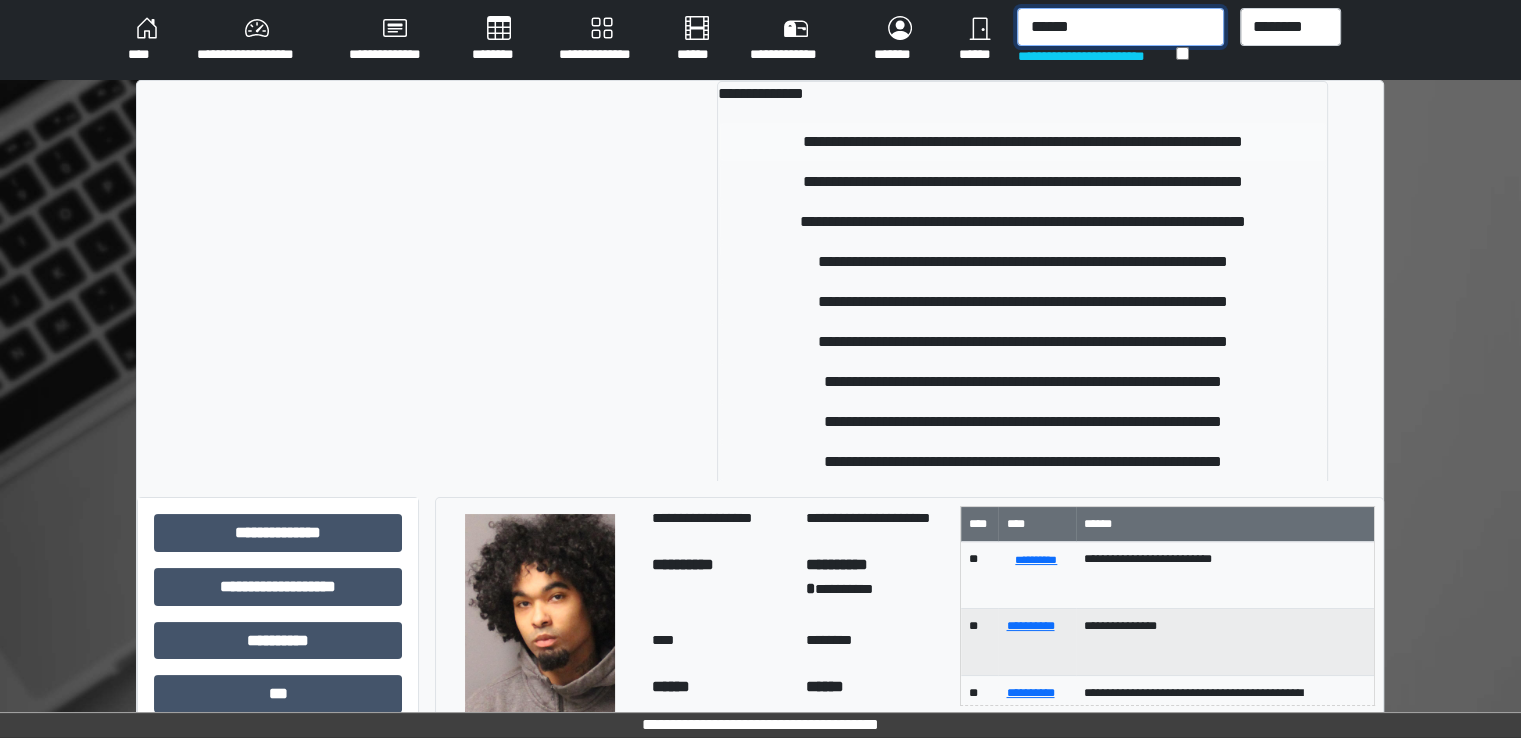 type on "******" 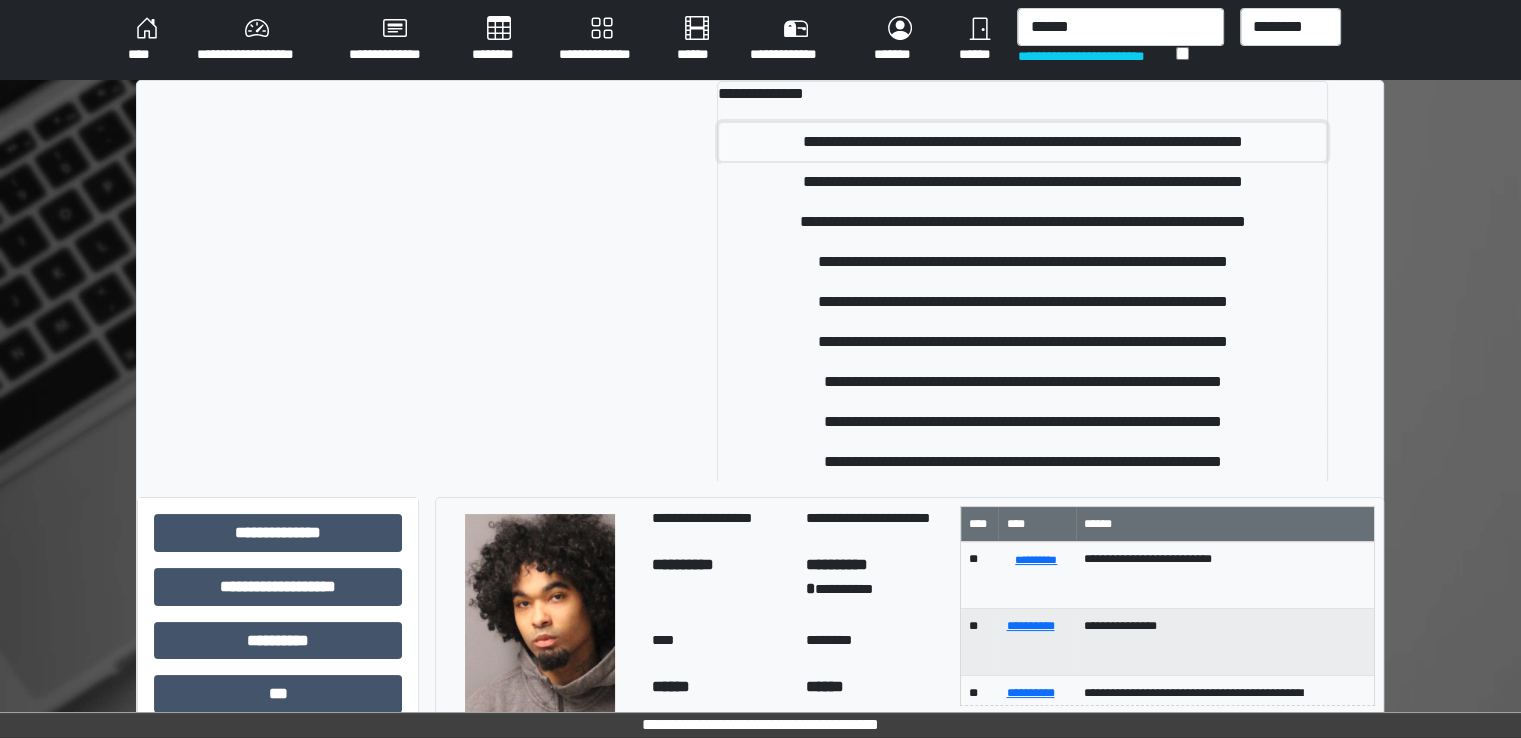 click on "**********" at bounding box center [1022, 142] 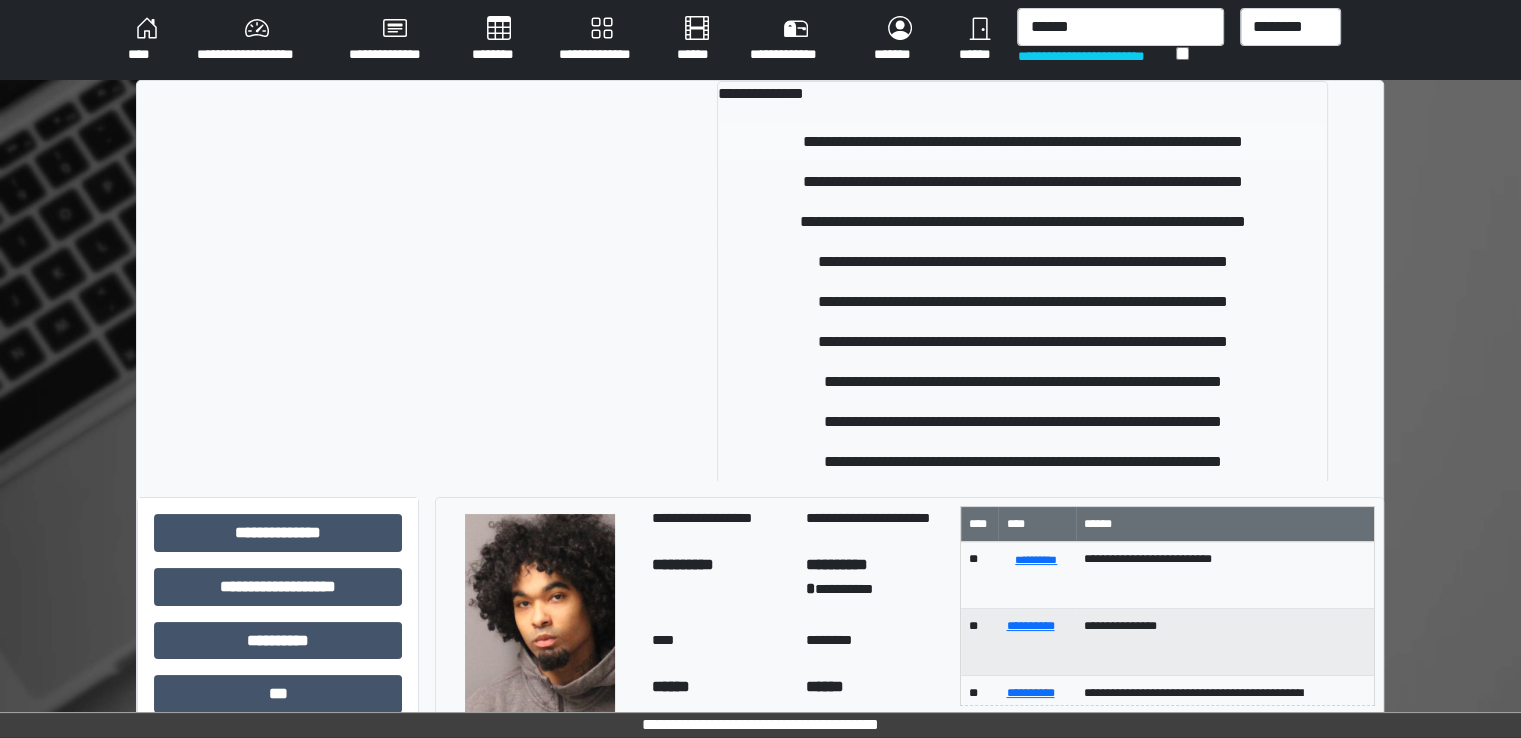 type 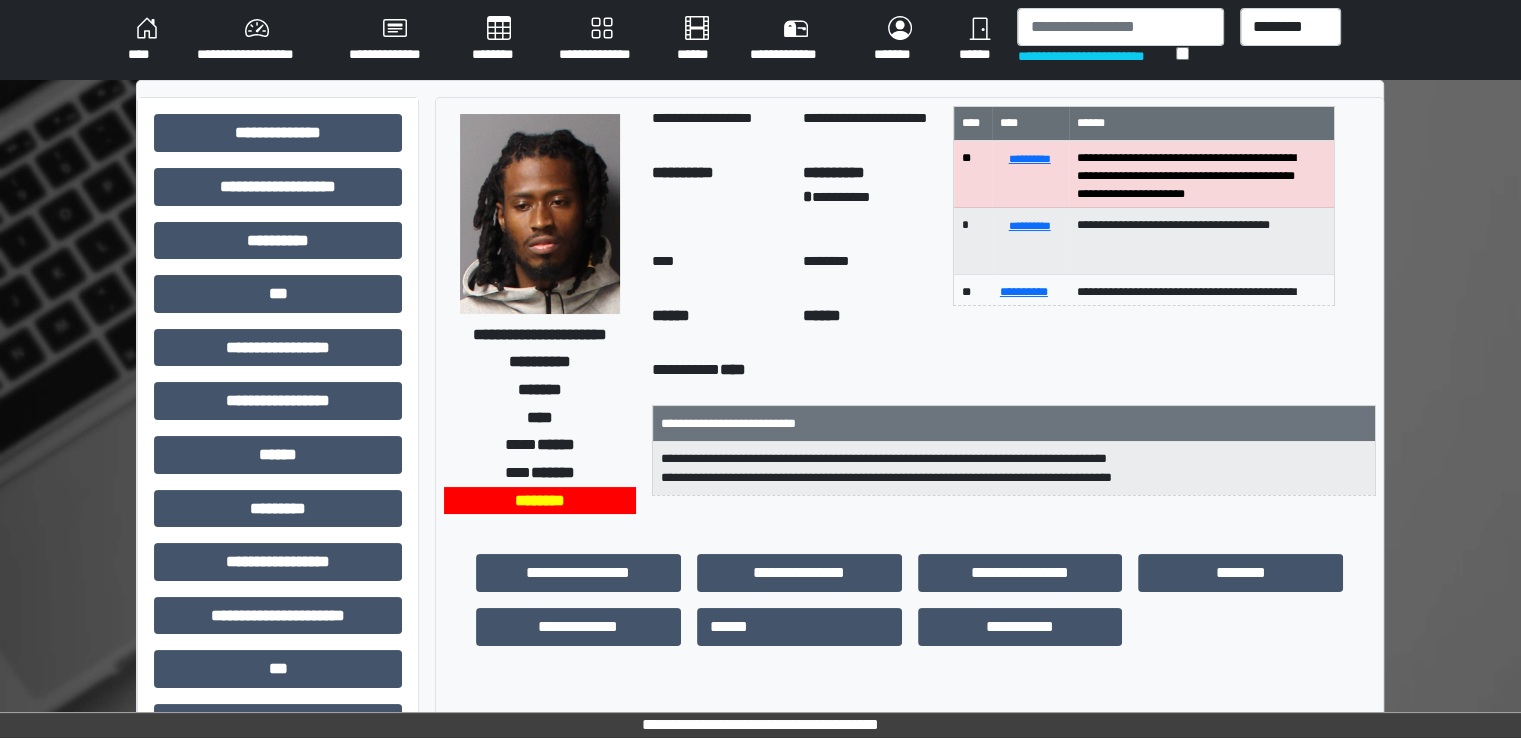 scroll, scrollTop: 0, scrollLeft: 0, axis: both 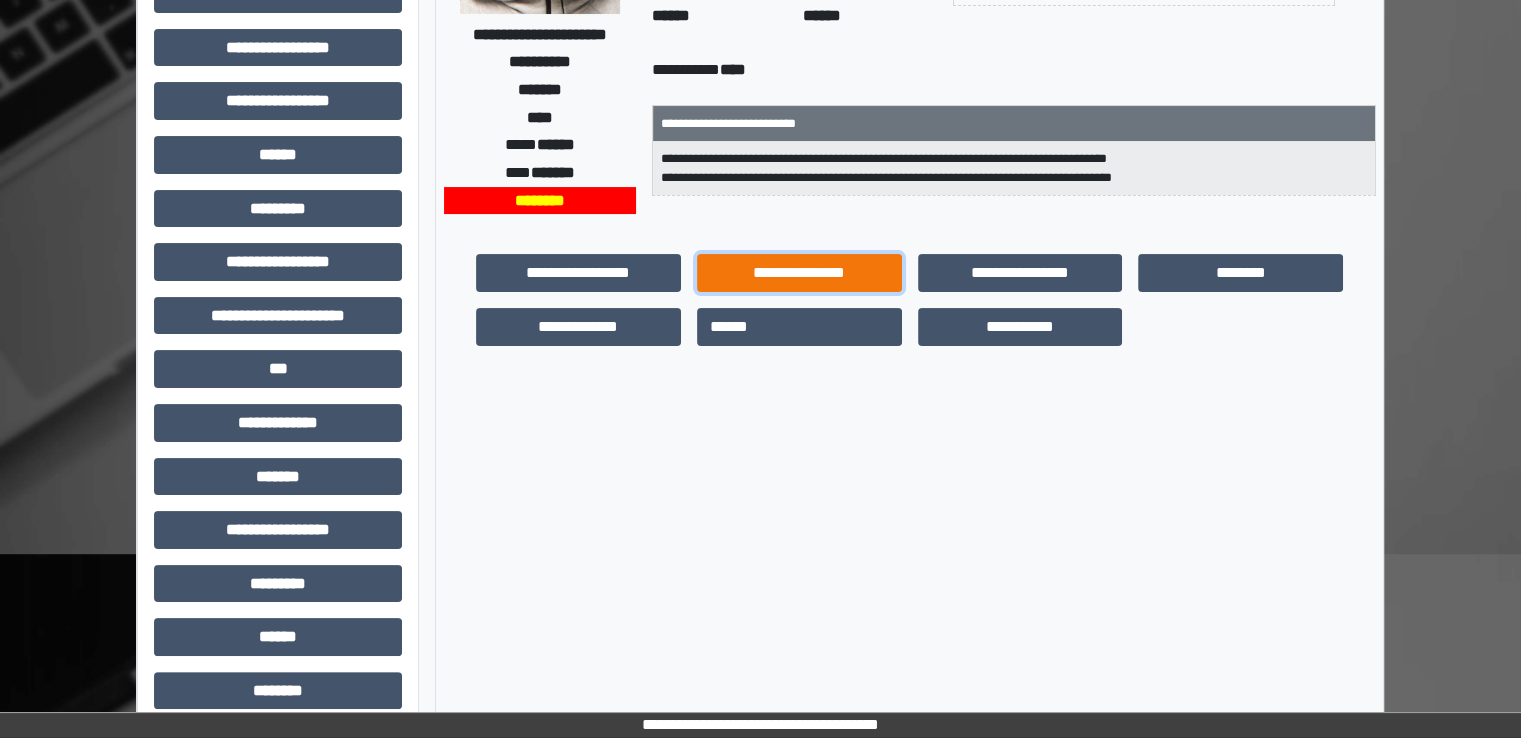 click on "**********" at bounding box center (799, 273) 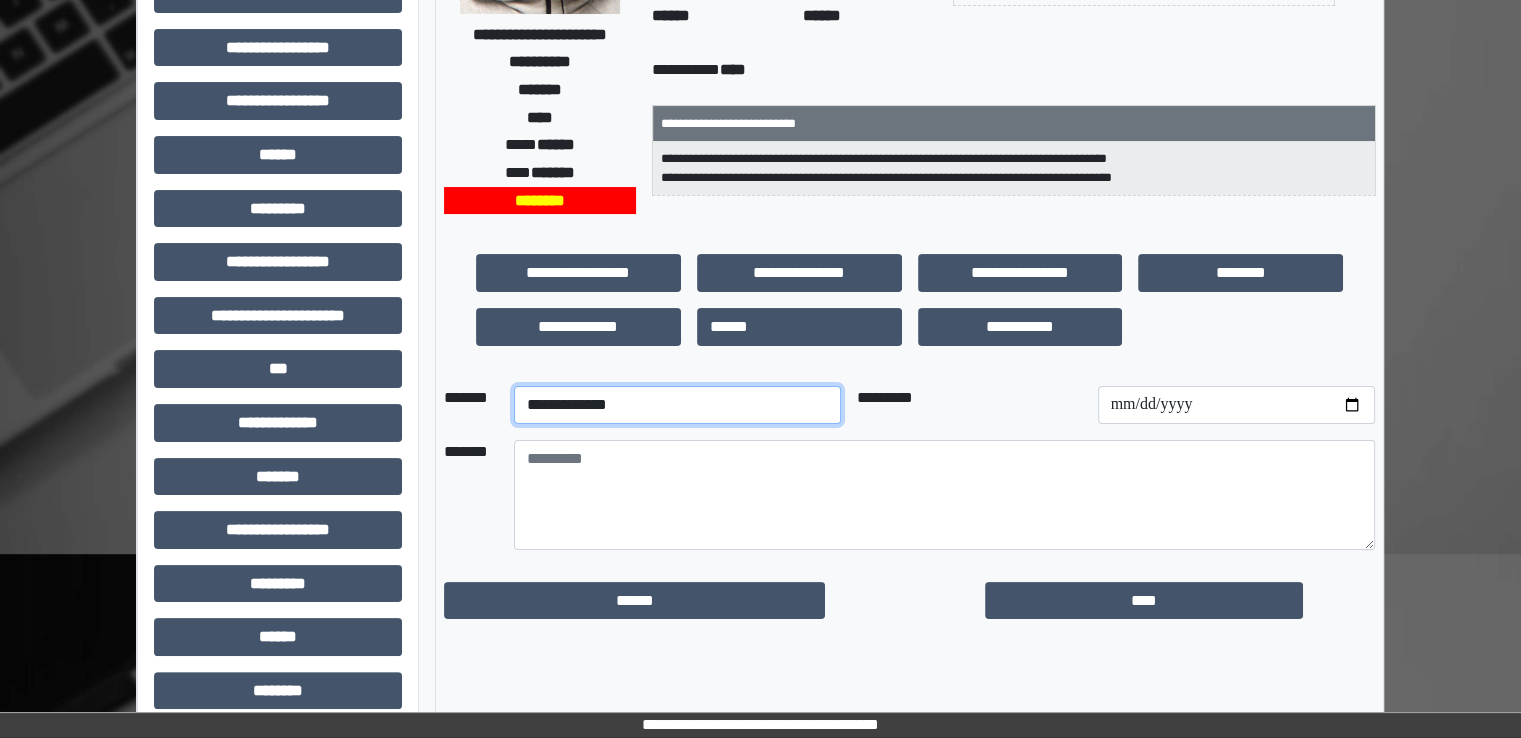 click on "**********" at bounding box center [677, 405] 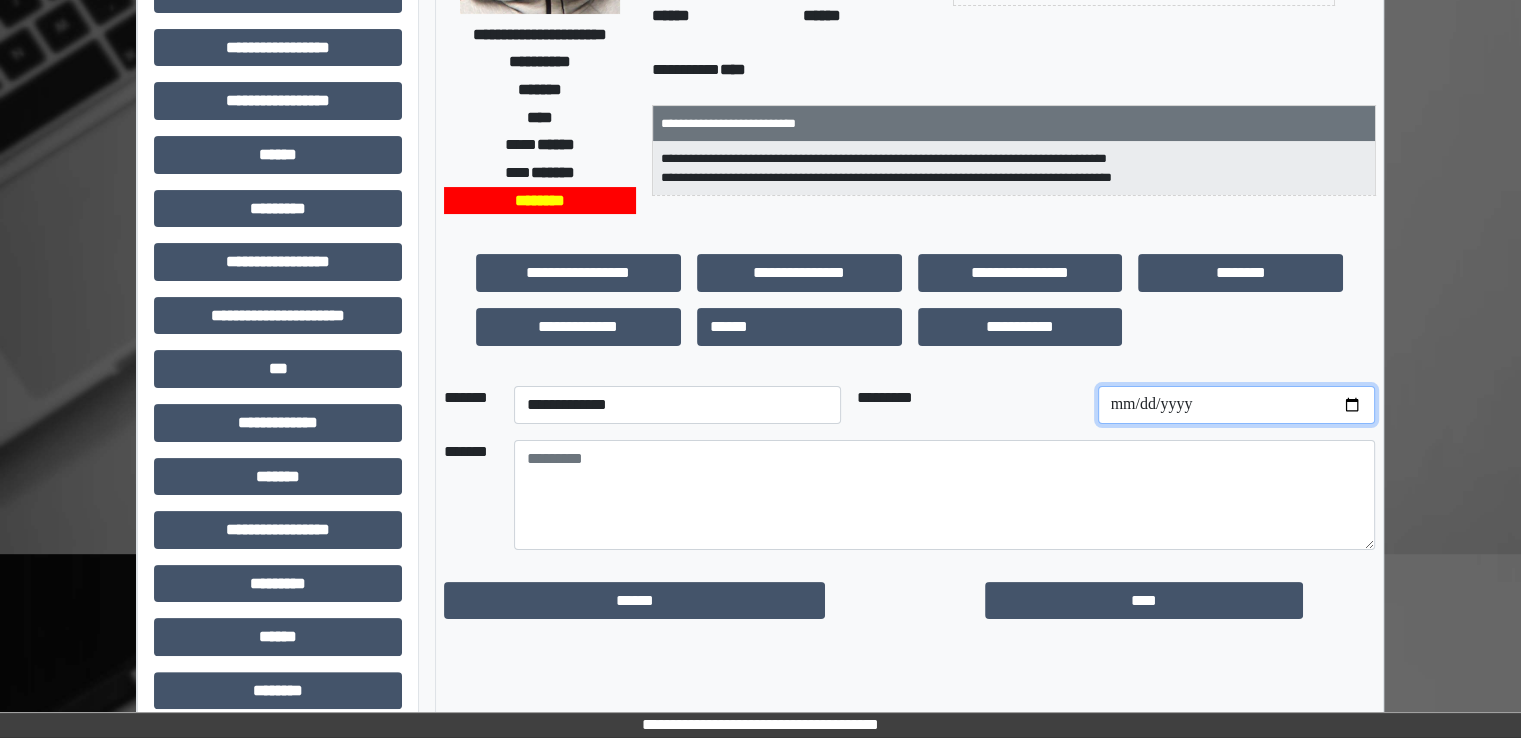 click at bounding box center (1236, 405) 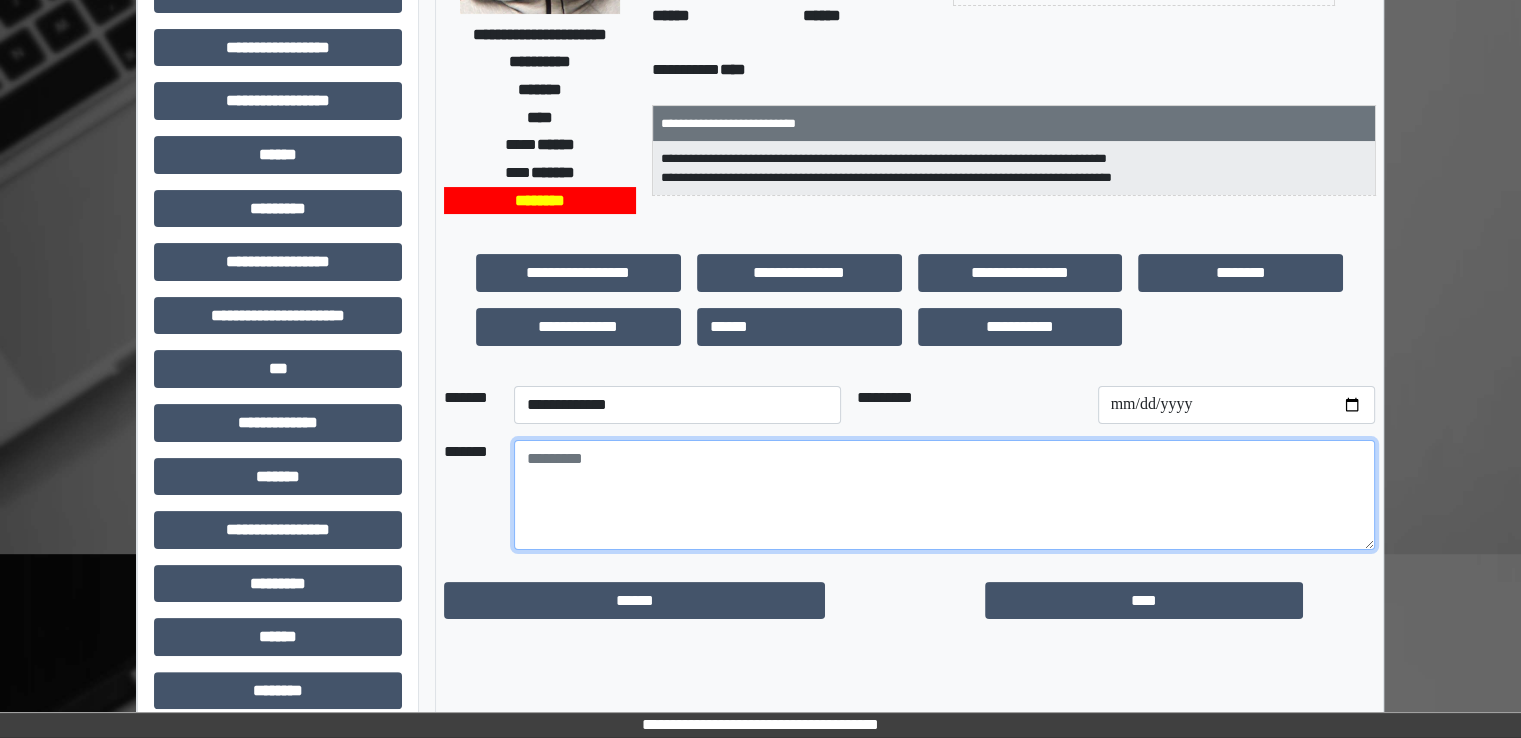 click at bounding box center (944, 495) 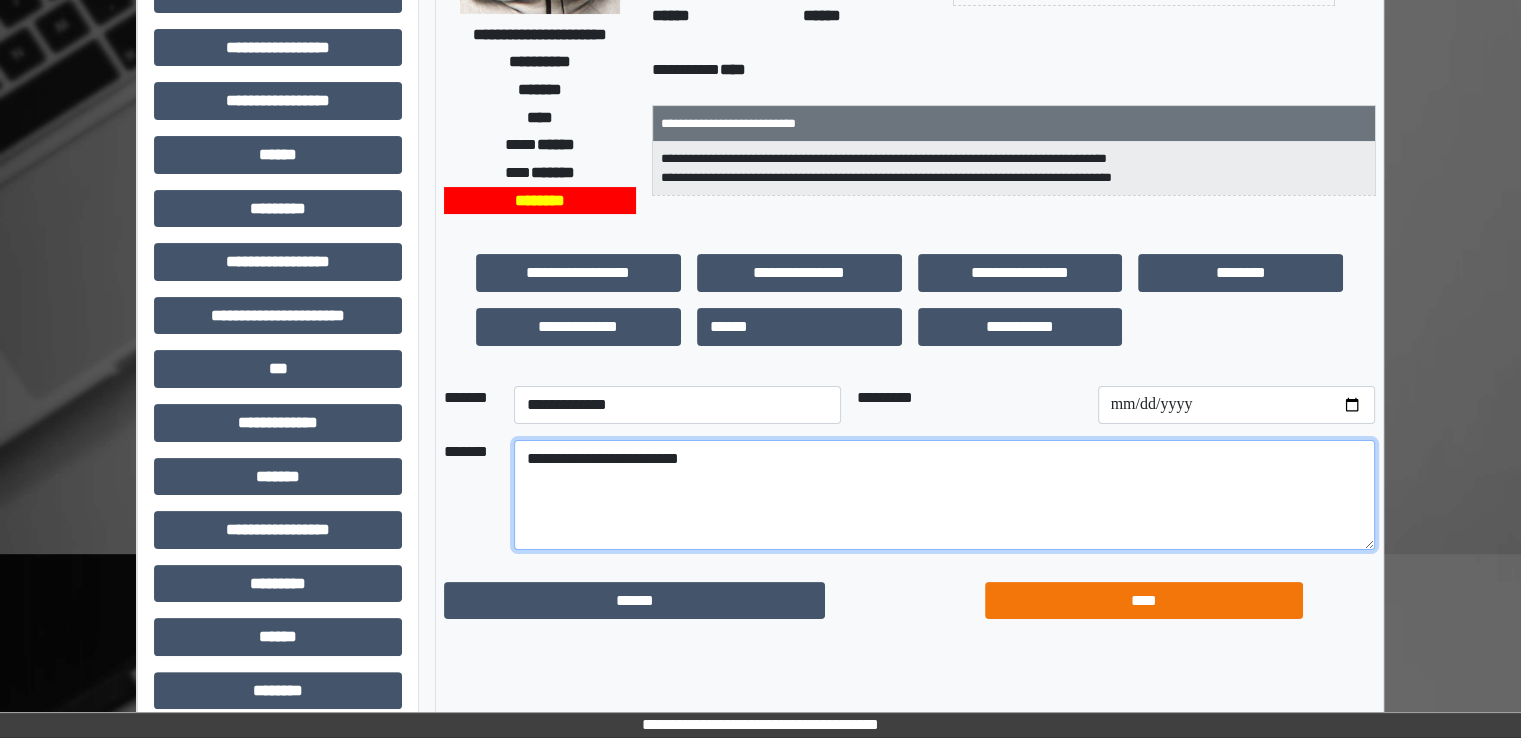 type on "**********" 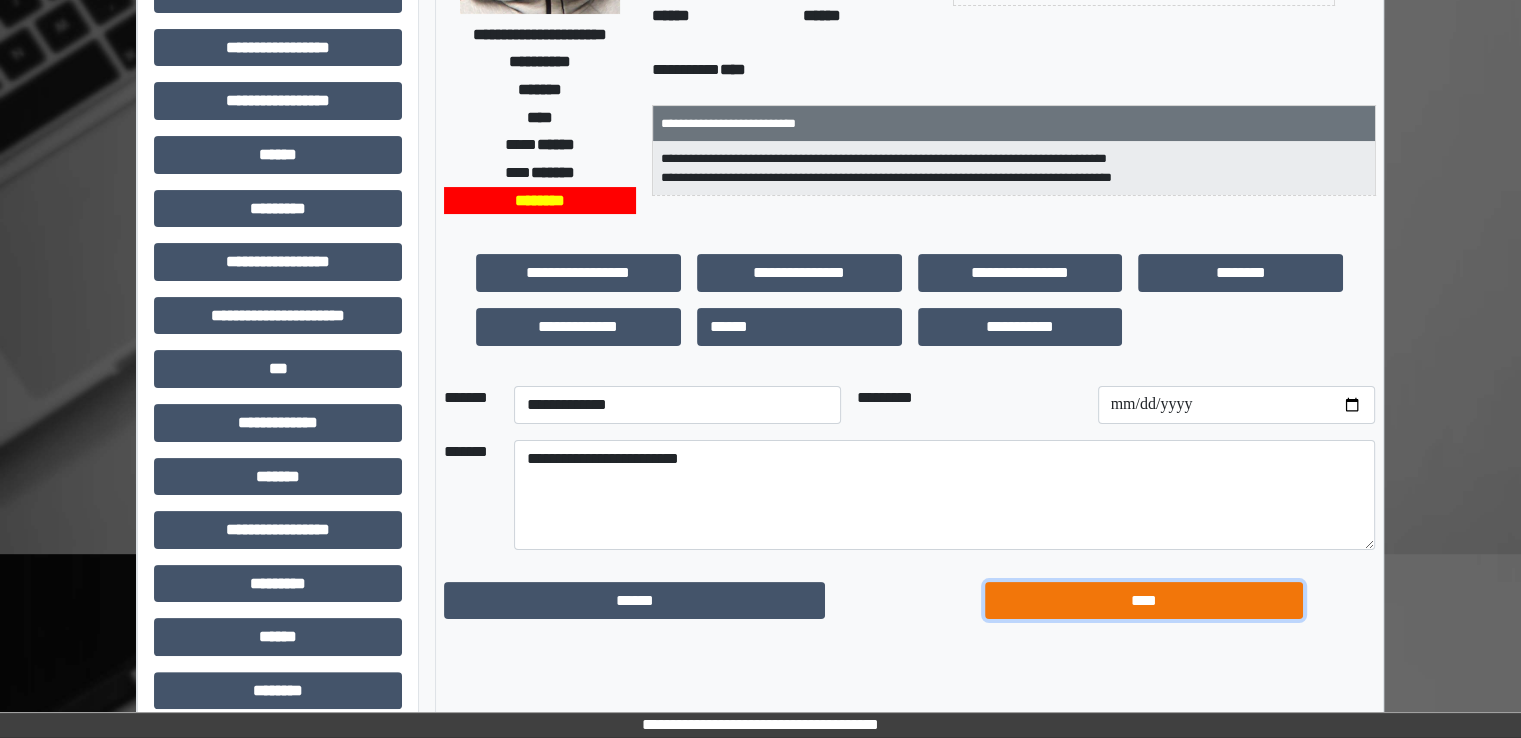 click on "****" at bounding box center (1144, 601) 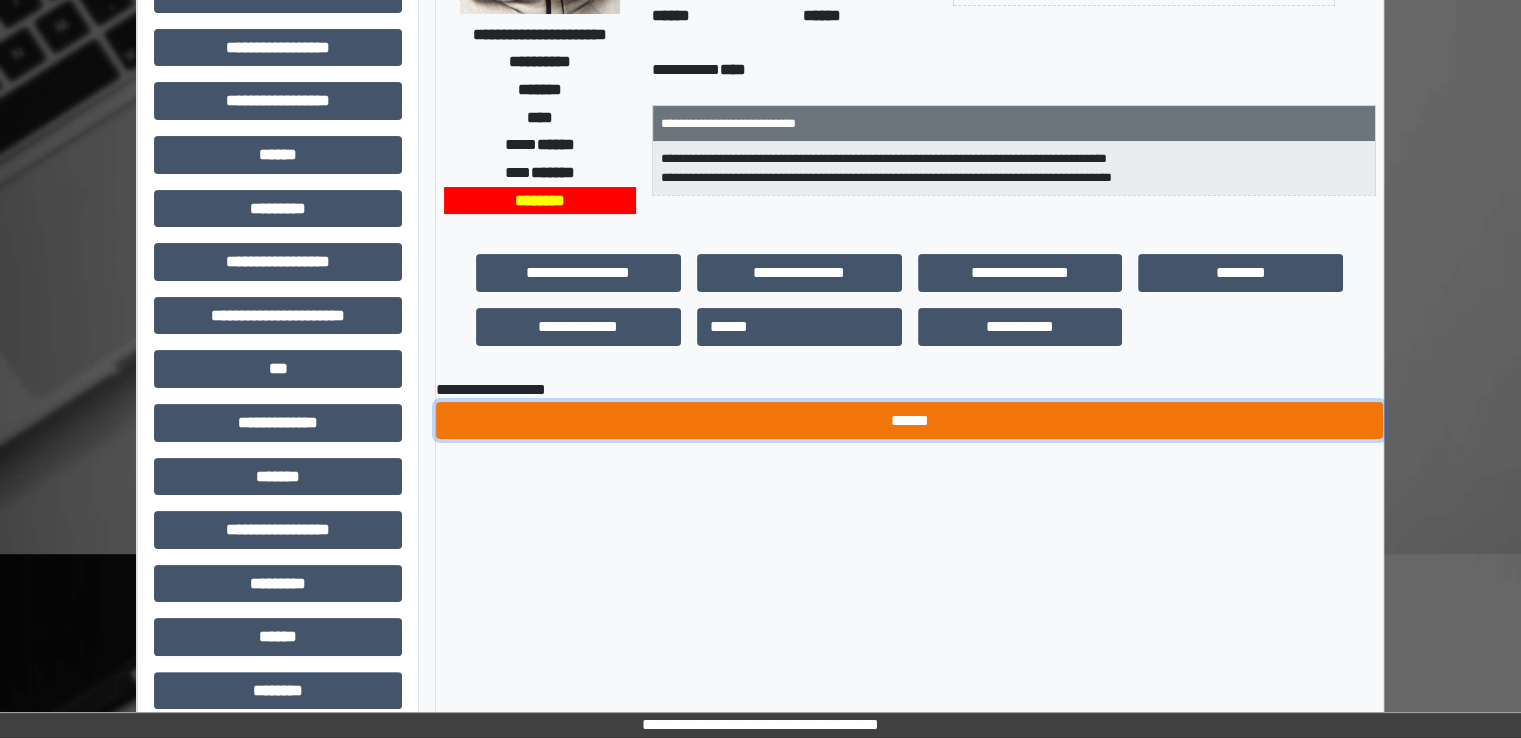 click on "******" at bounding box center (909, 421) 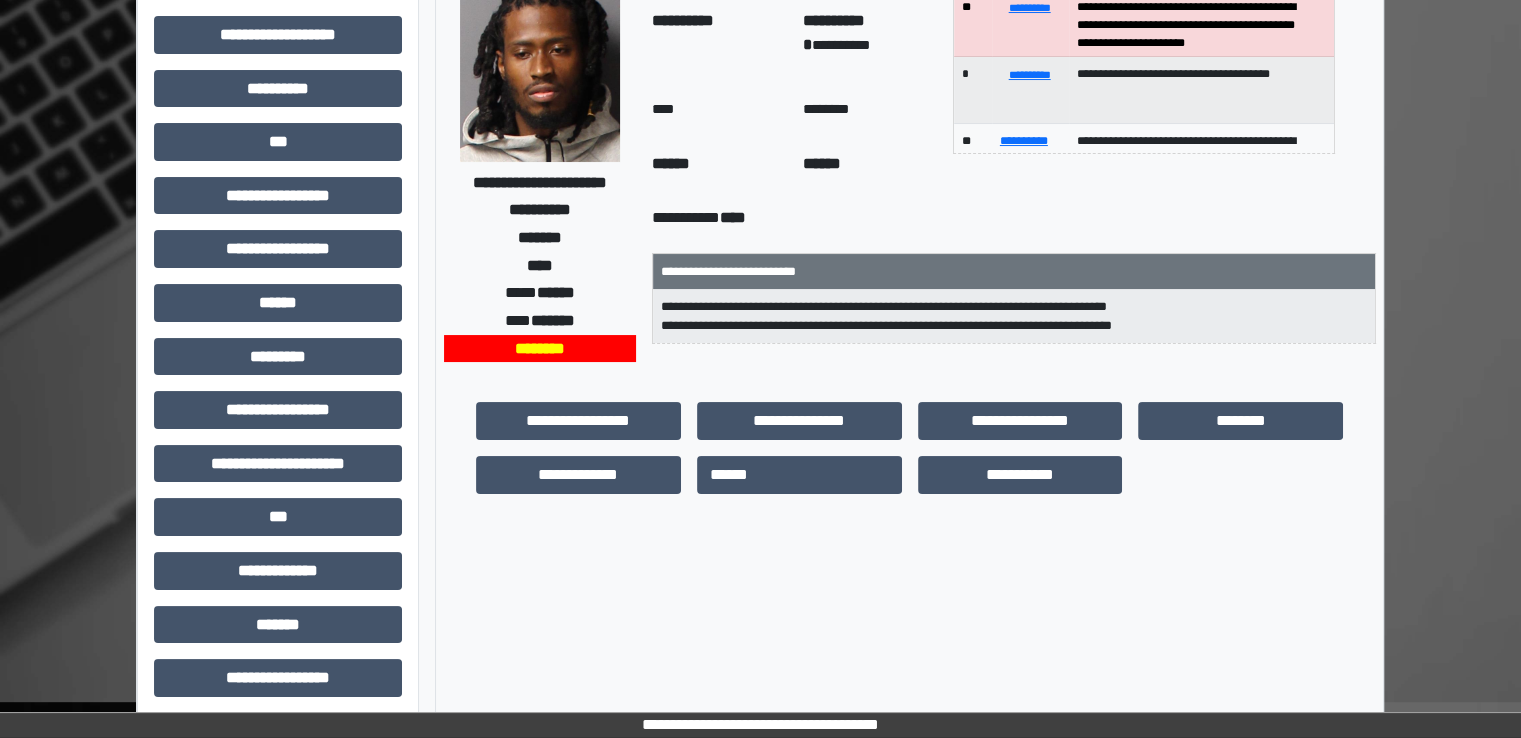 scroll, scrollTop: 0, scrollLeft: 0, axis: both 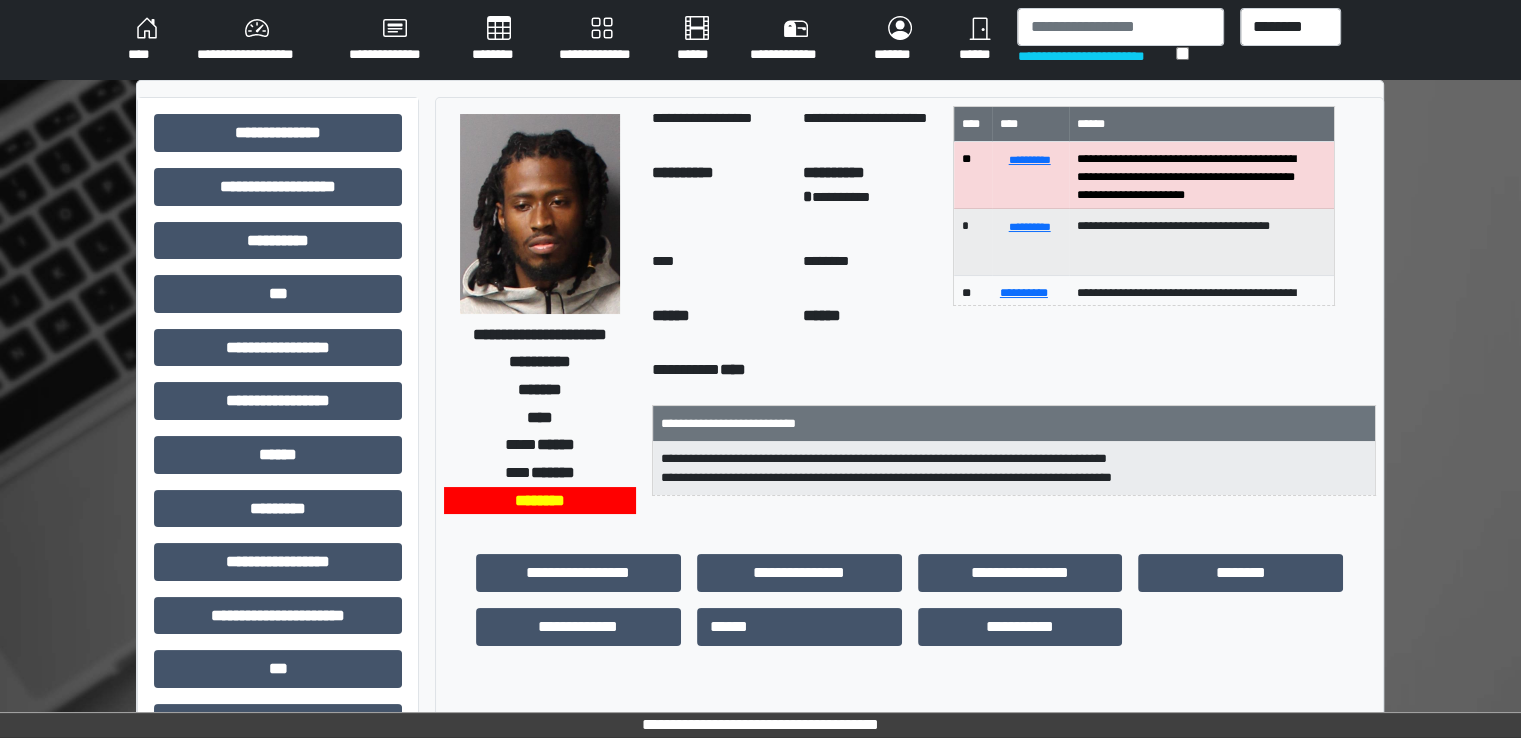 click on "********" at bounding box center (499, 40) 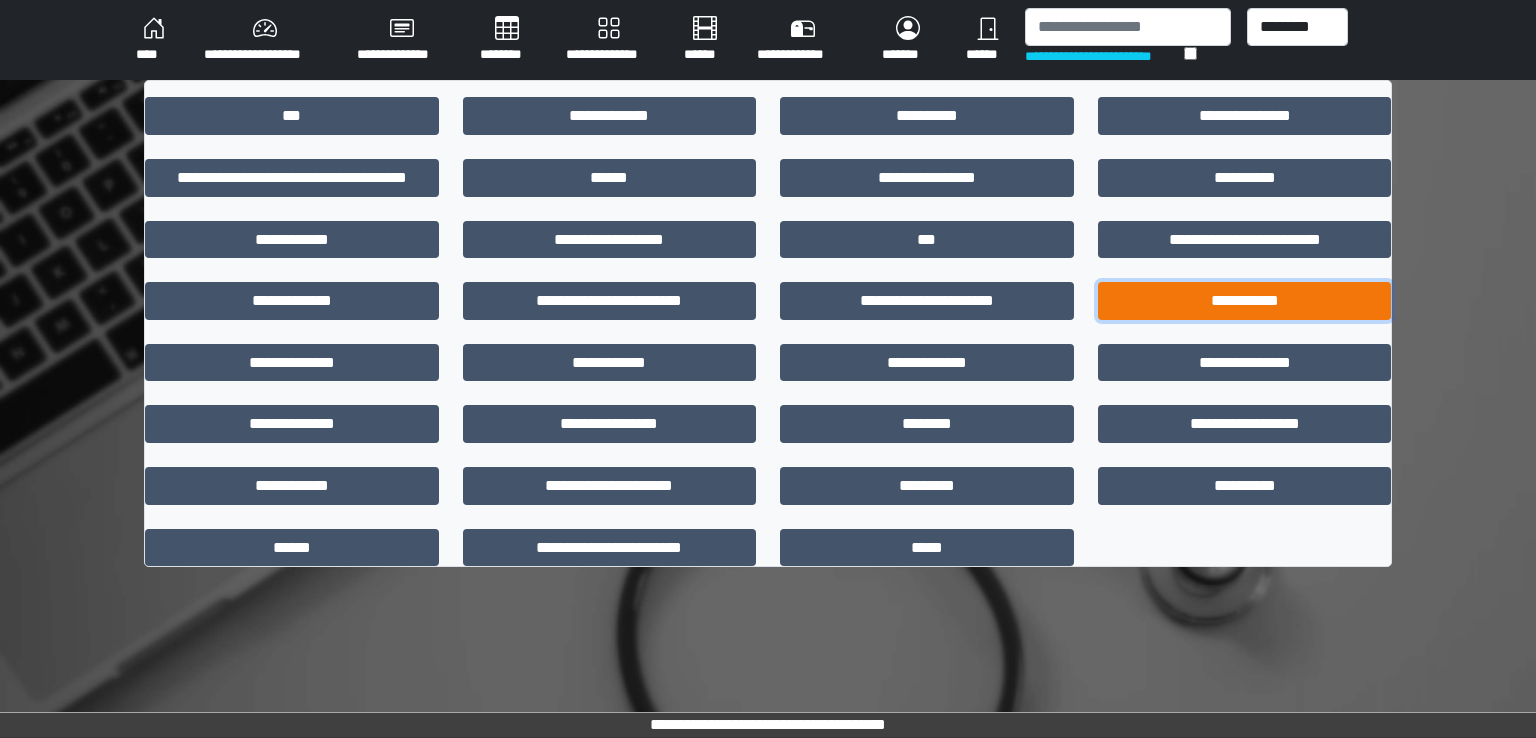 click on "**********" at bounding box center (1245, 301) 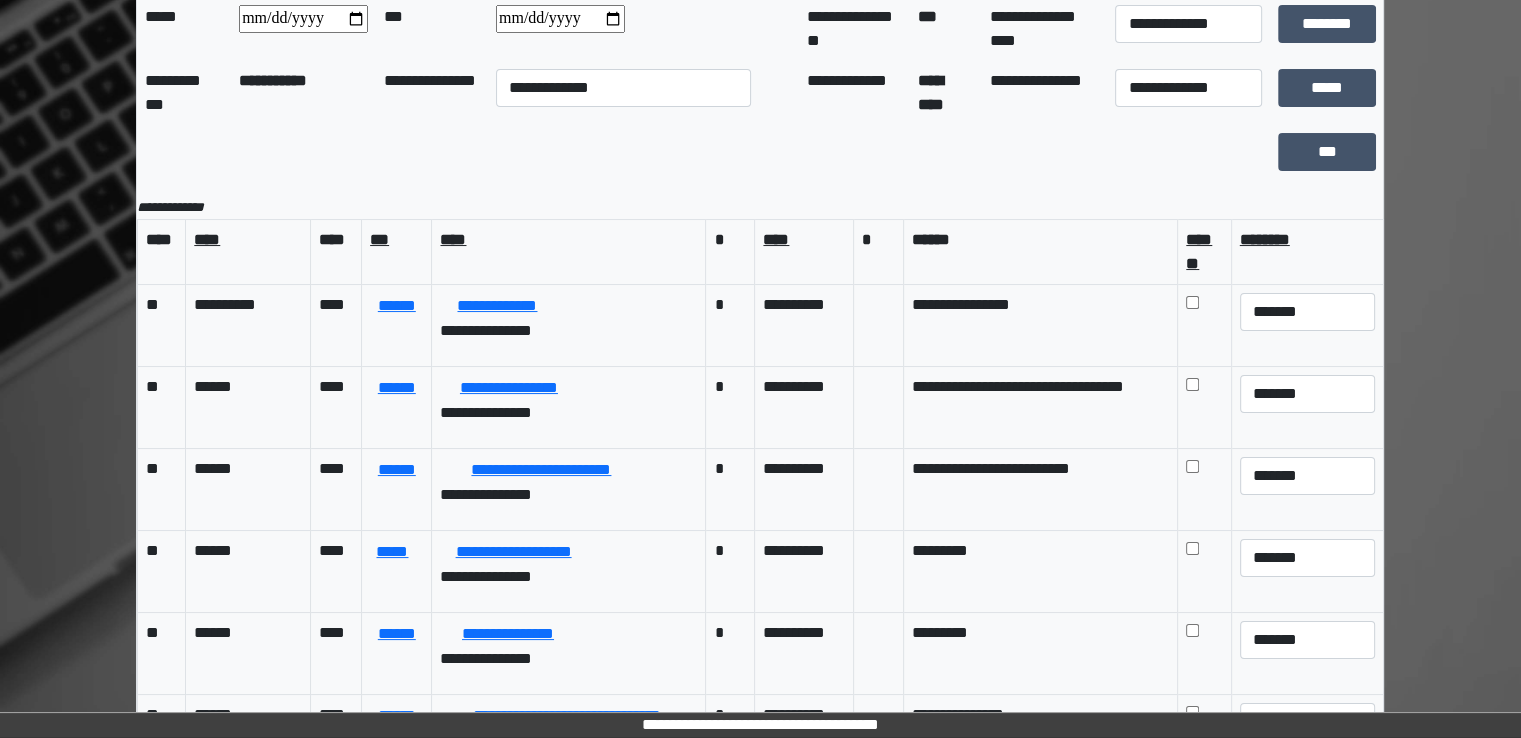 scroll, scrollTop: 174, scrollLeft: 0, axis: vertical 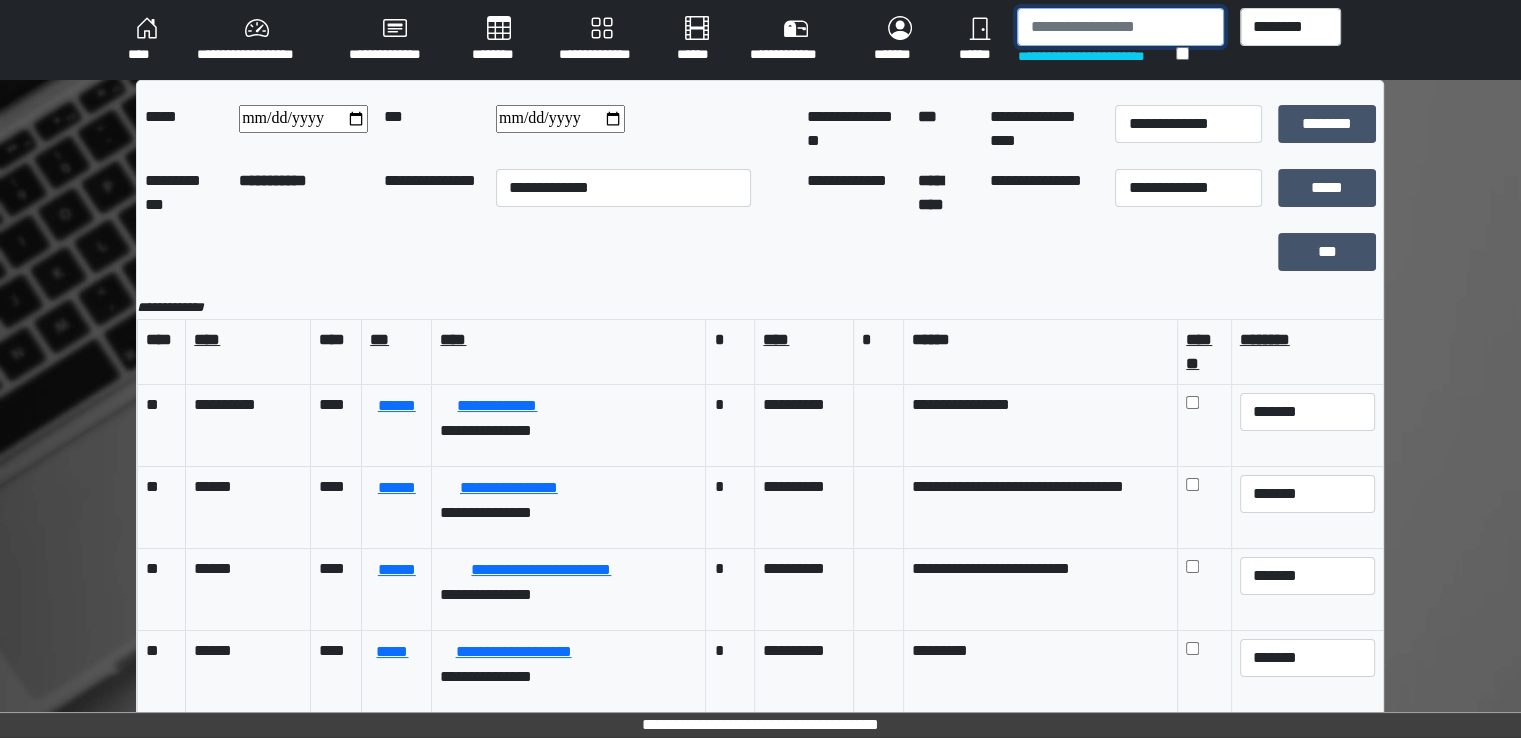 click at bounding box center (1120, 27) 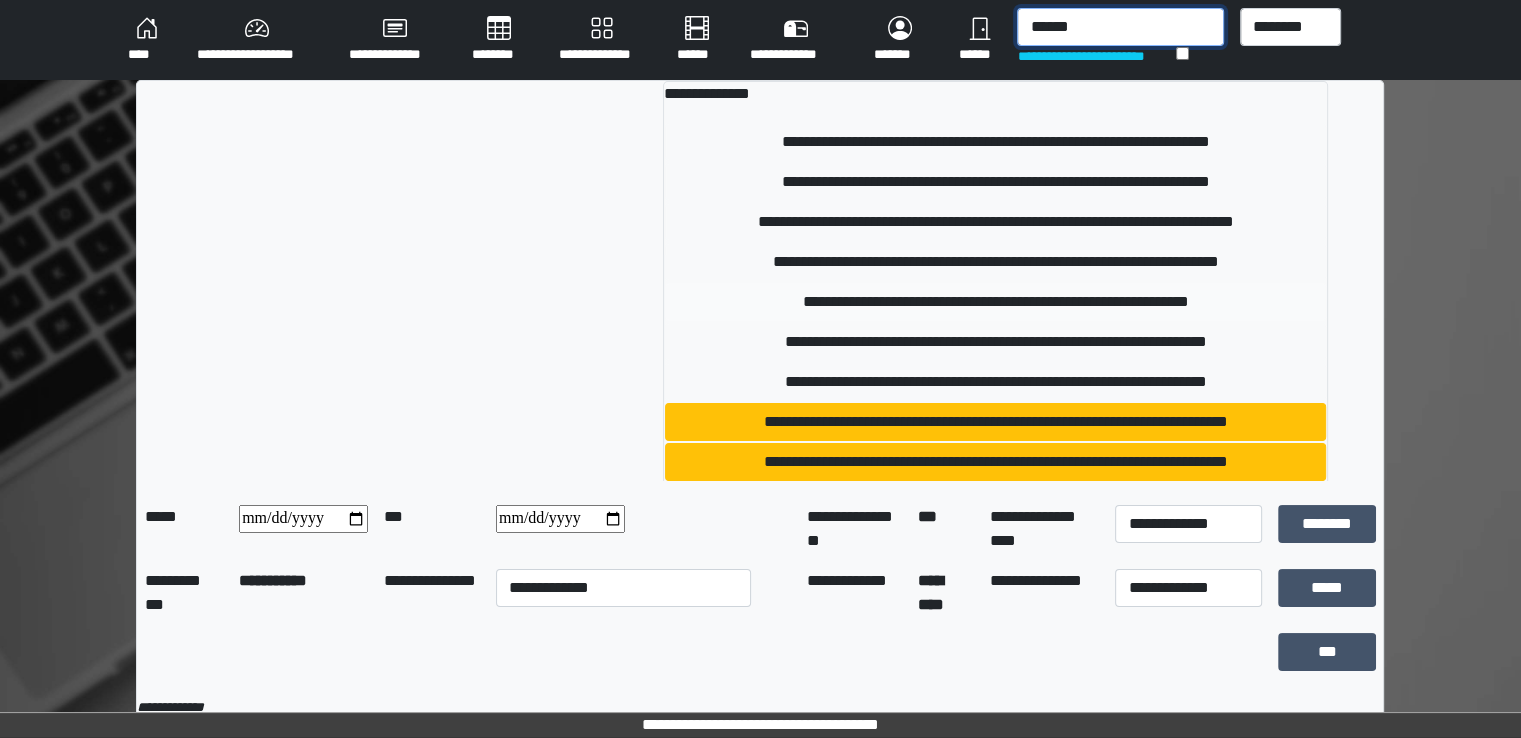 type on "******" 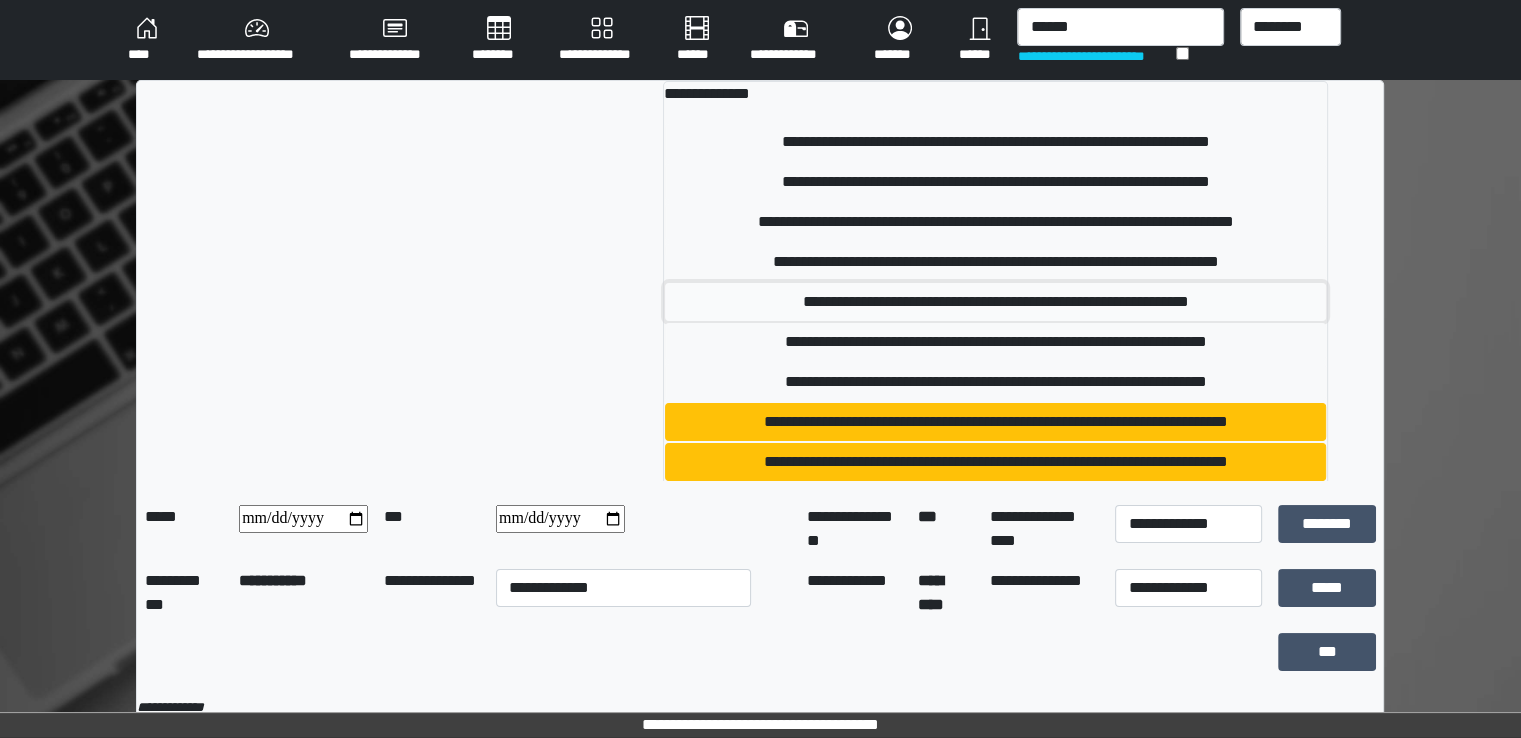 click on "**********" at bounding box center [995, 302] 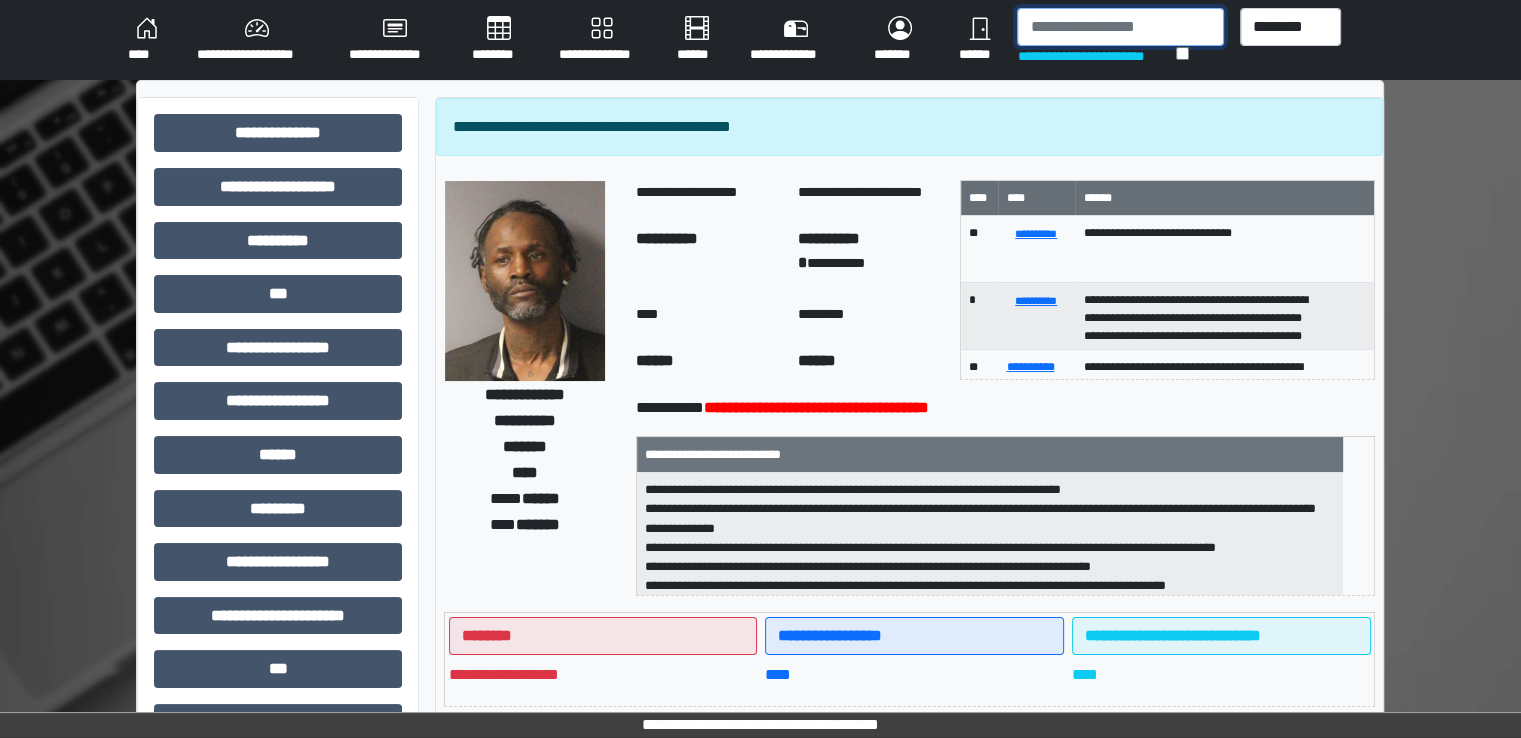 click at bounding box center [1120, 27] 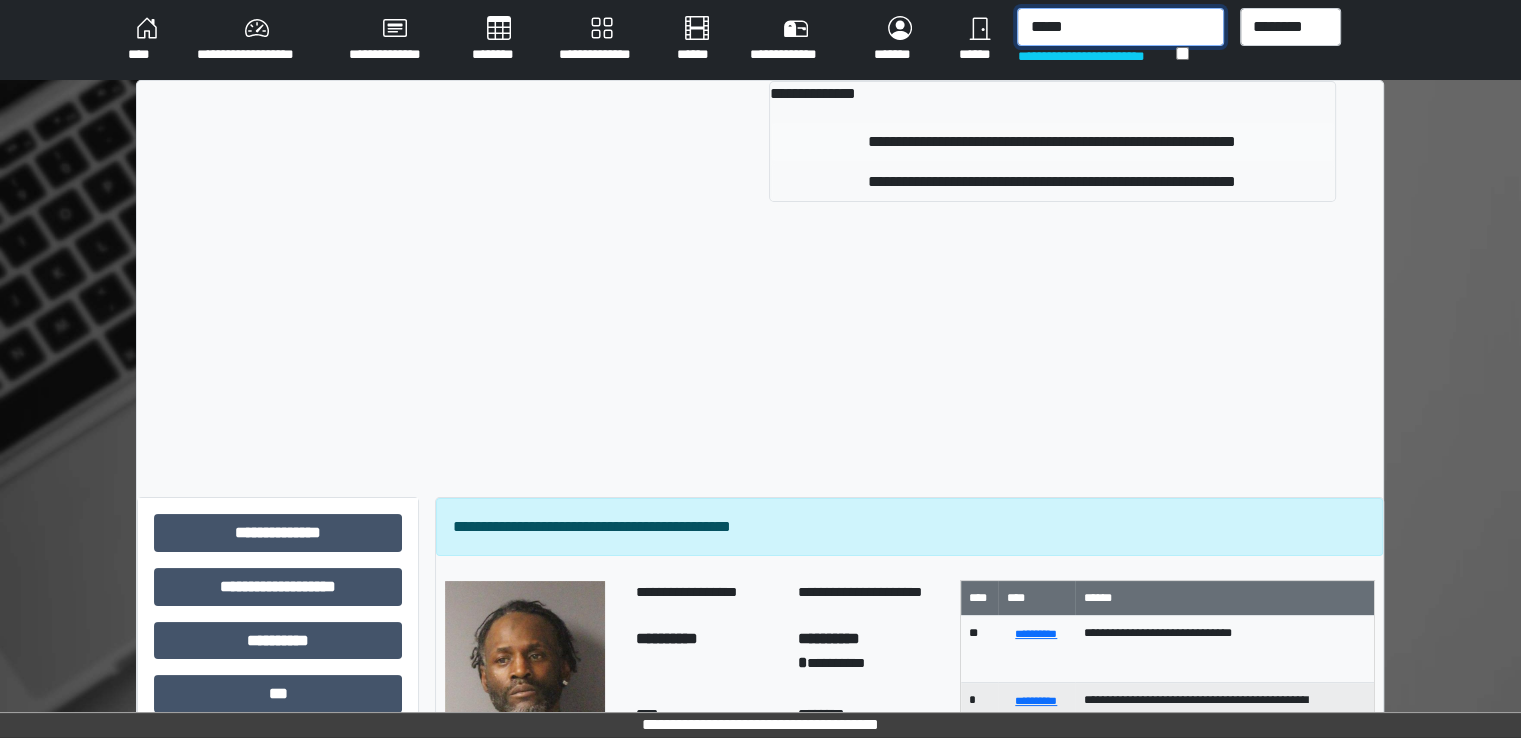 type on "*****" 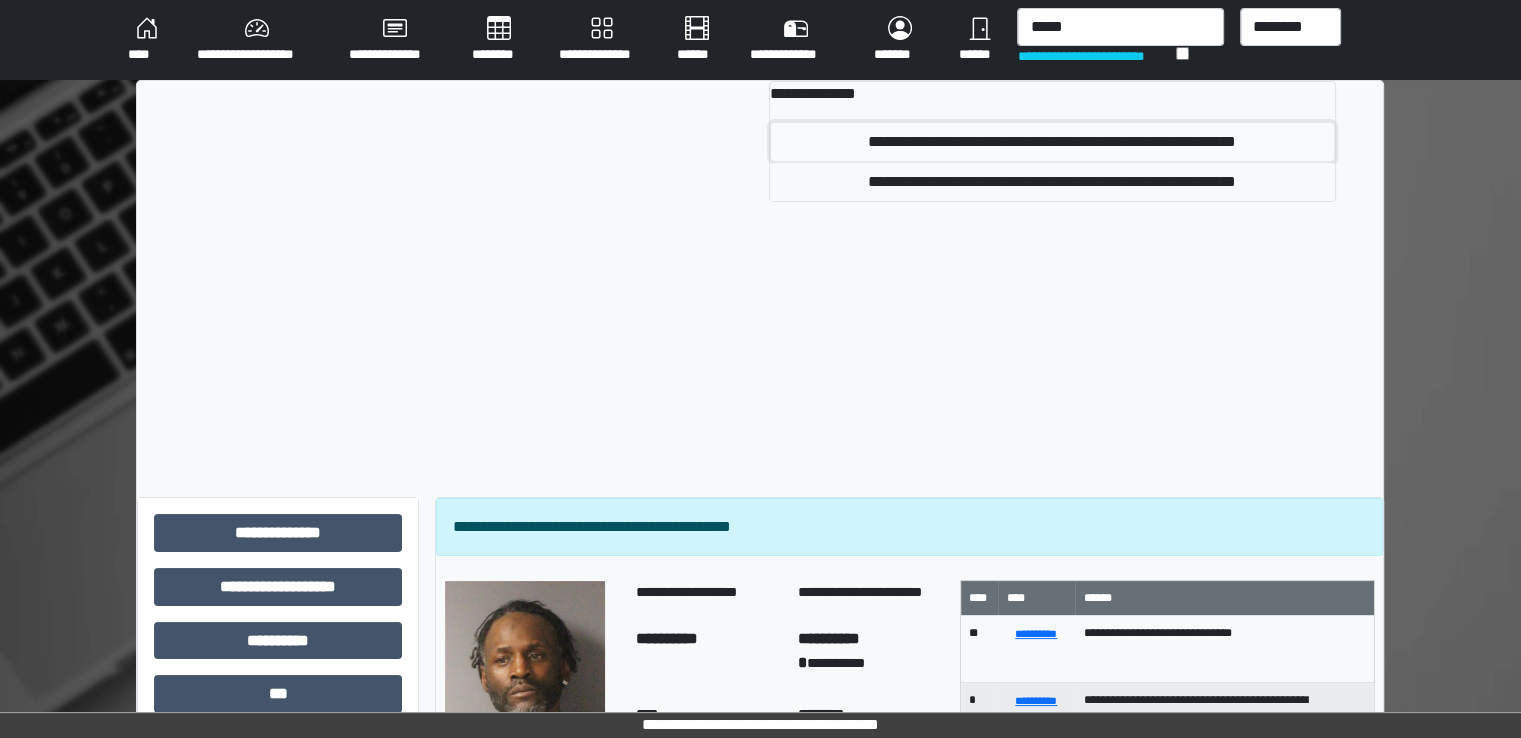 click on "**********" at bounding box center (1052, 142) 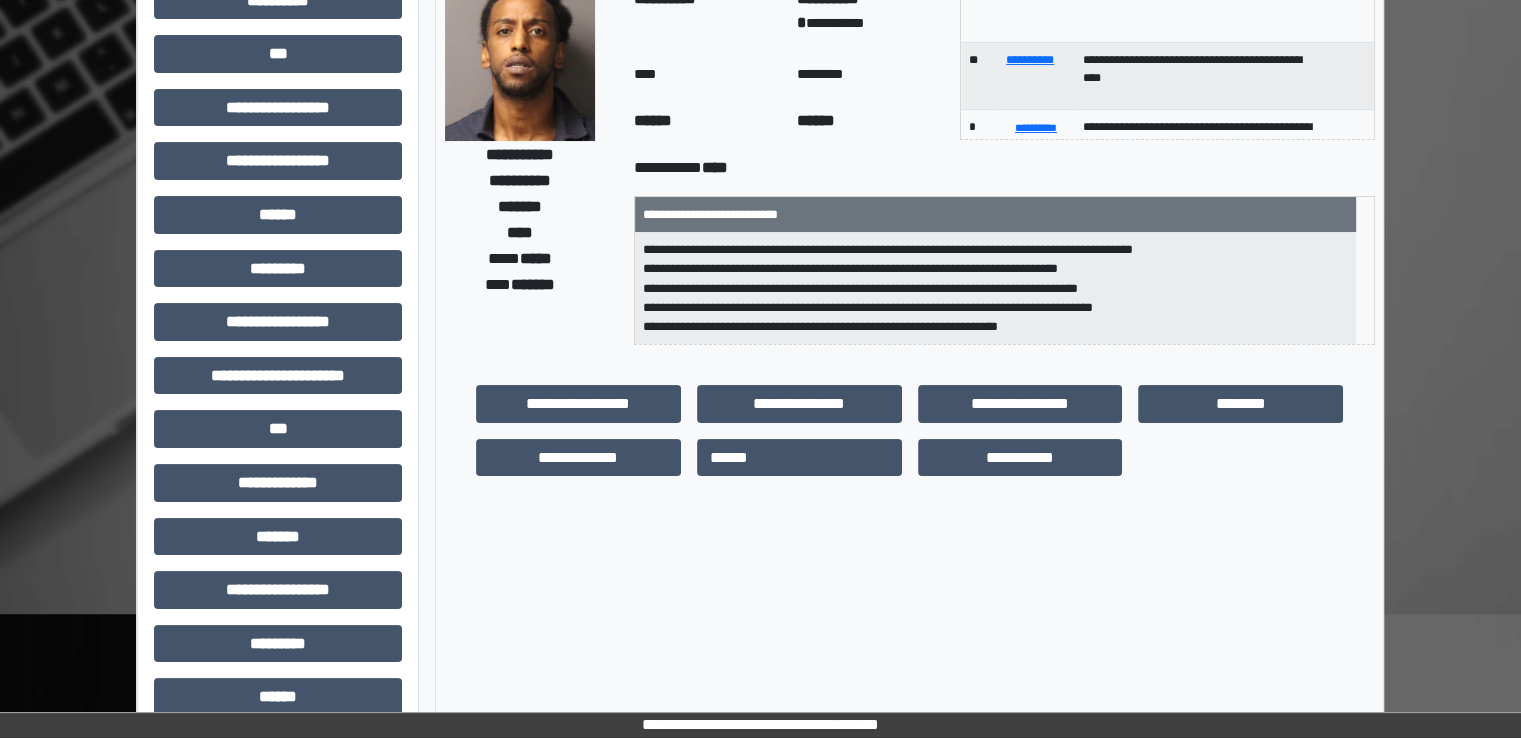 scroll, scrollTop: 228, scrollLeft: 0, axis: vertical 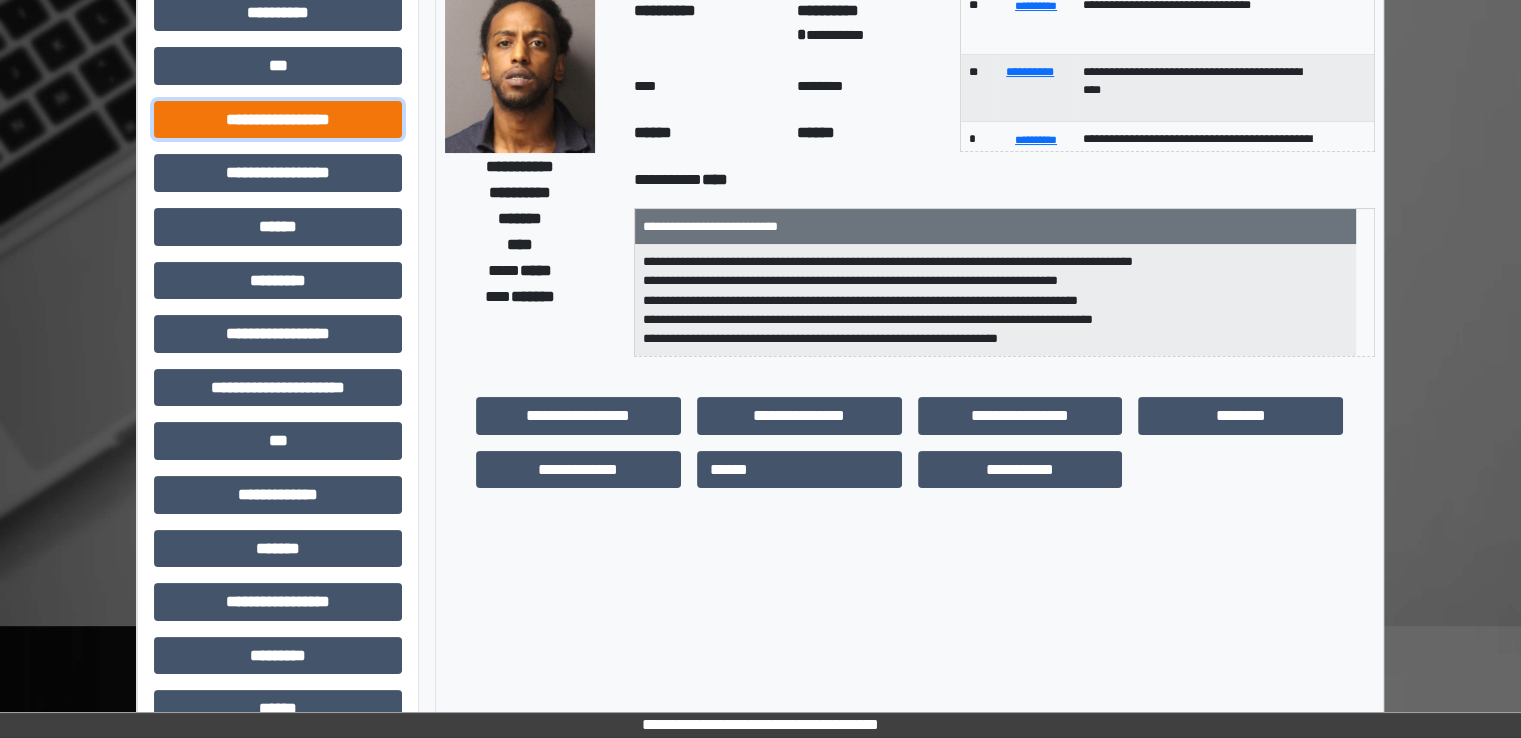 click on "**********" at bounding box center [278, 120] 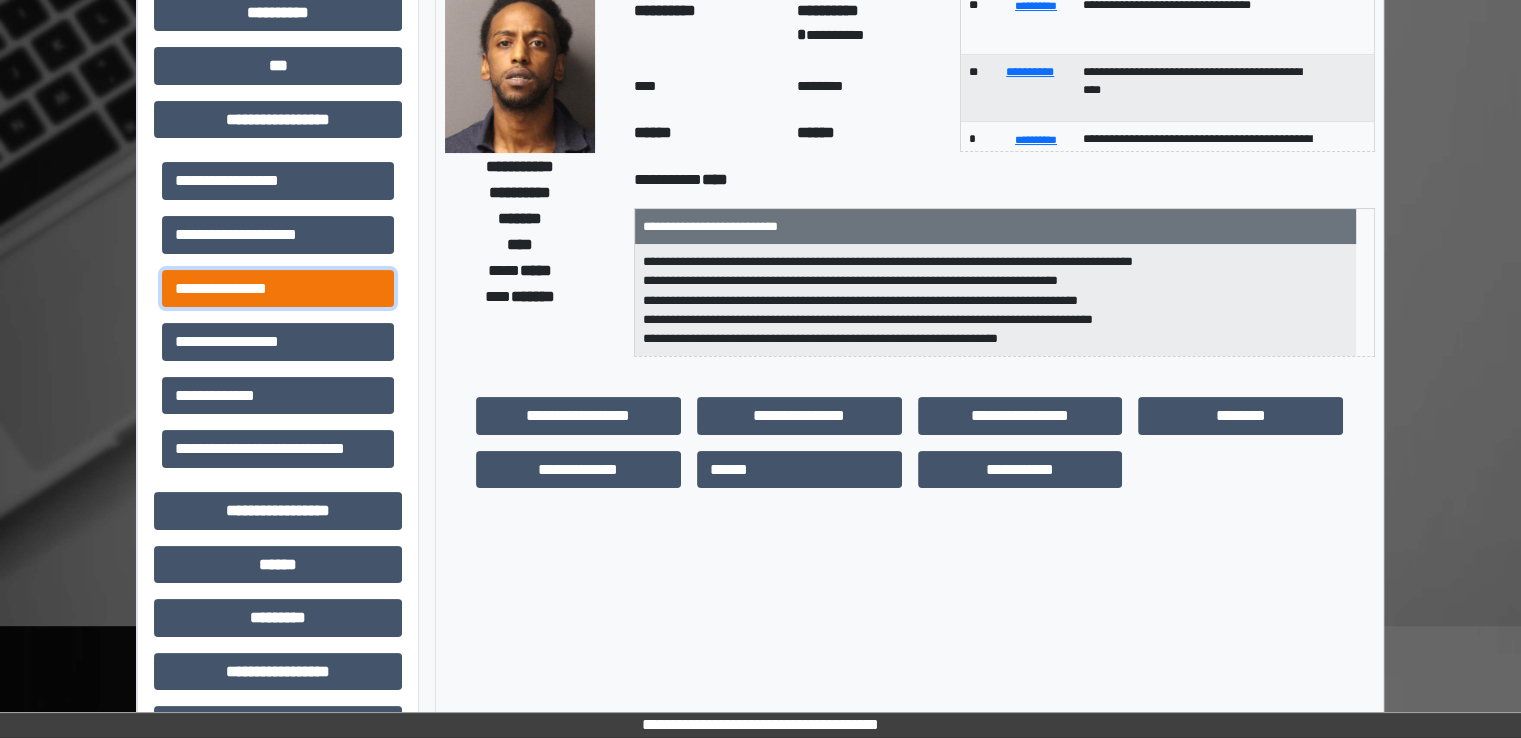 click on "**********" at bounding box center (278, 289) 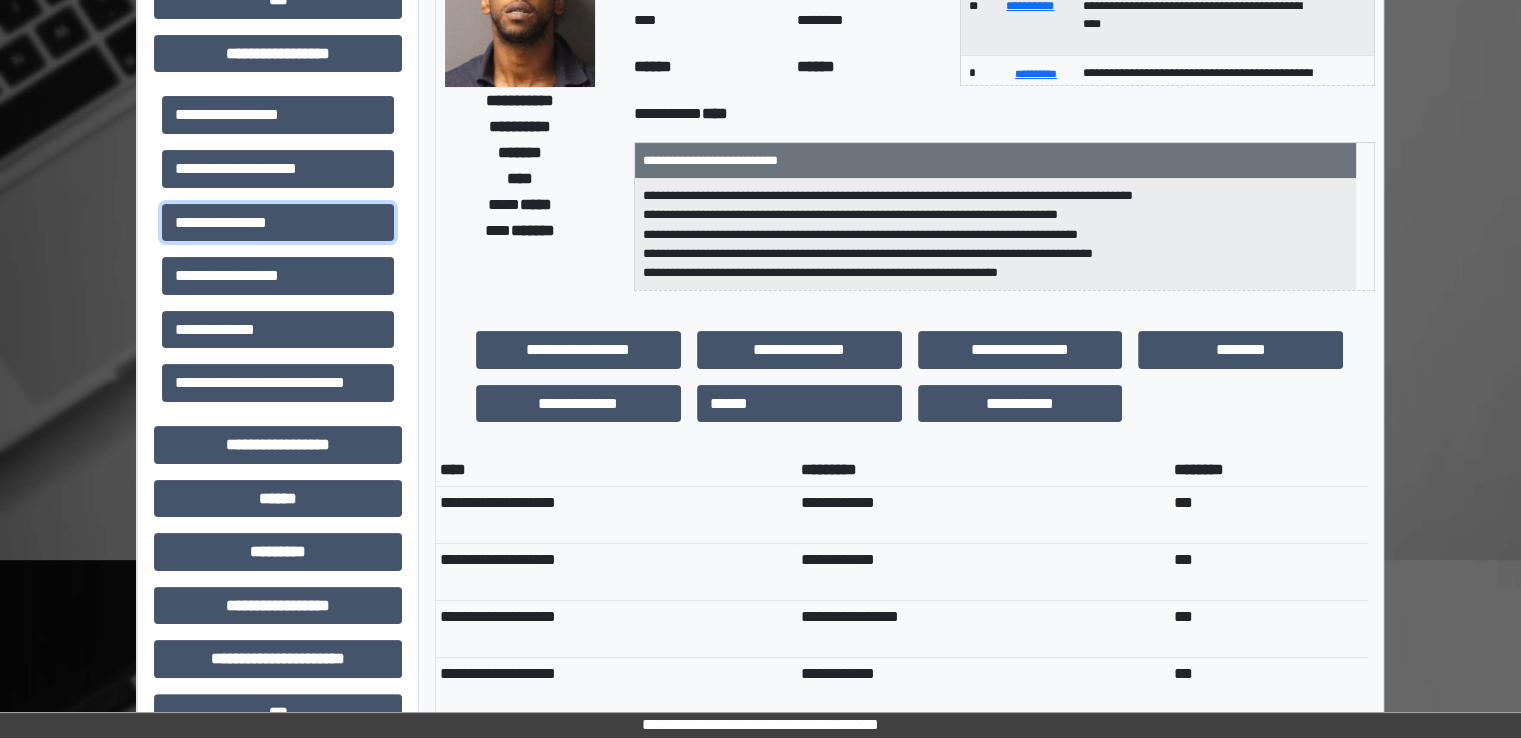 scroll, scrollTop: 328, scrollLeft: 0, axis: vertical 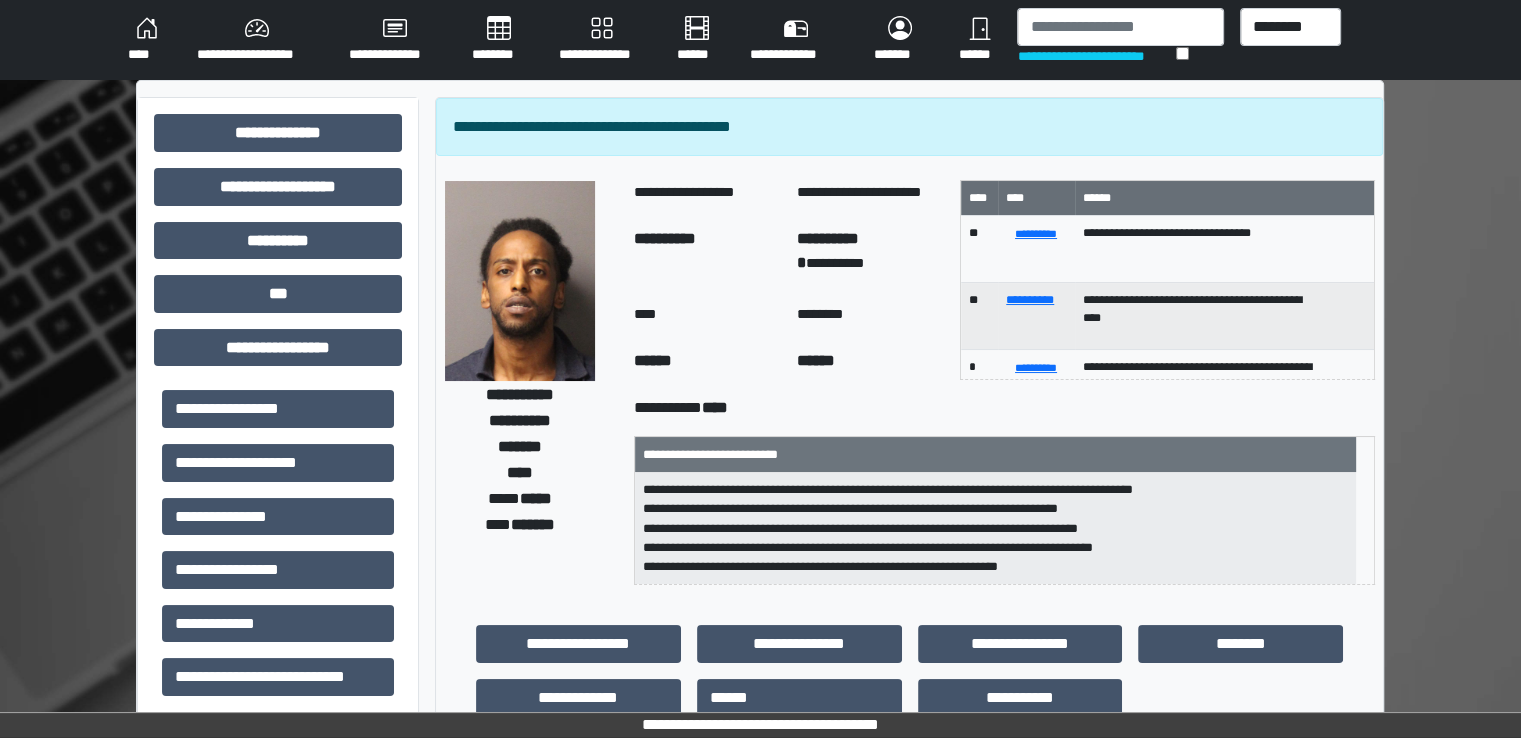 click on "********" at bounding box center [499, 40] 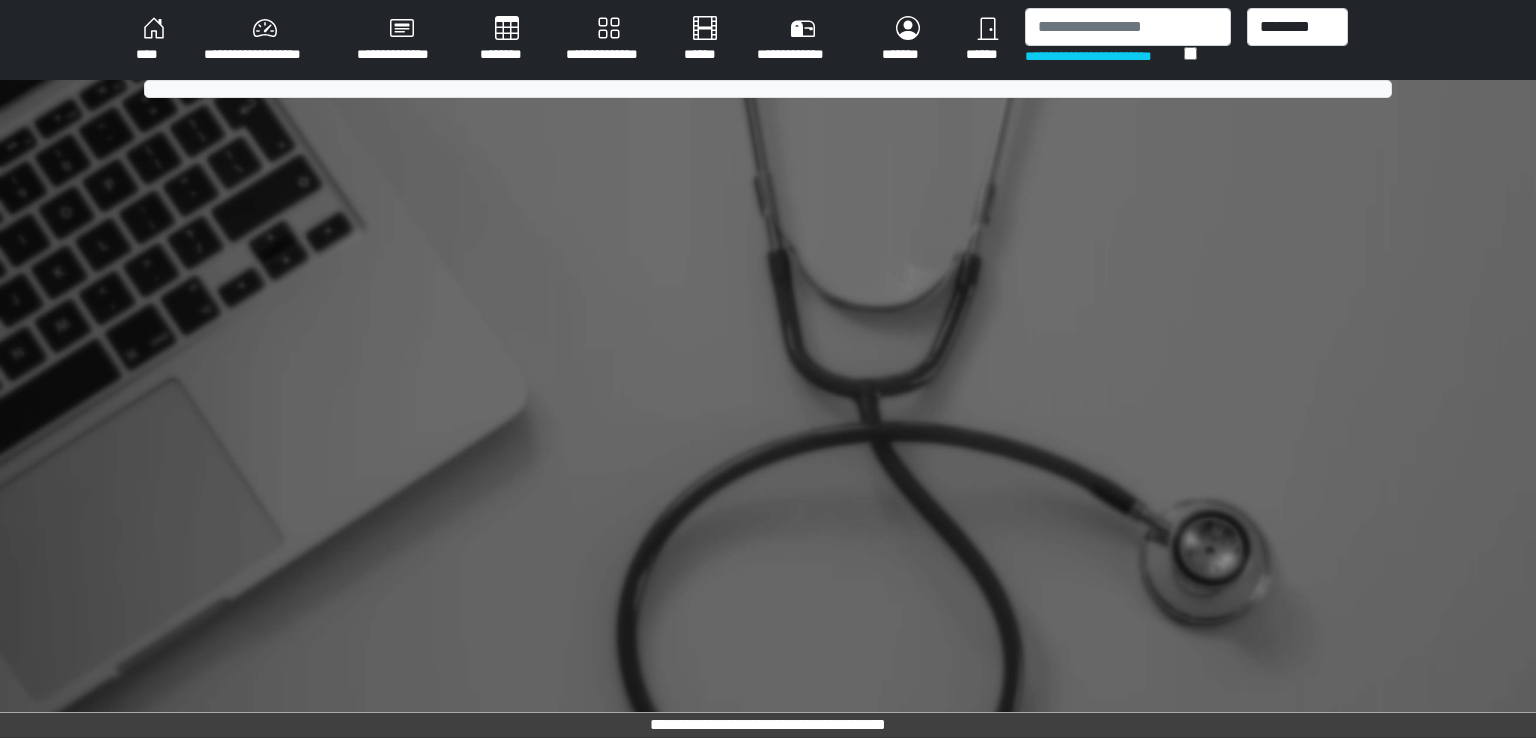 click on "********" at bounding box center [507, 40] 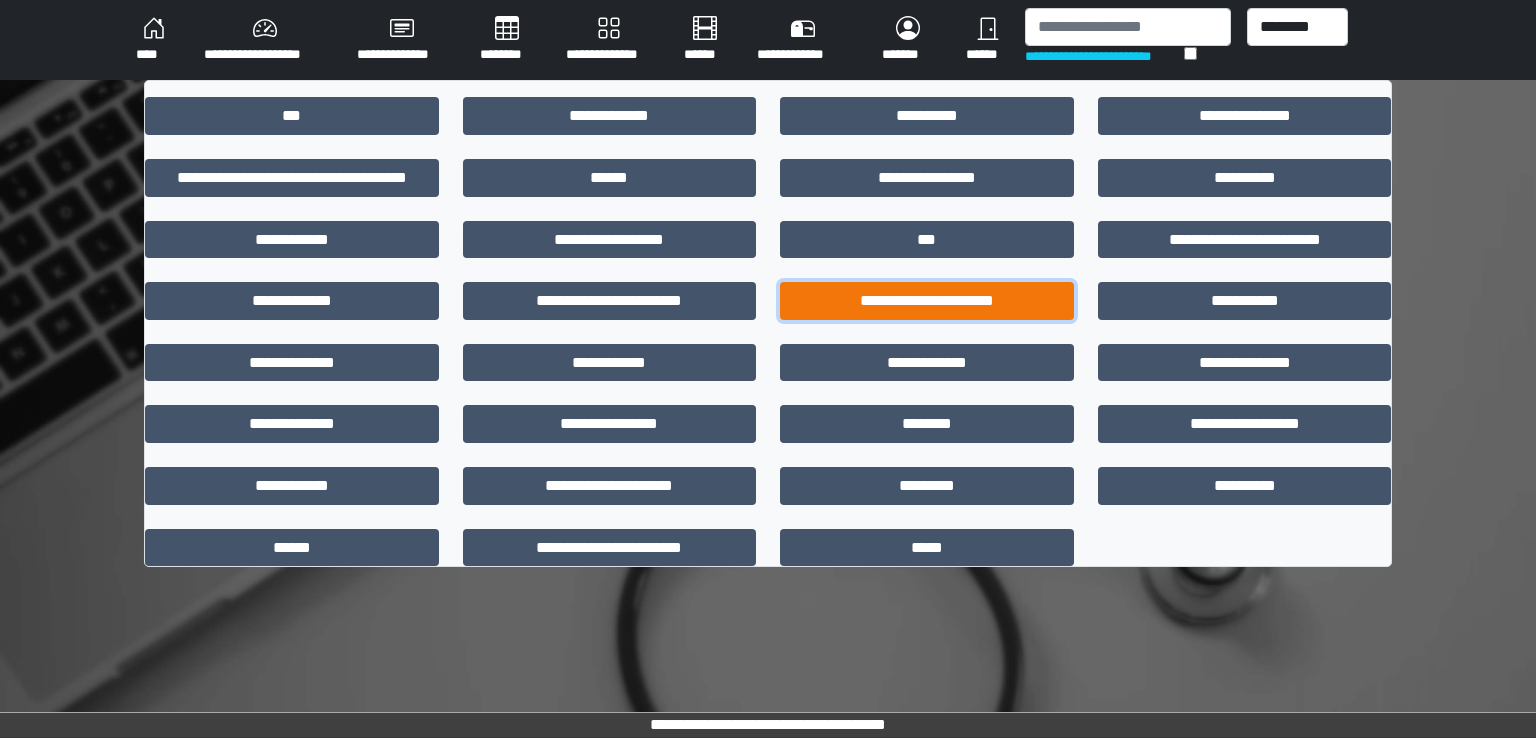 click on "**********" at bounding box center [927, 301] 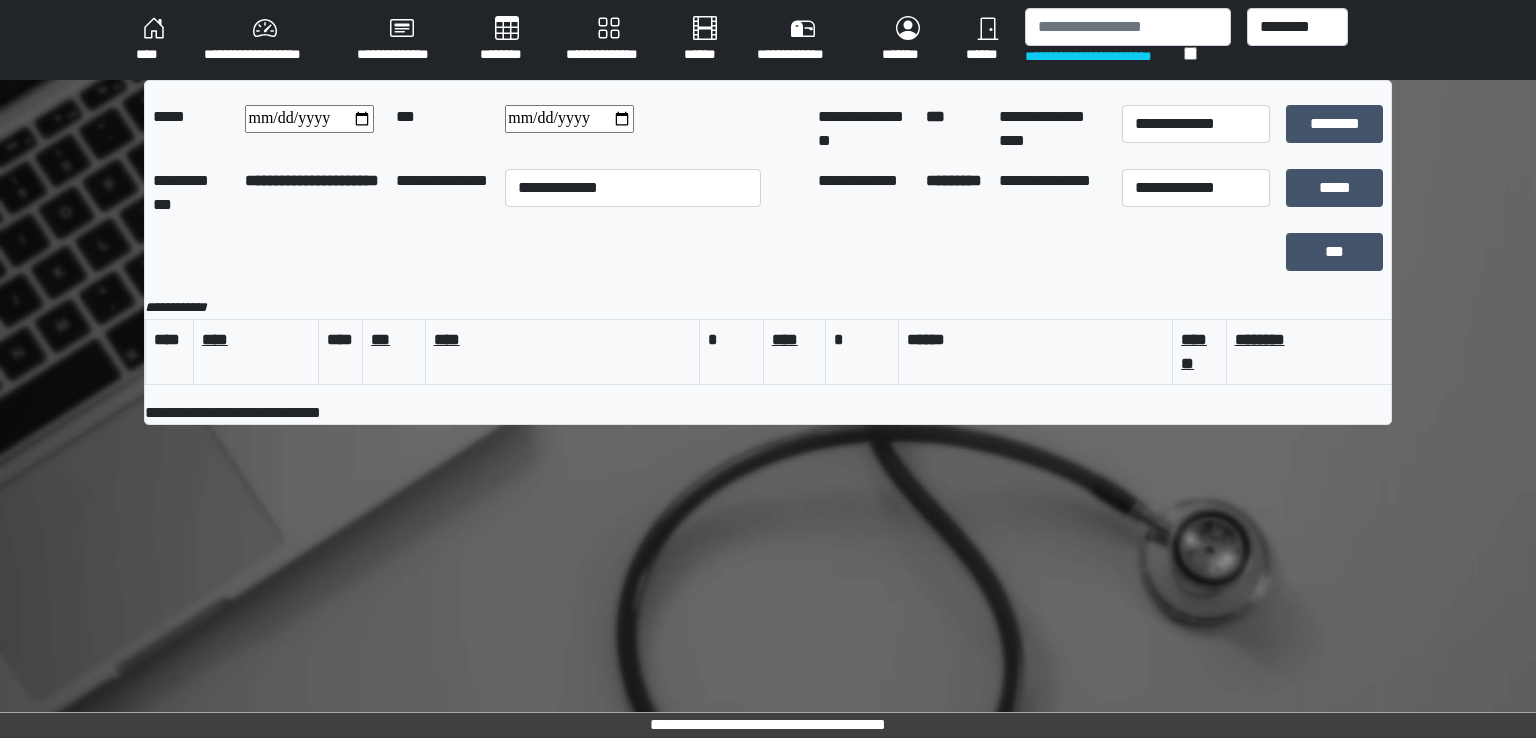 click on "********" at bounding box center (507, 40) 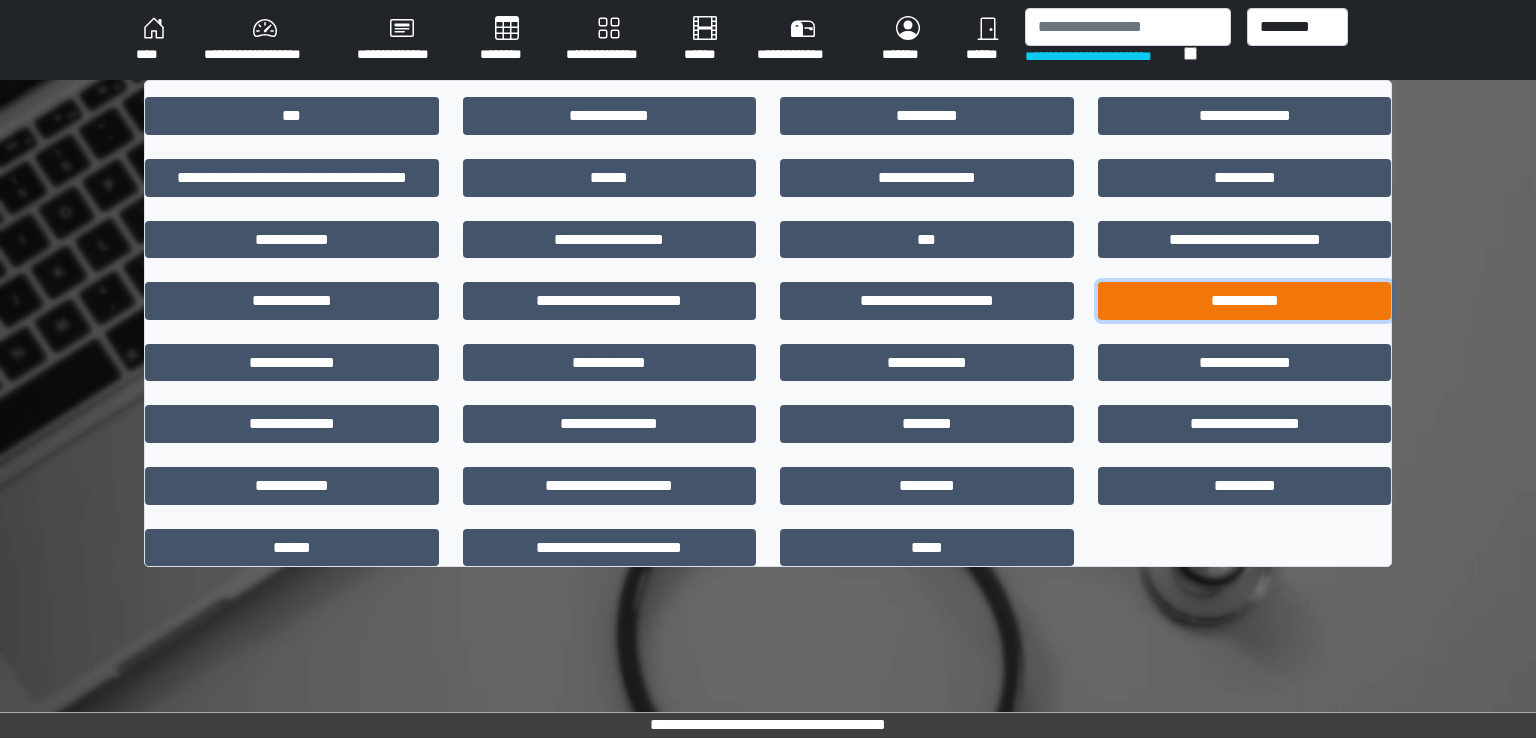click on "**********" at bounding box center [1245, 301] 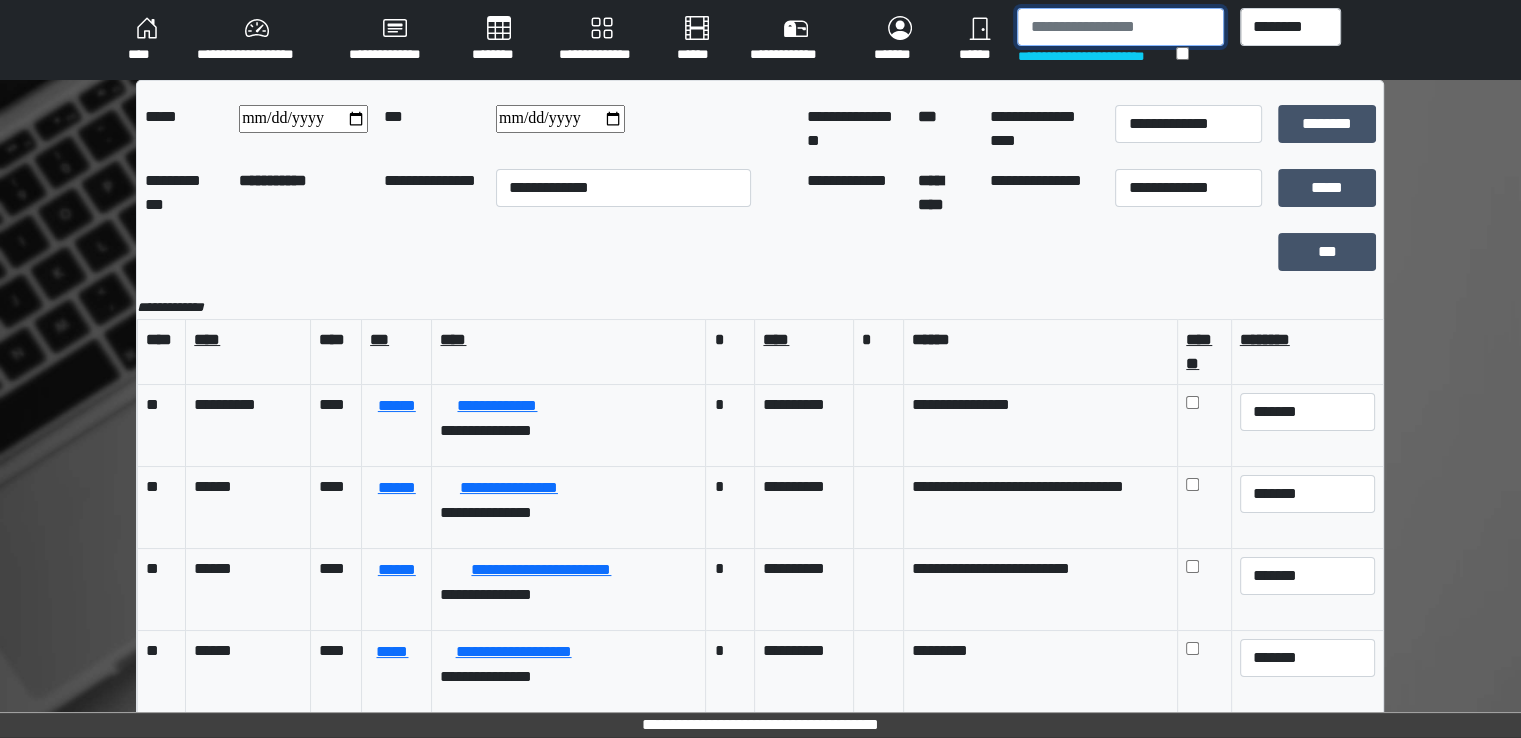 click at bounding box center [1120, 27] 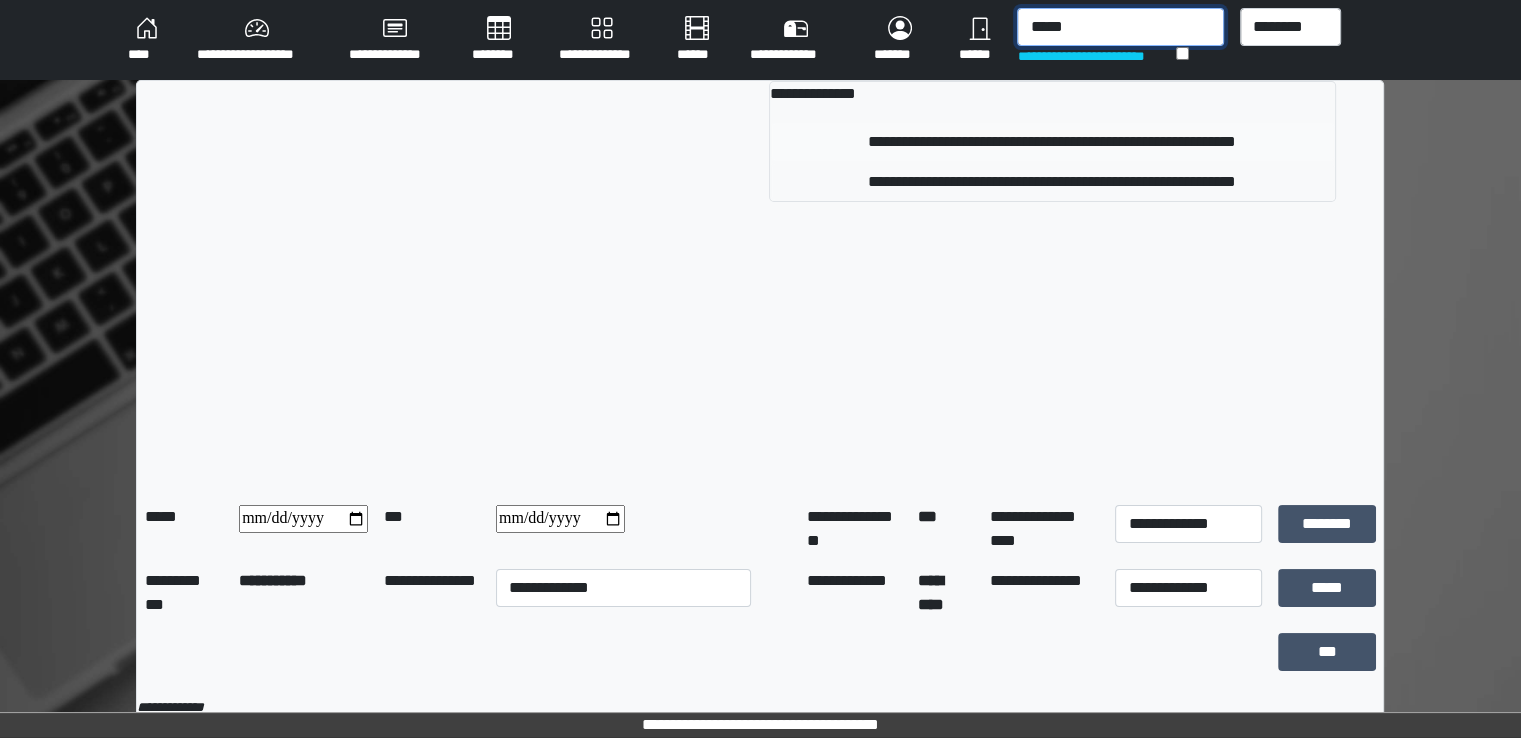 type on "*****" 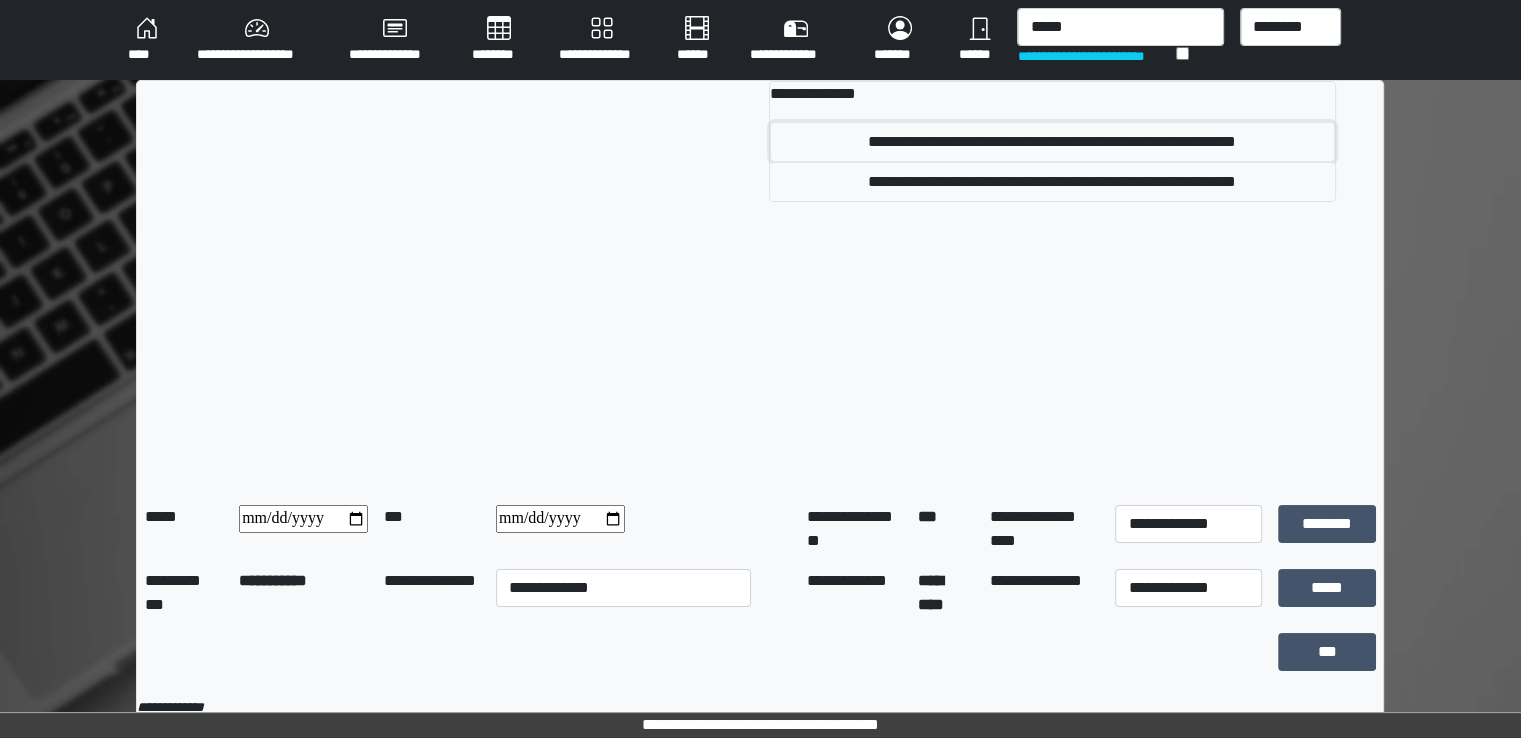 click on "**********" at bounding box center [1052, 142] 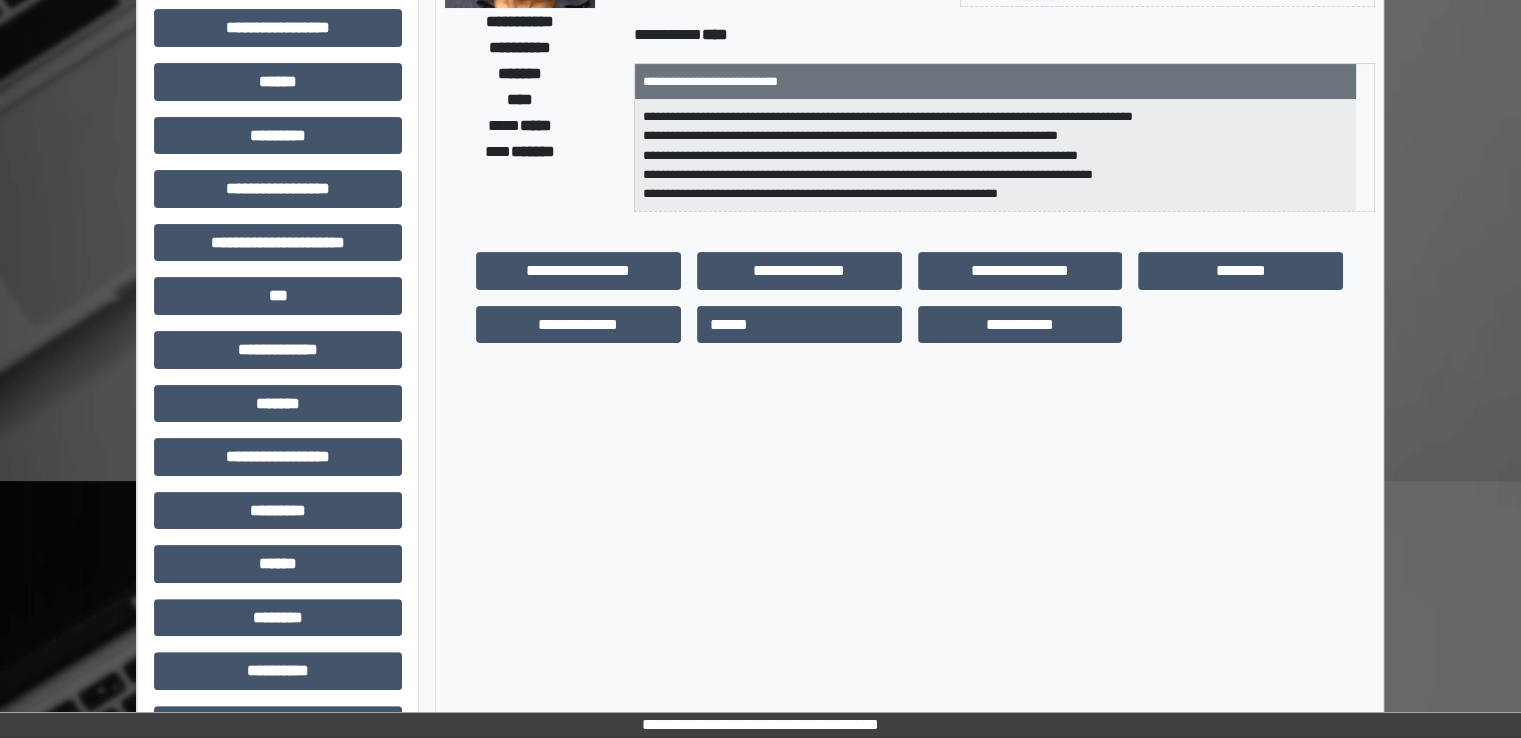 scroll, scrollTop: 328, scrollLeft: 0, axis: vertical 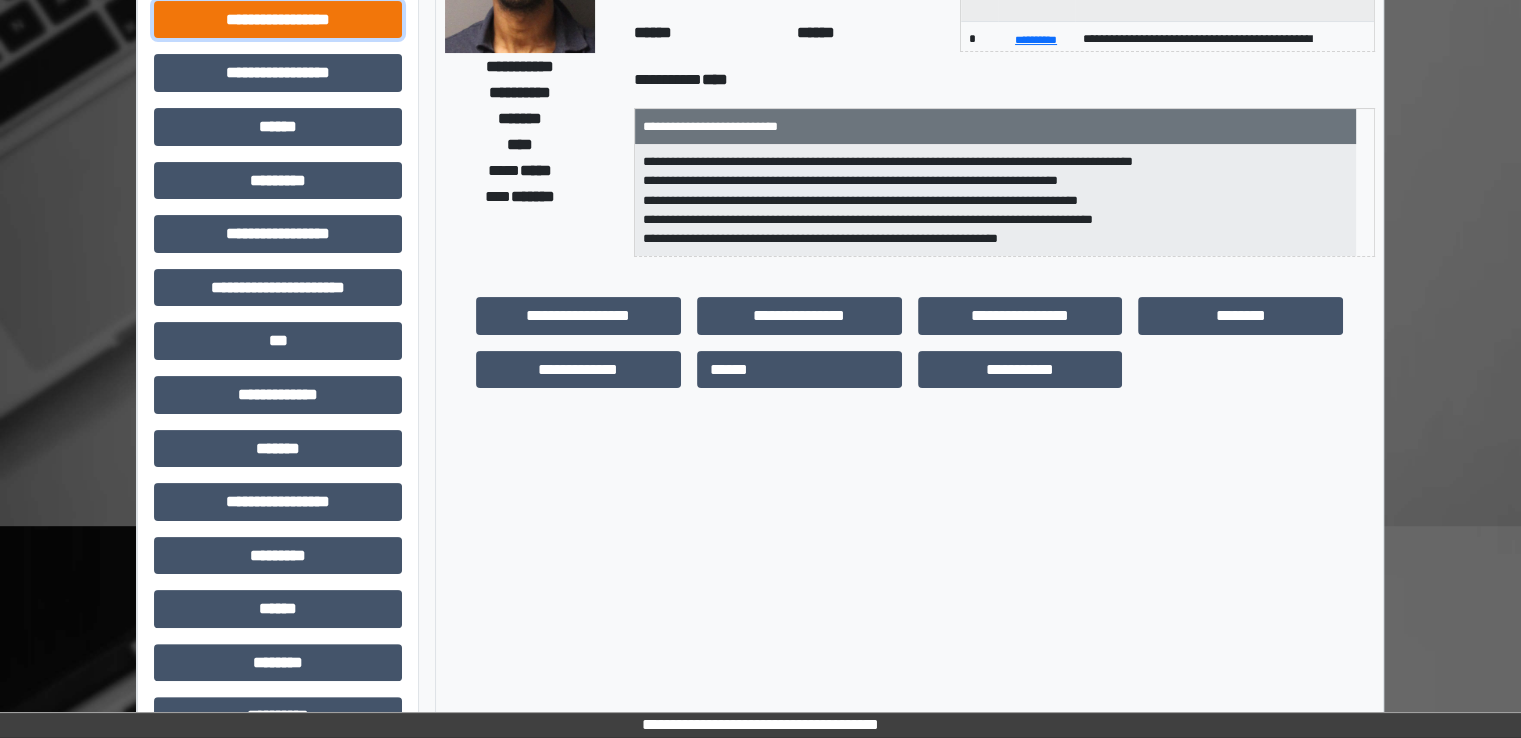 click on "**********" at bounding box center [278, 20] 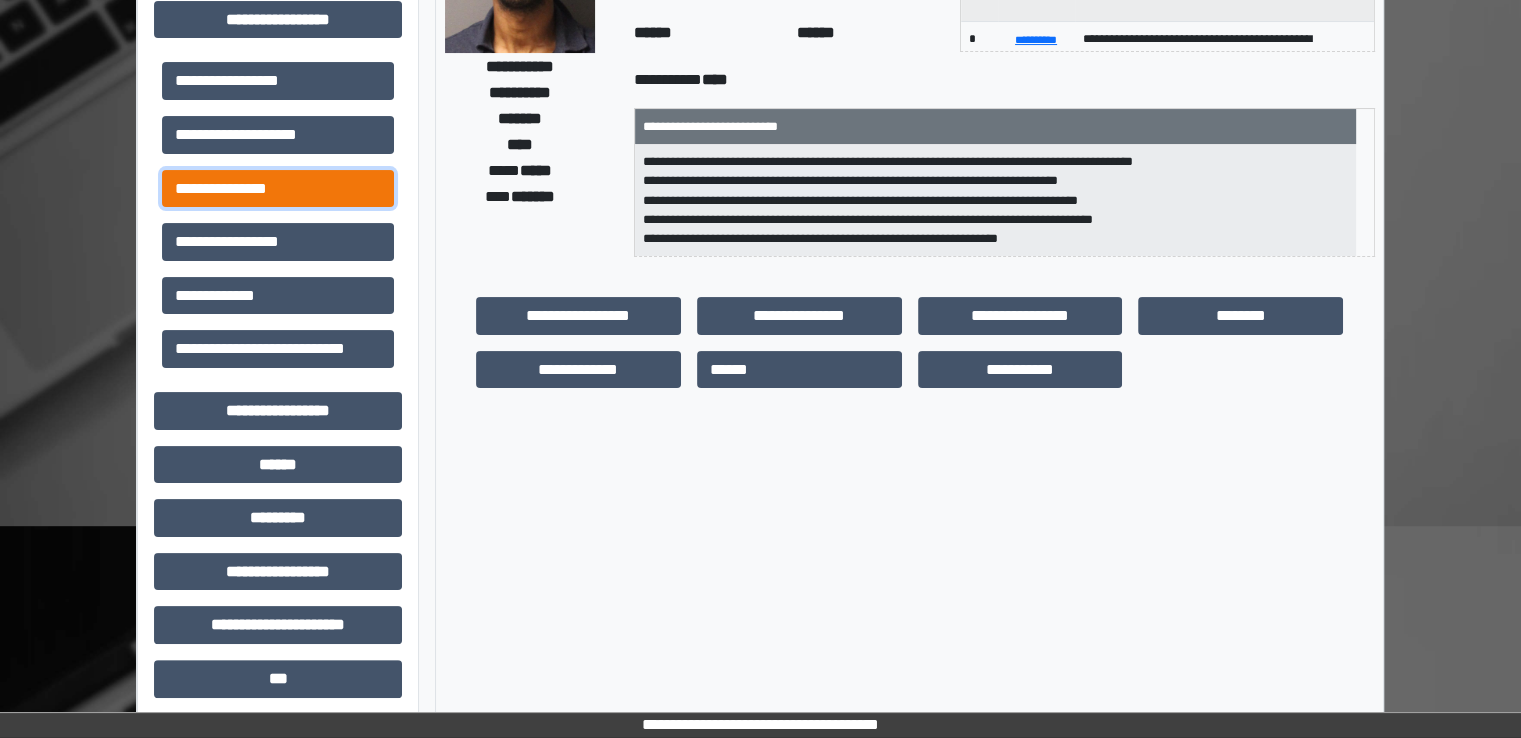 click on "**********" at bounding box center (278, 189) 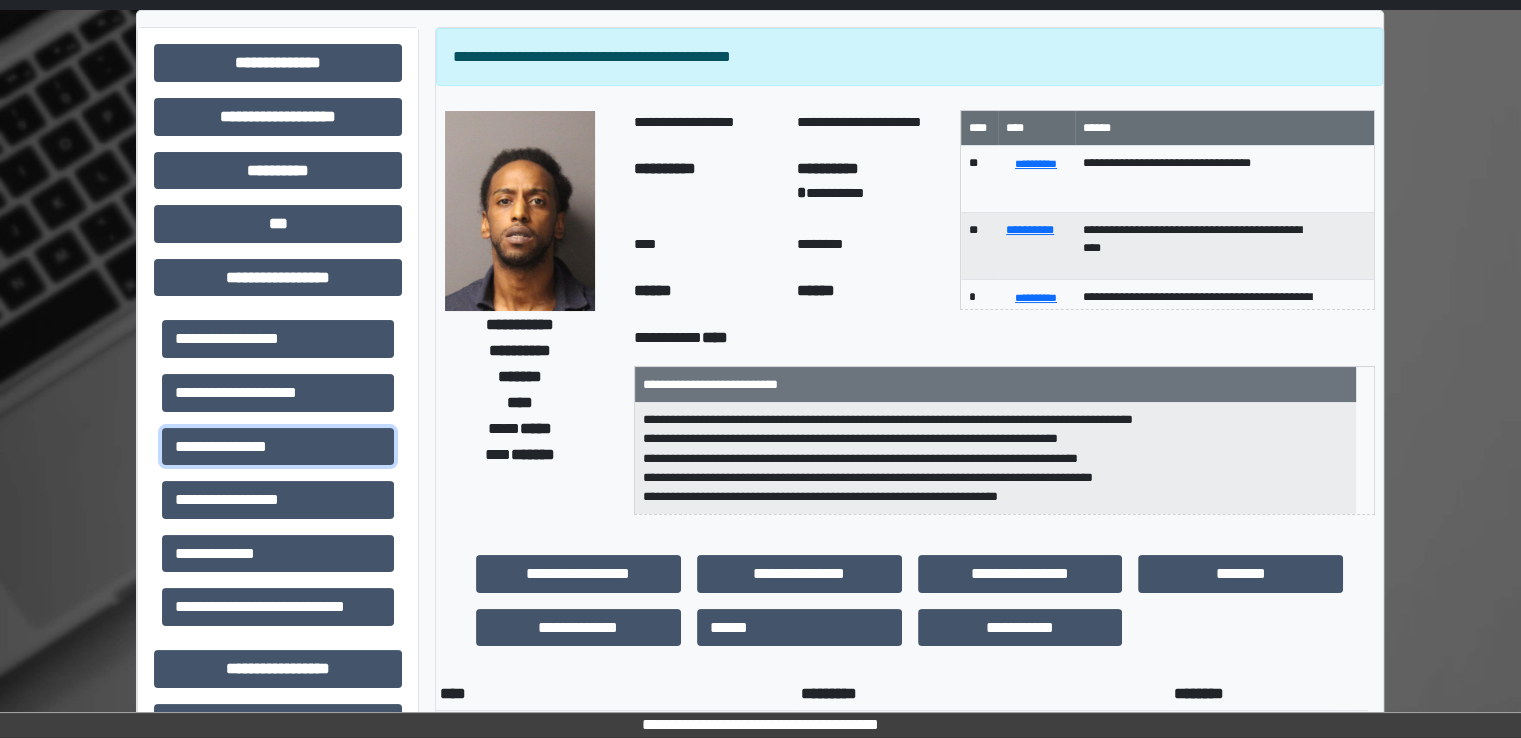 scroll, scrollTop: 0, scrollLeft: 0, axis: both 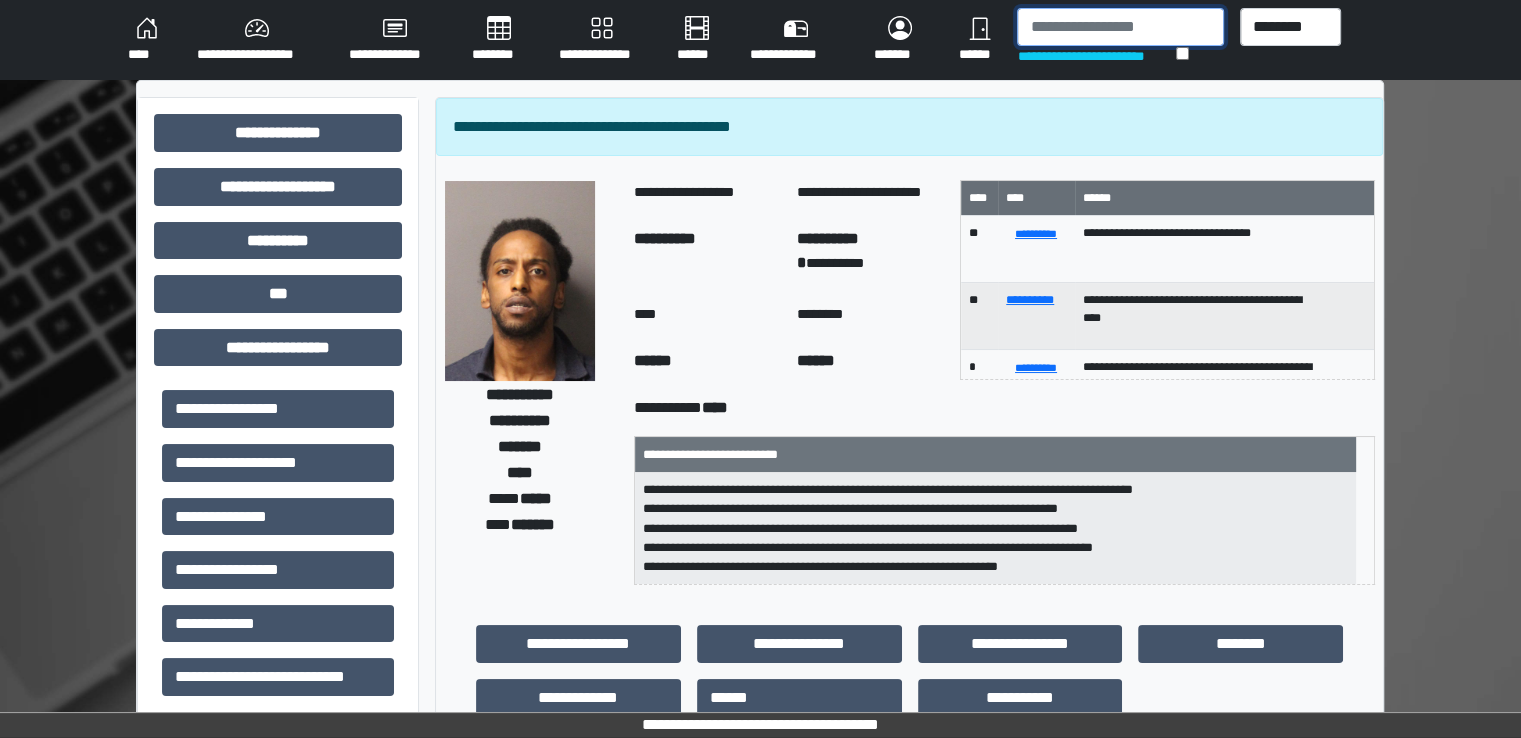 click at bounding box center [1120, 27] 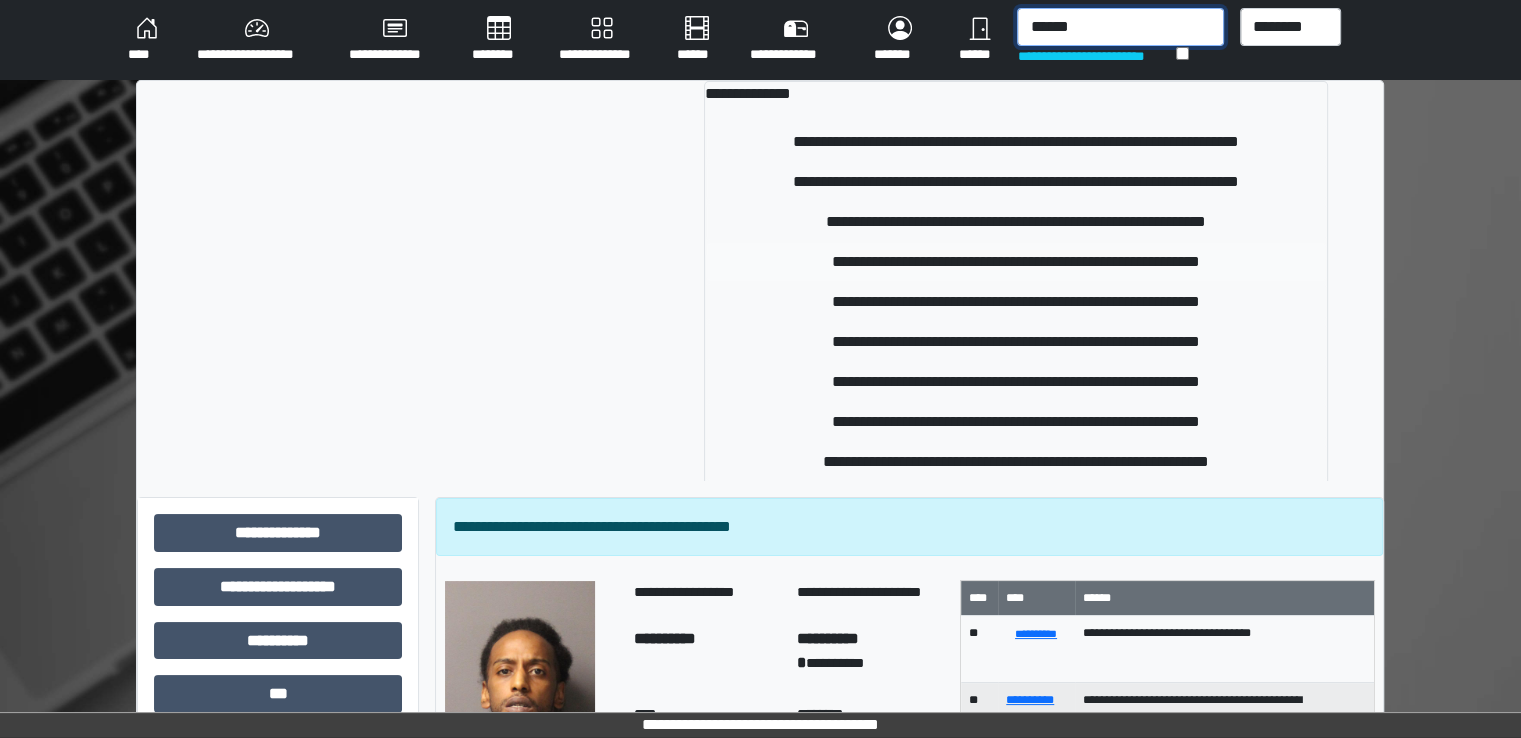 type on "******" 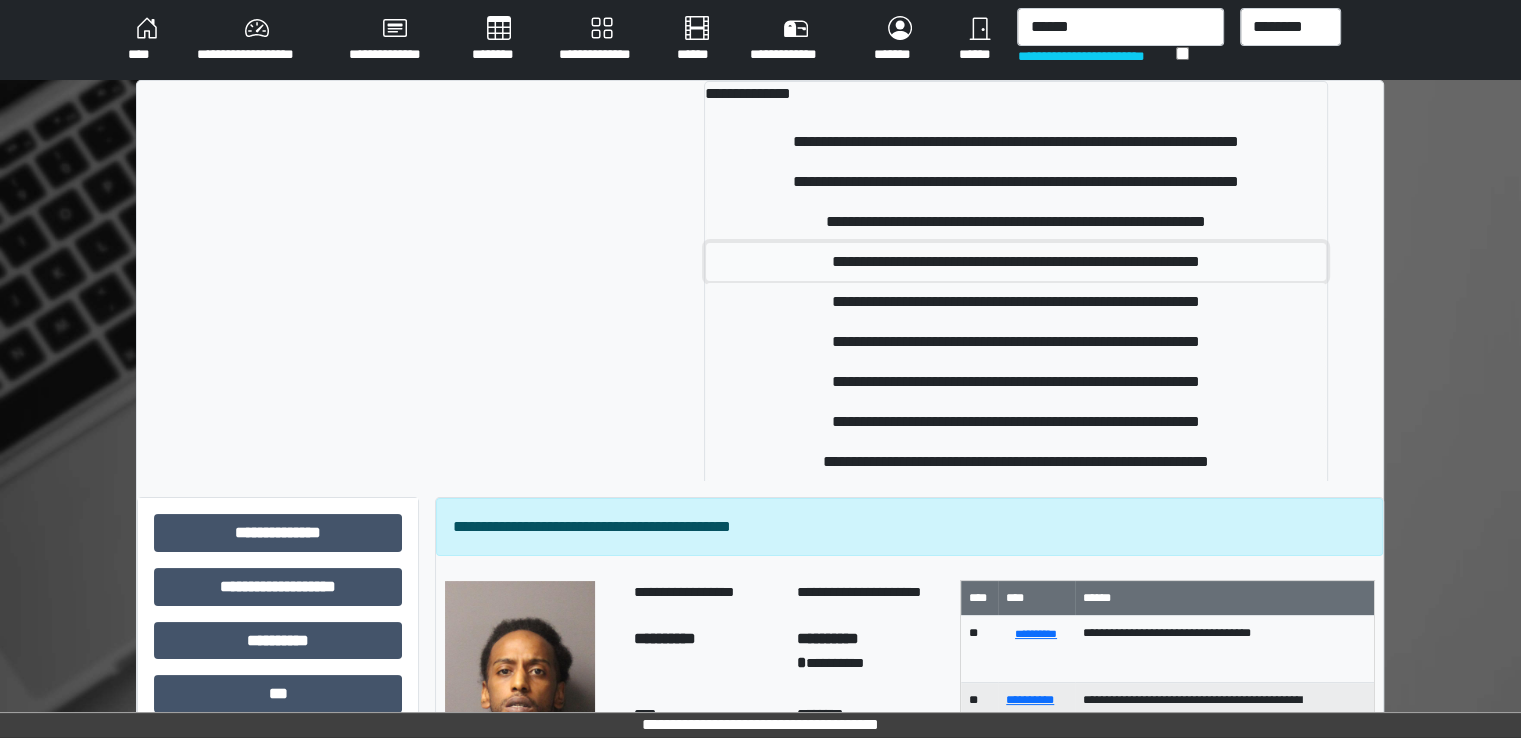 click on "**********" at bounding box center (1016, 262) 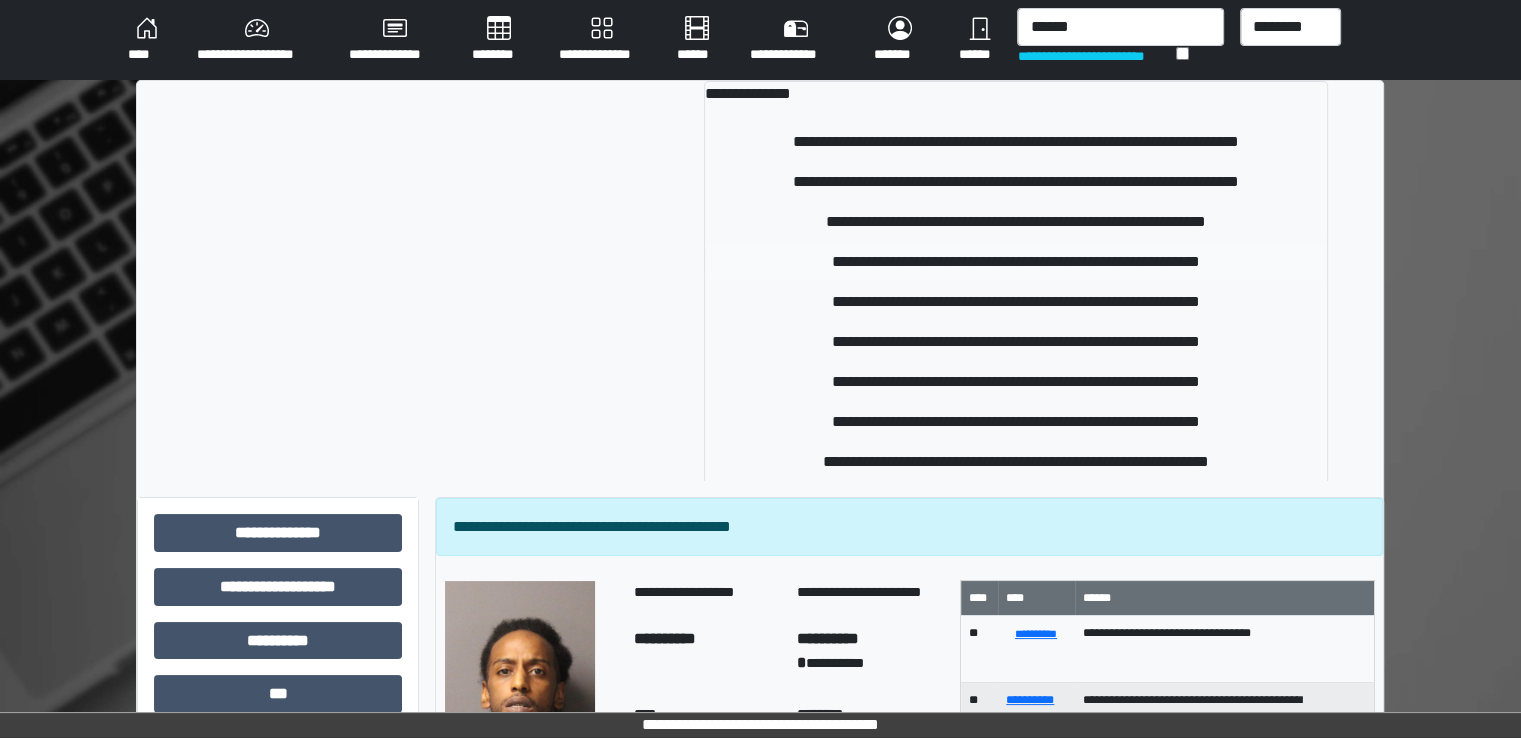 type 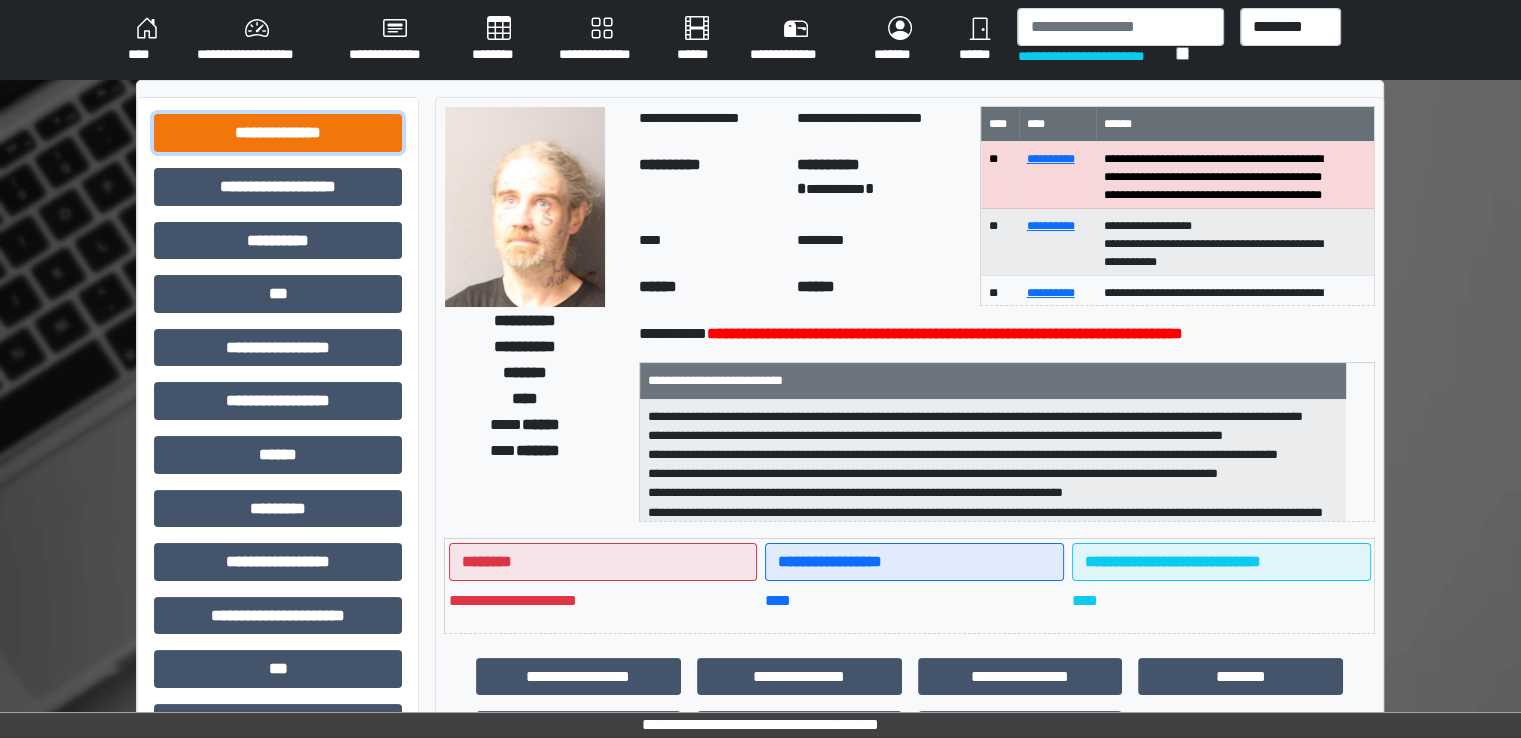 click on "**********" at bounding box center [278, 133] 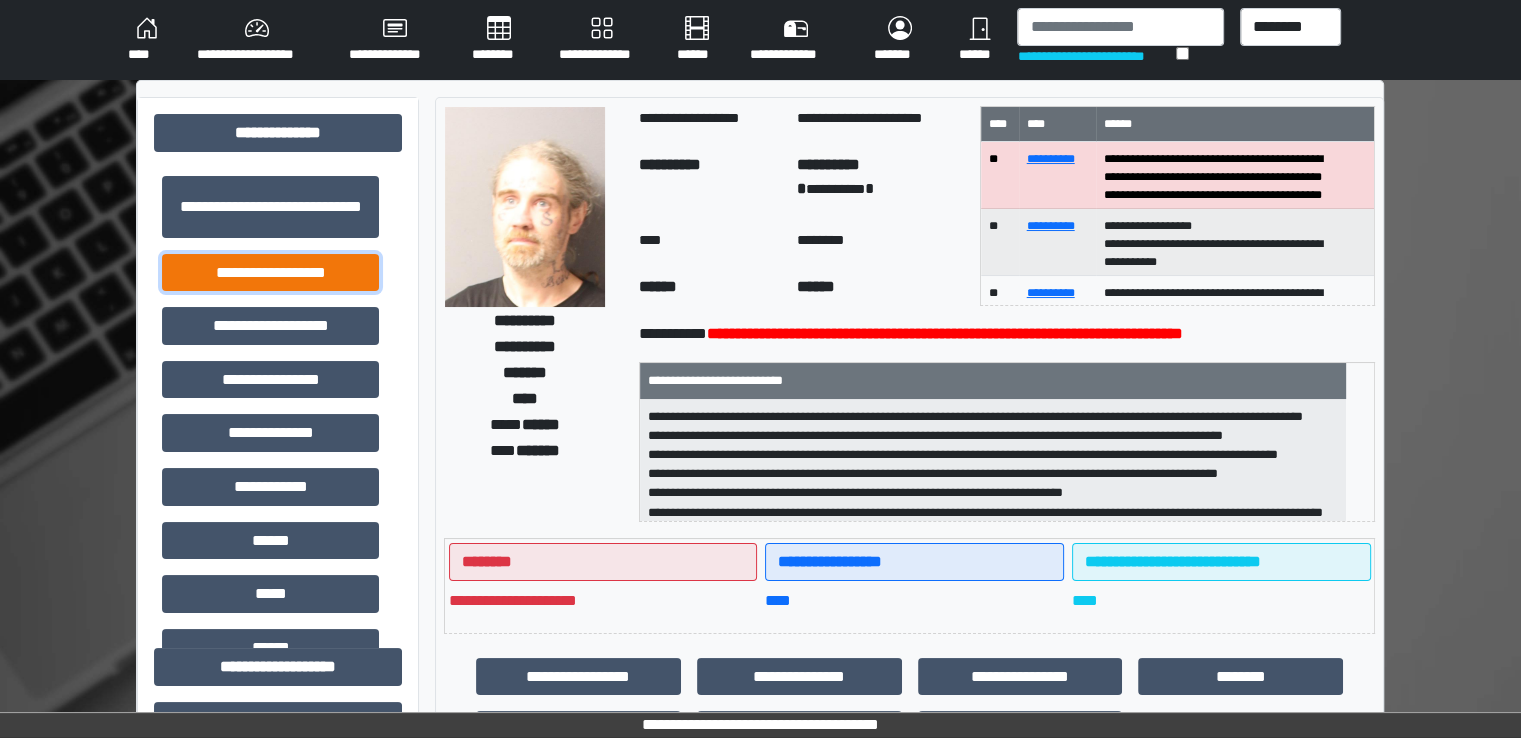 click on "**********" at bounding box center [270, 273] 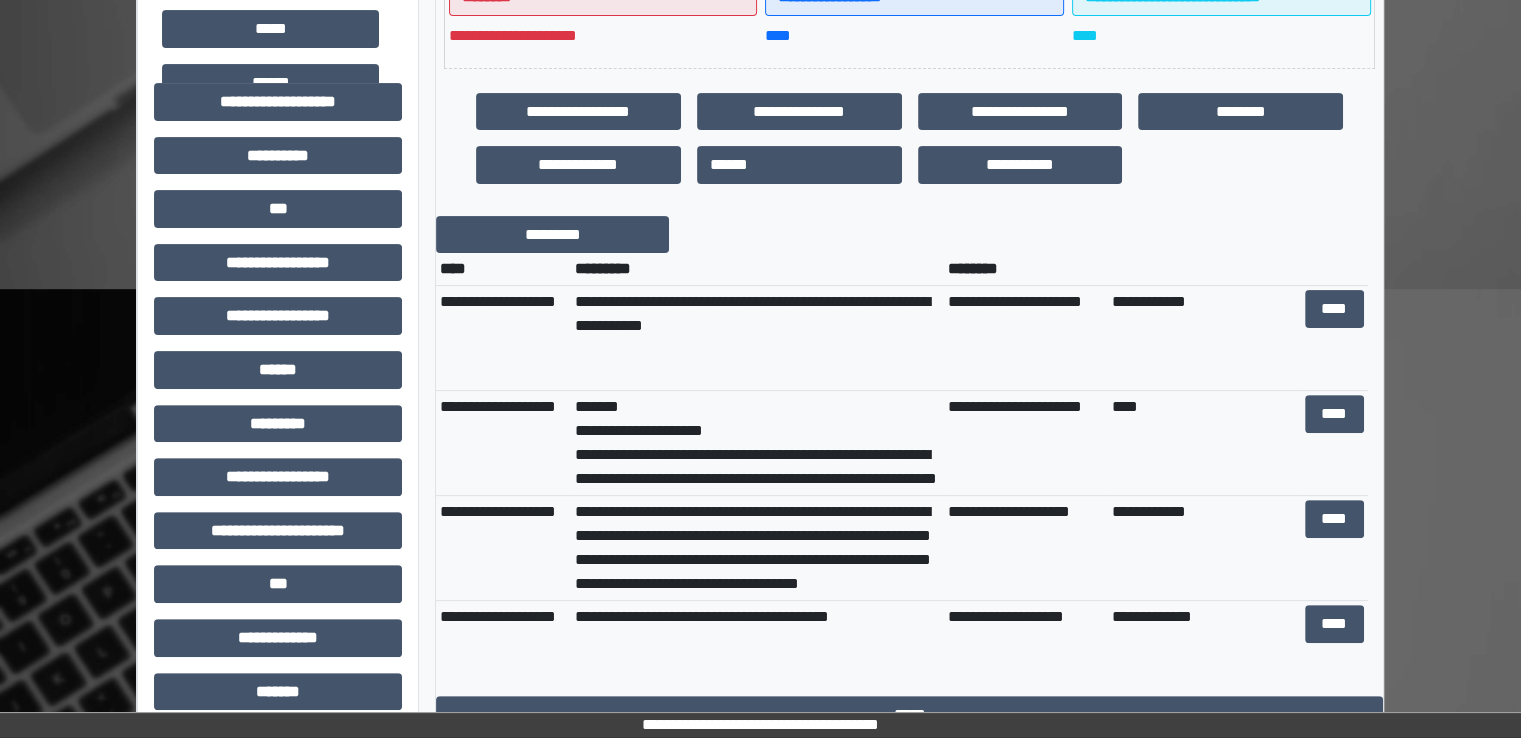 scroll, scrollTop: 600, scrollLeft: 0, axis: vertical 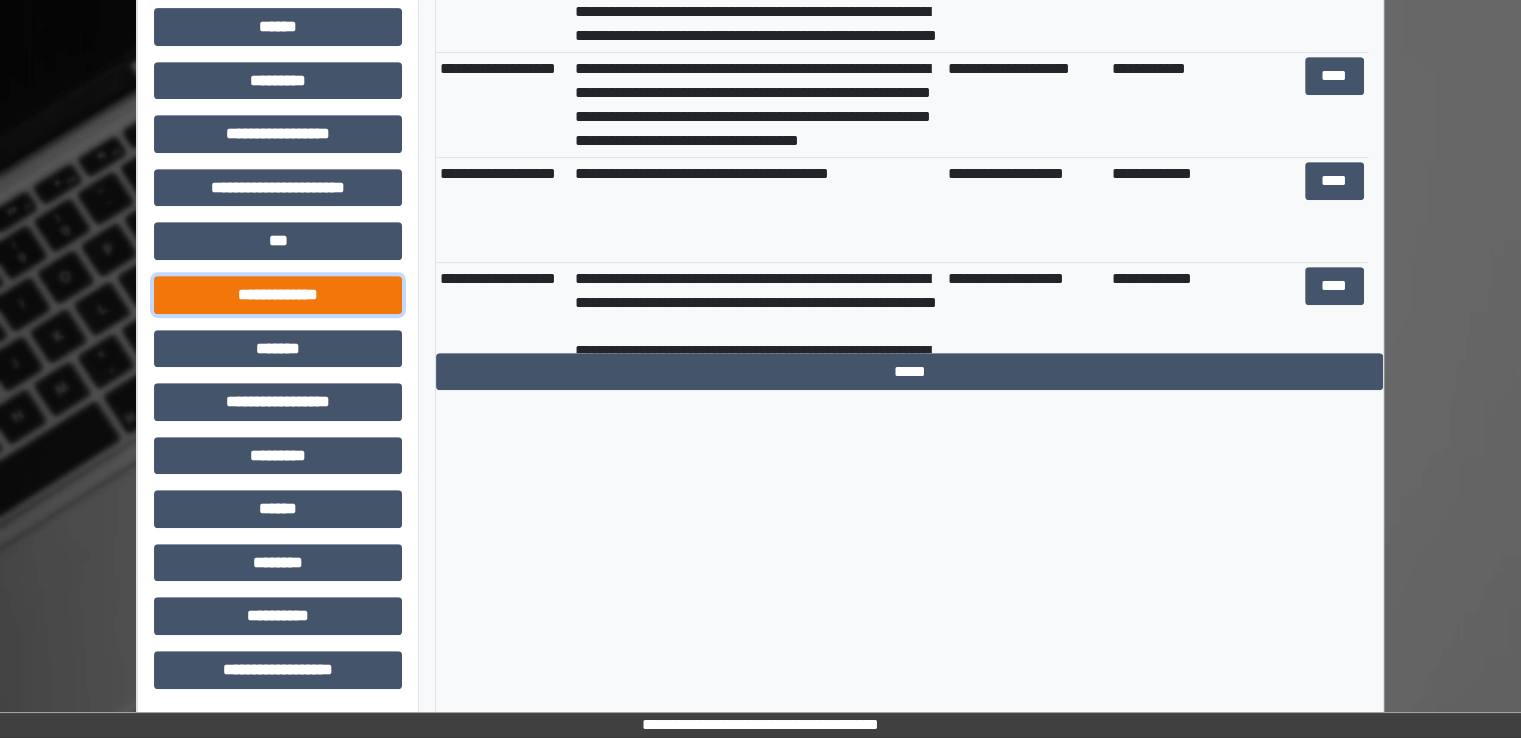 click on "**********" at bounding box center (278, 295) 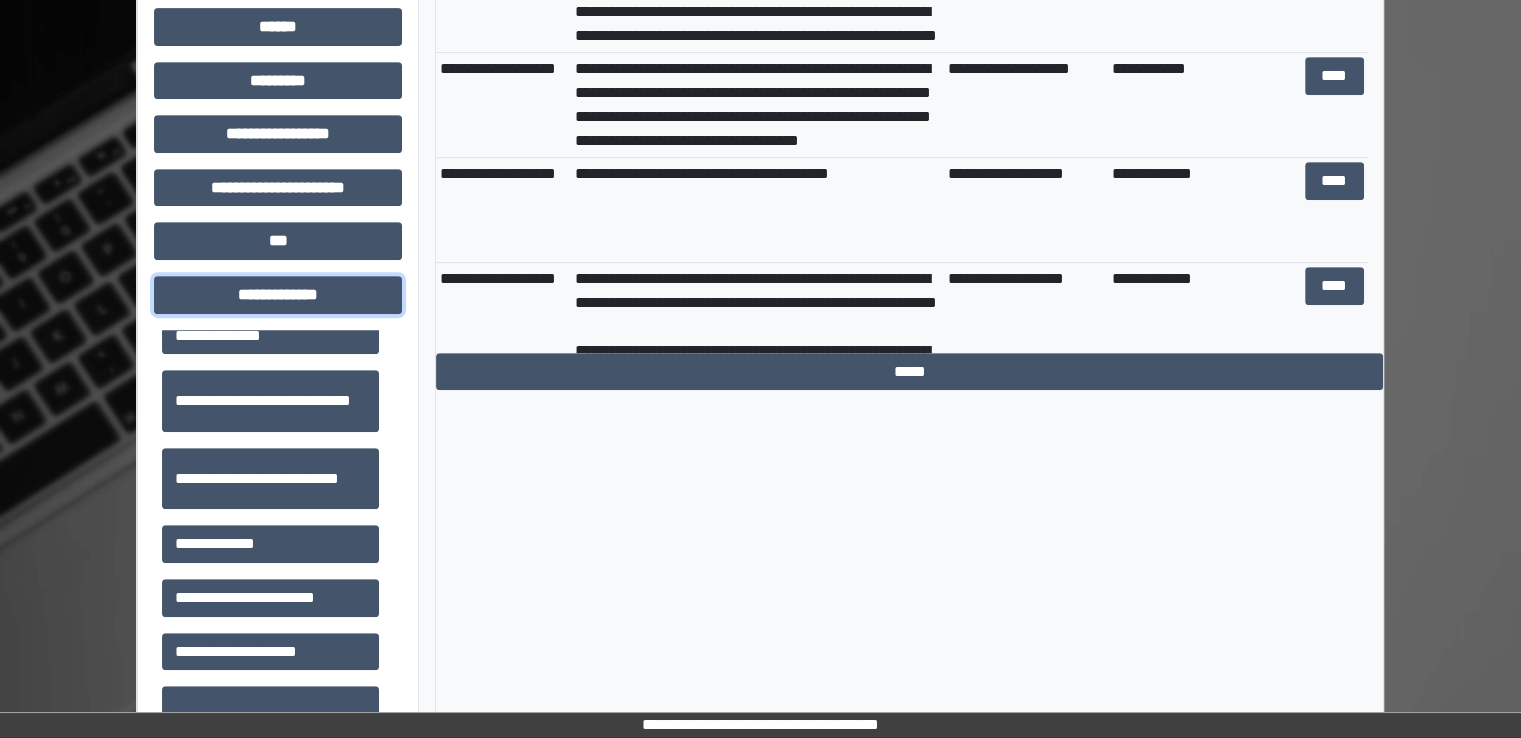 scroll, scrollTop: 500, scrollLeft: 0, axis: vertical 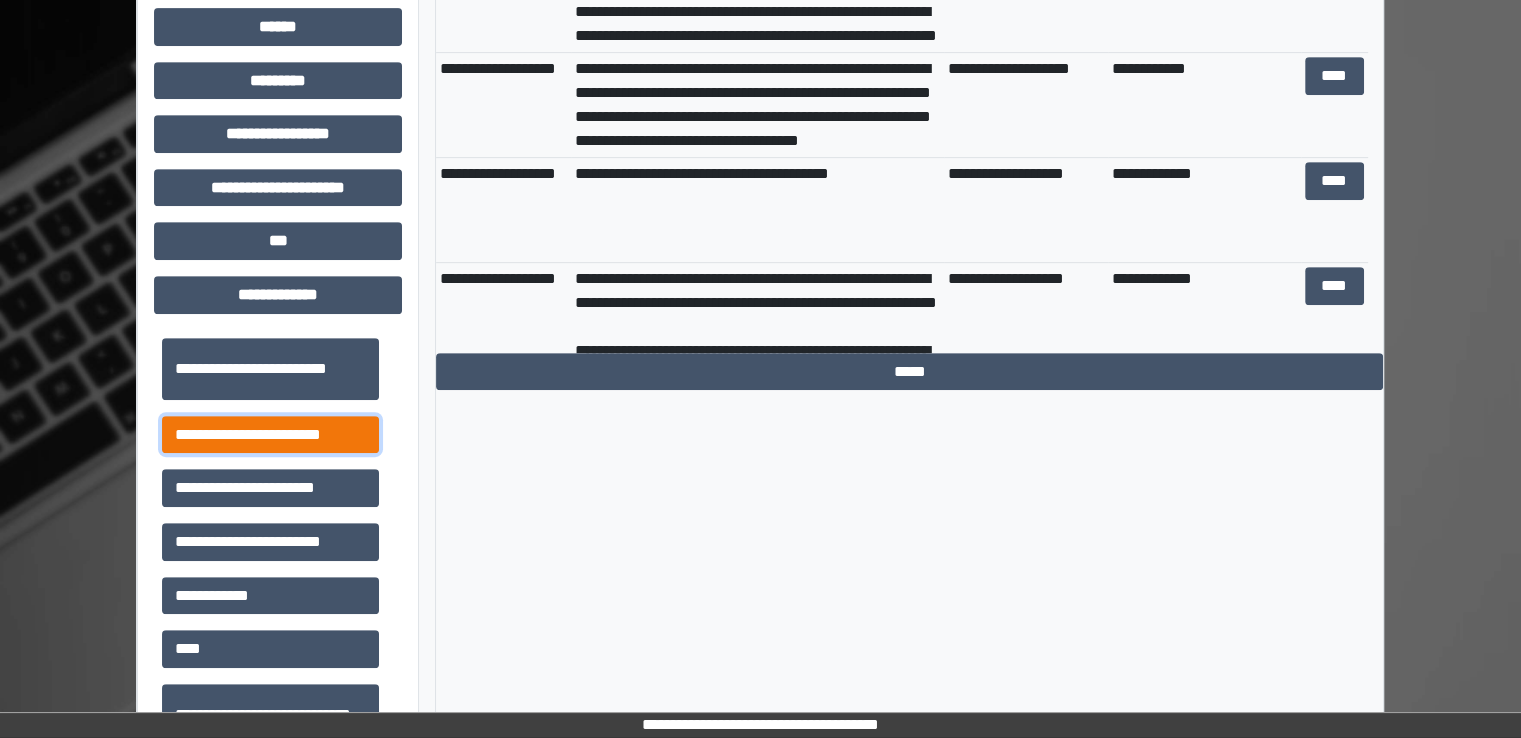 click on "**********" at bounding box center [270, 435] 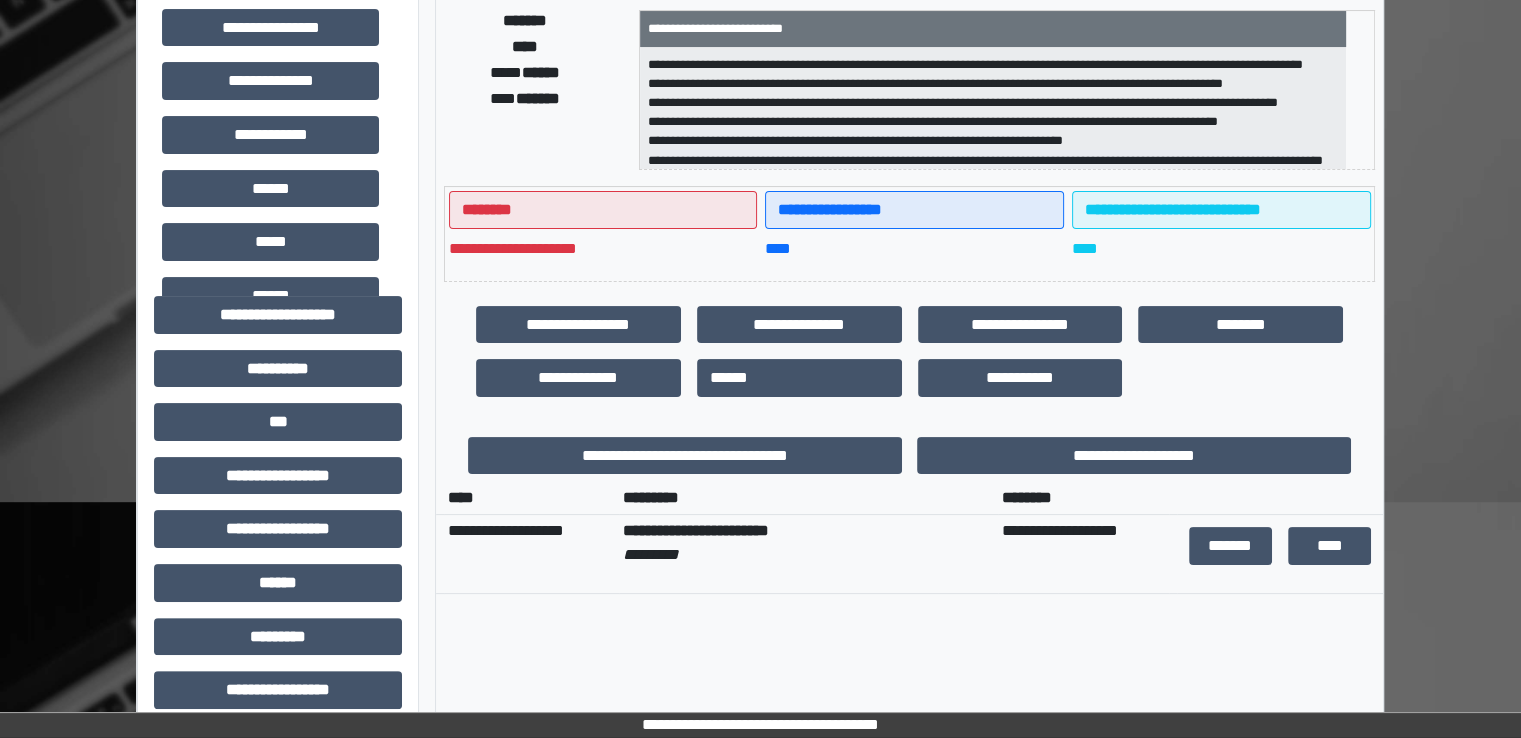 scroll, scrollTop: 400, scrollLeft: 0, axis: vertical 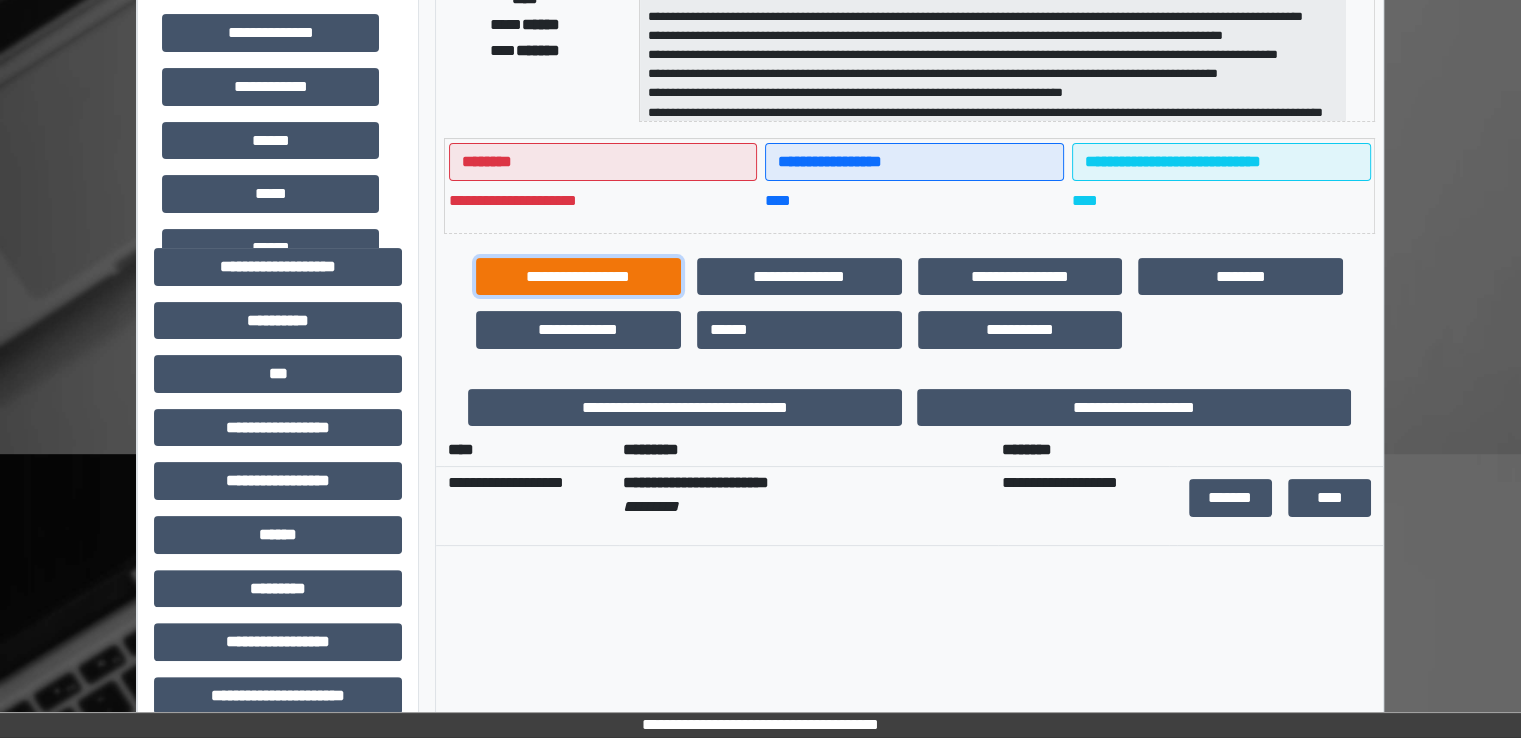 click on "**********" at bounding box center [578, 277] 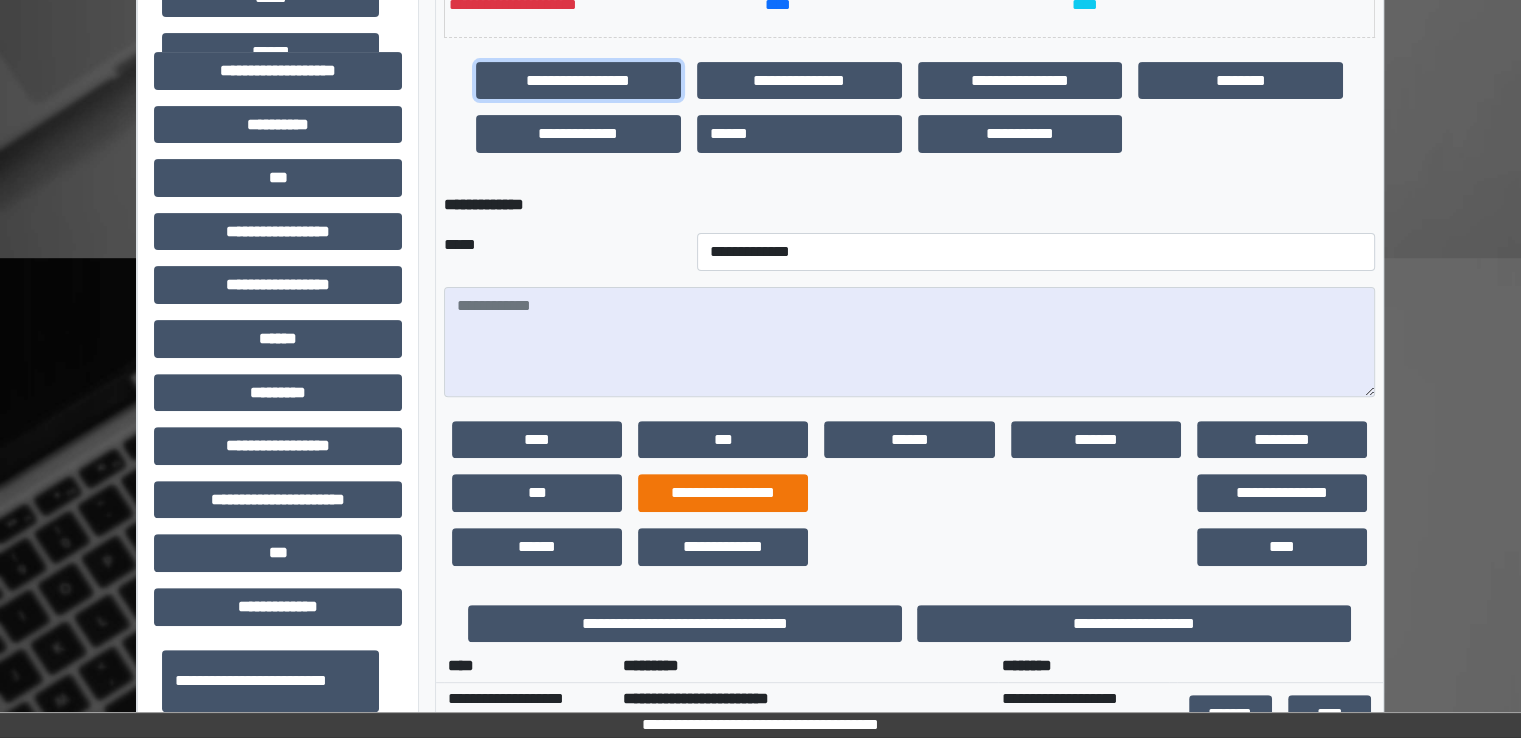 scroll, scrollTop: 600, scrollLeft: 0, axis: vertical 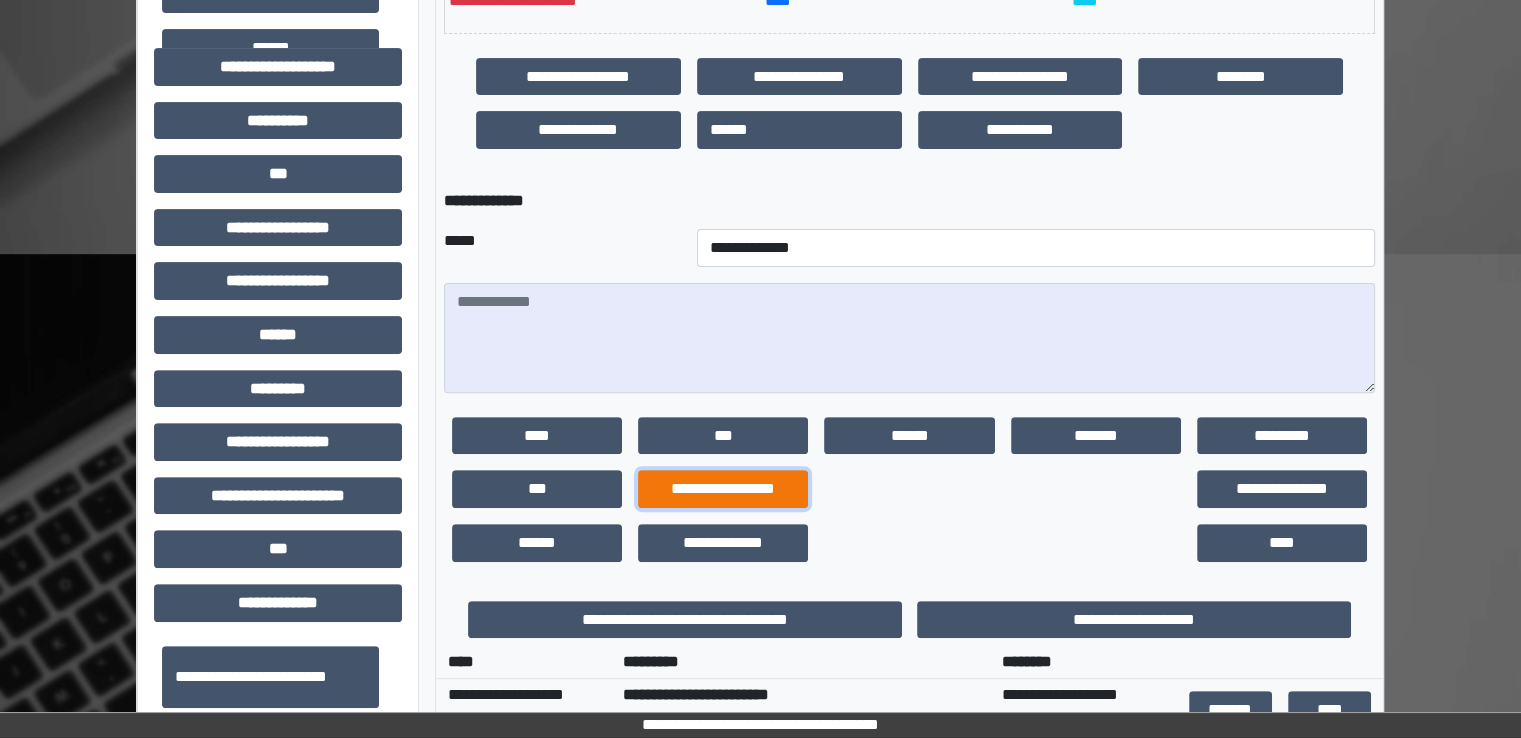 click on "**********" at bounding box center [723, 489] 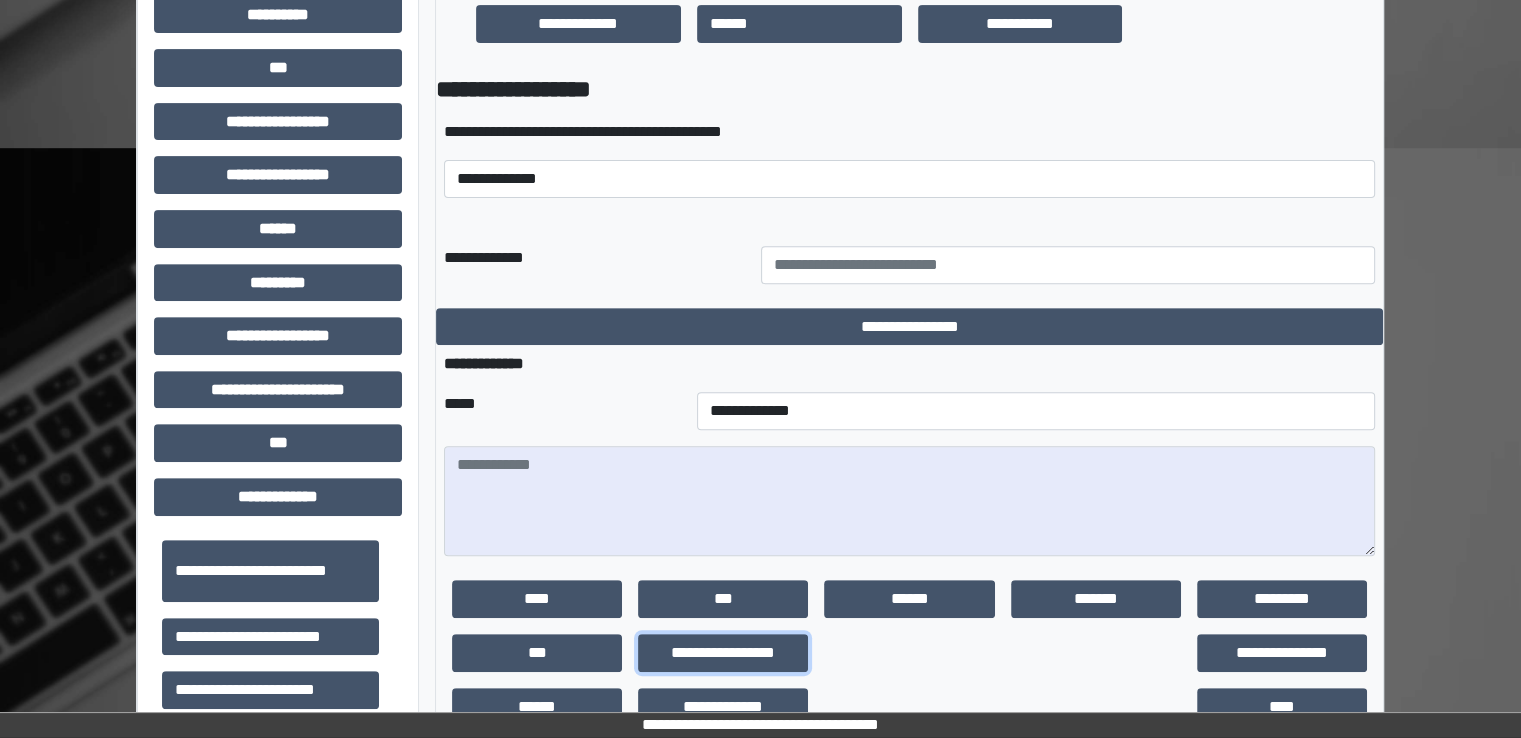 scroll, scrollTop: 600, scrollLeft: 0, axis: vertical 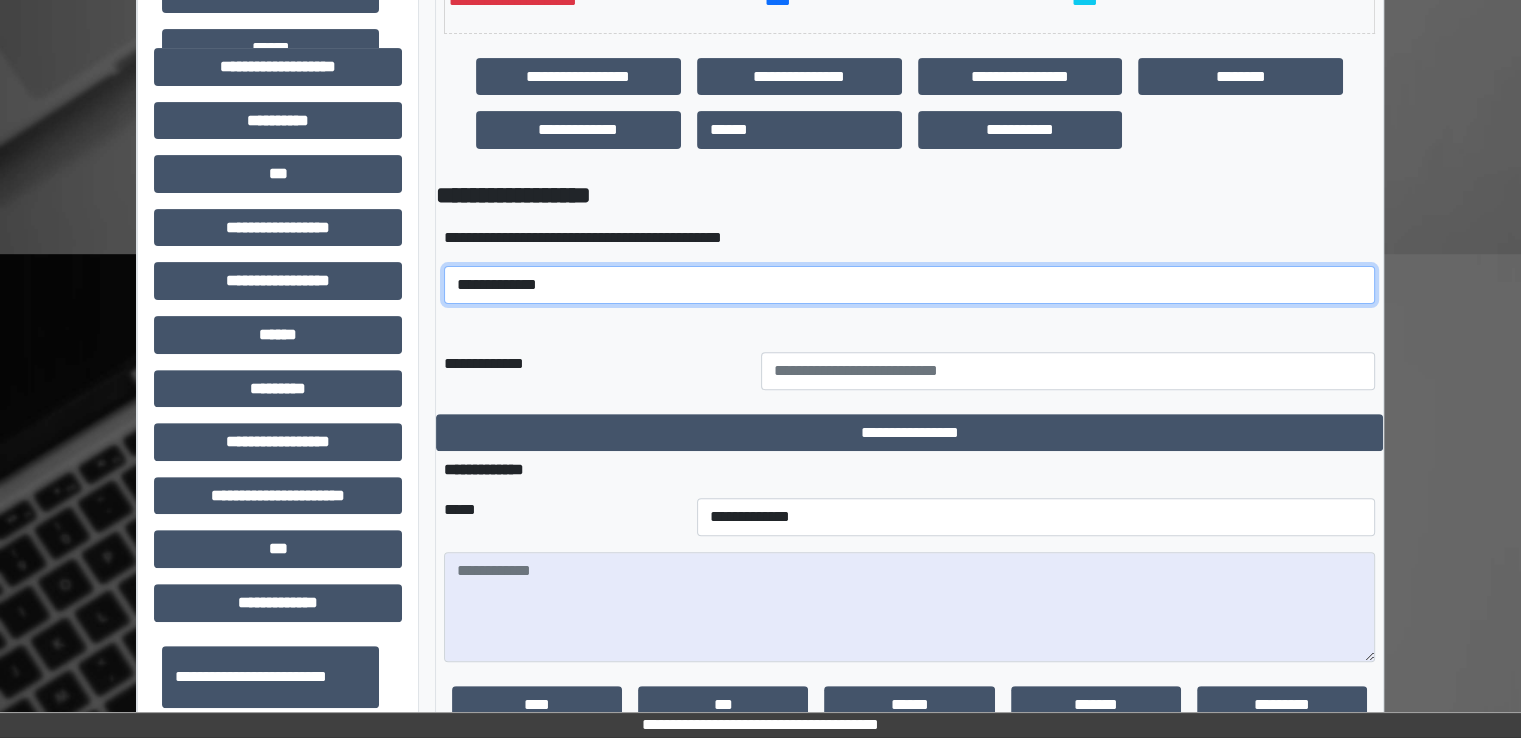click on "**********" at bounding box center [909, 285] 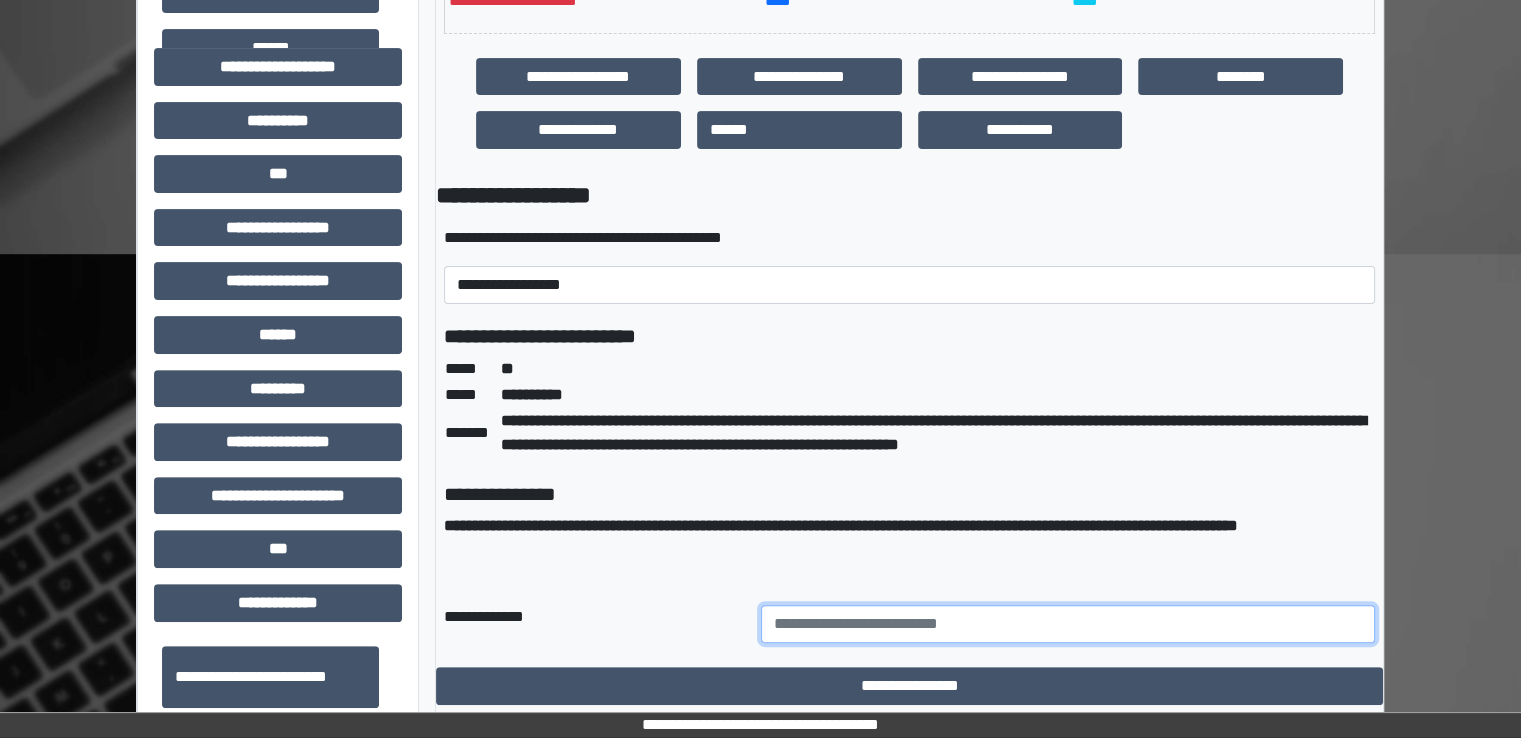 click at bounding box center (1068, 624) 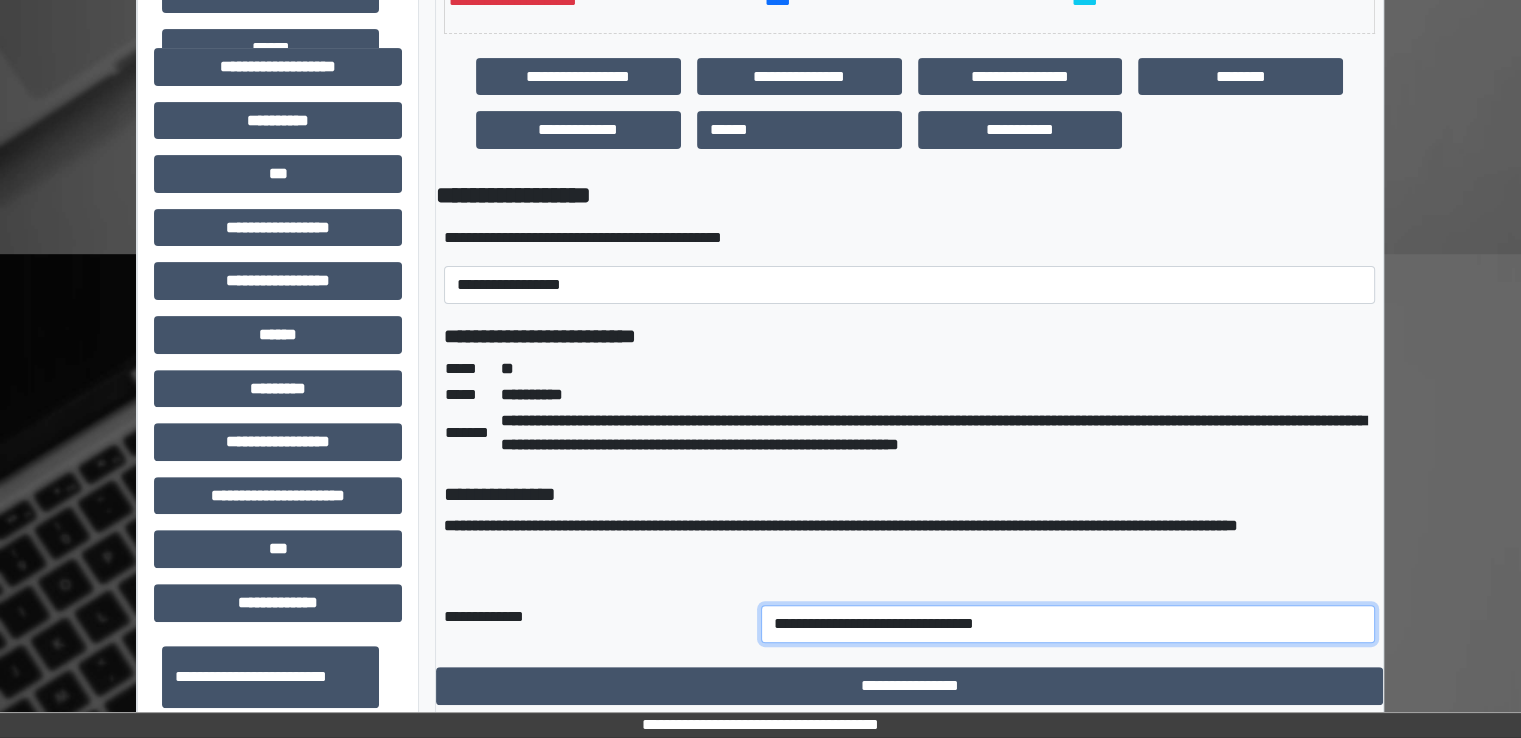 drag, startPoint x: 999, startPoint y: 624, endPoint x: 1006, endPoint y: 634, distance: 12.206555 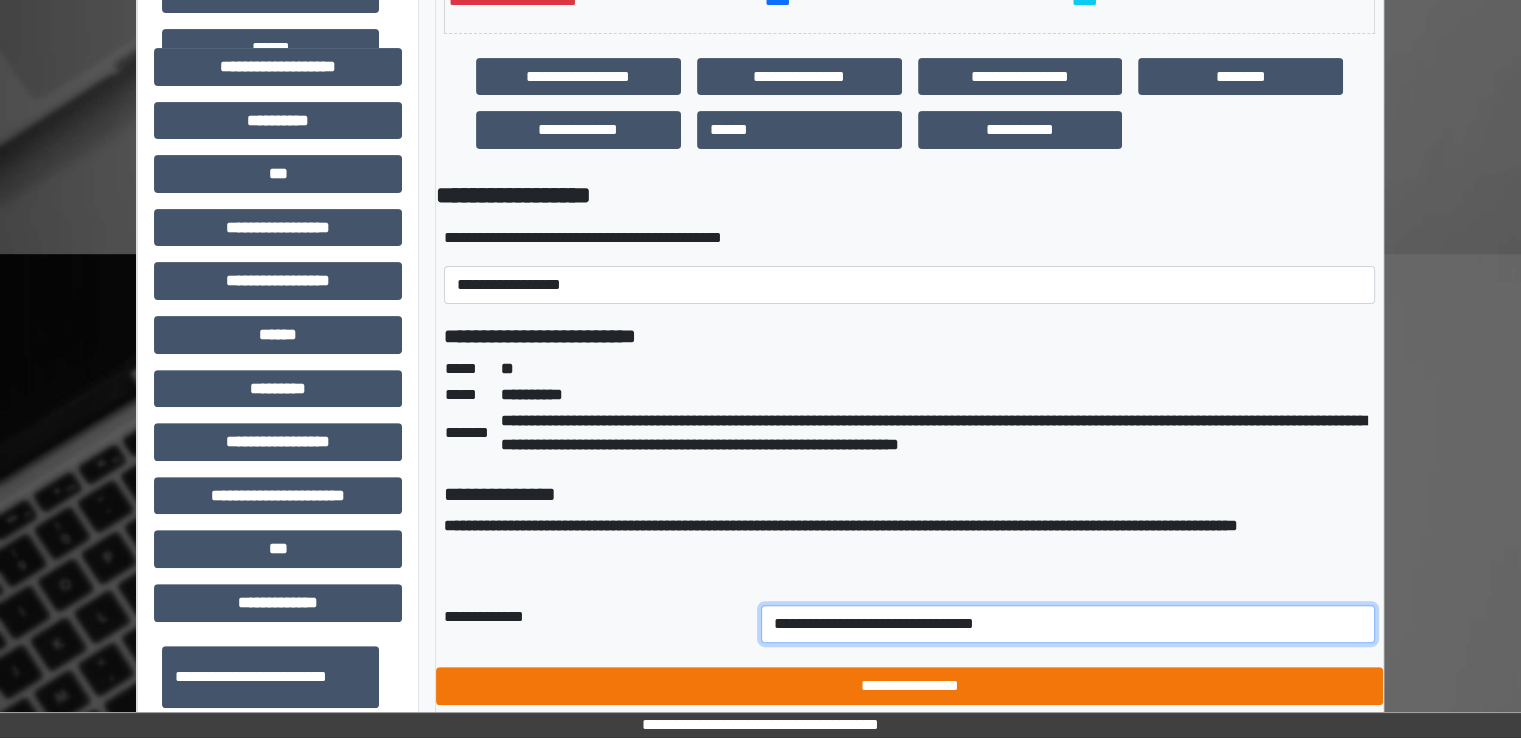 type on "**********" 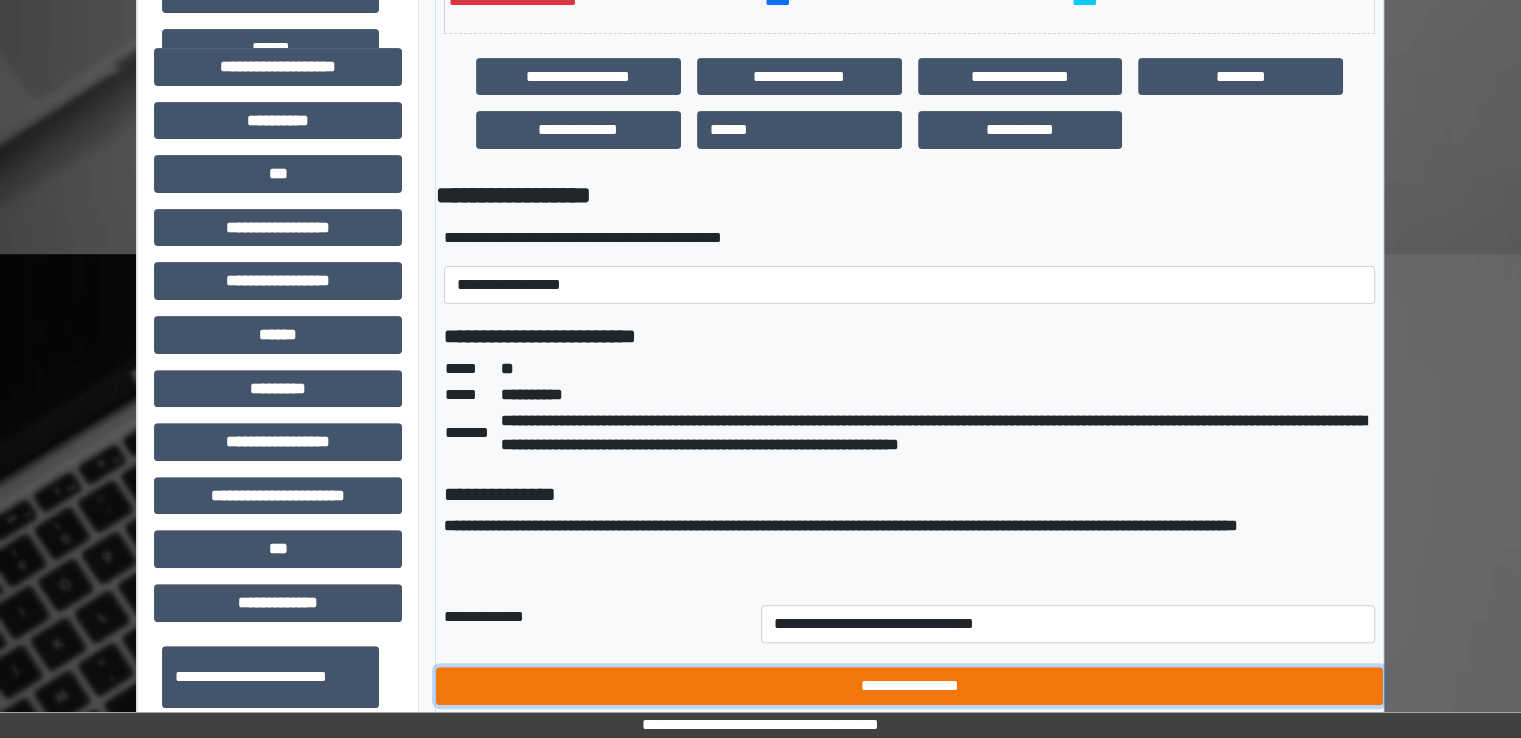 click on "**********" at bounding box center [909, 686] 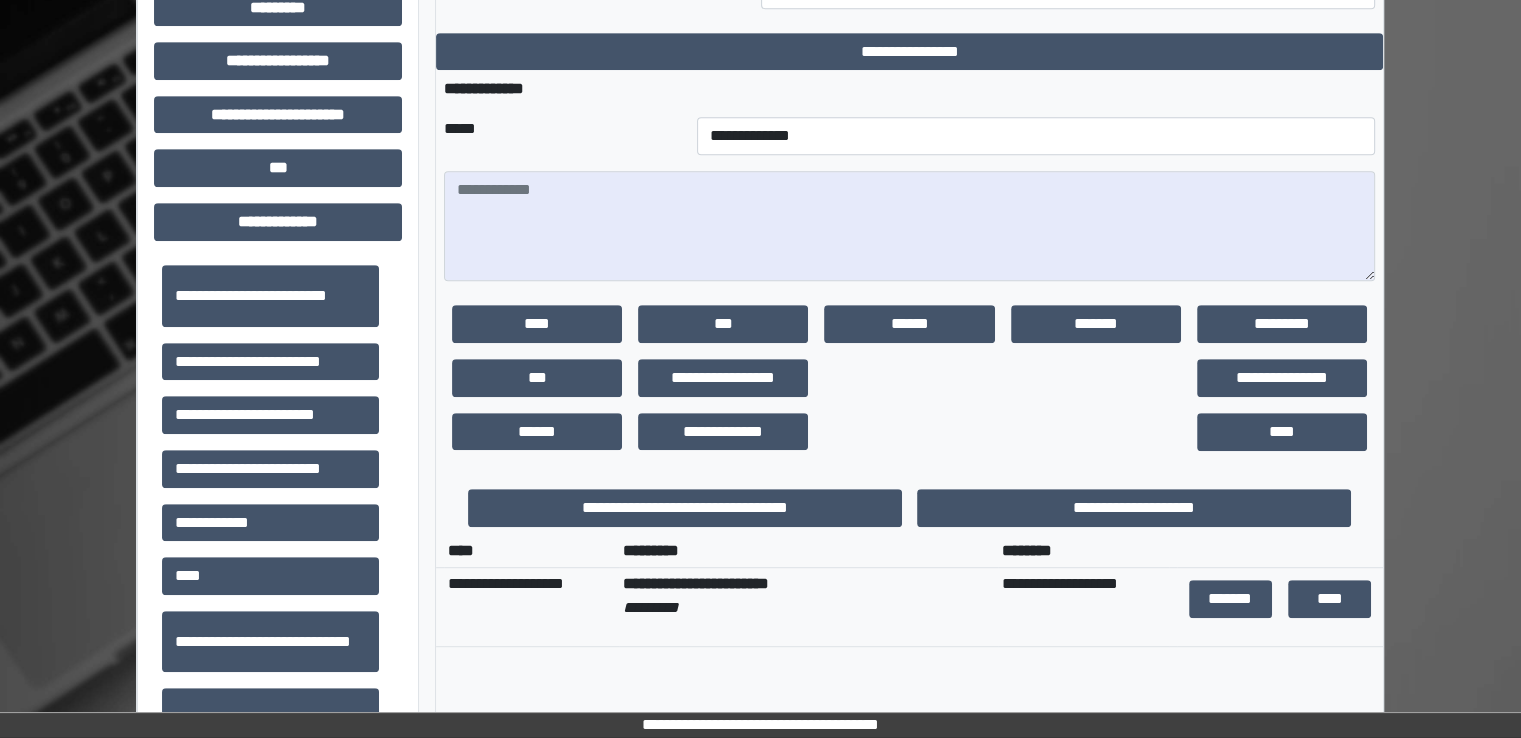 scroll, scrollTop: 1300, scrollLeft: 0, axis: vertical 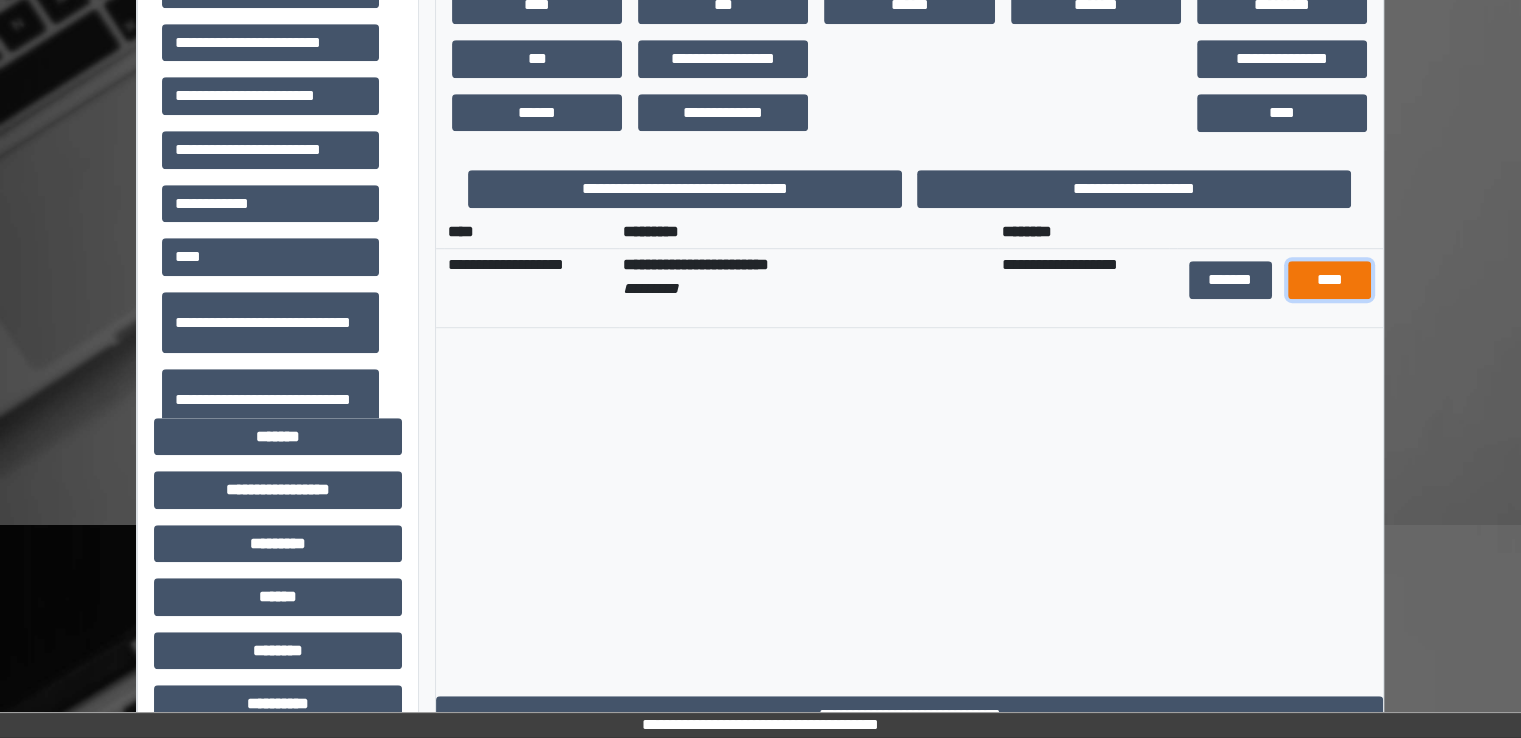 click on "****" at bounding box center (1329, 280) 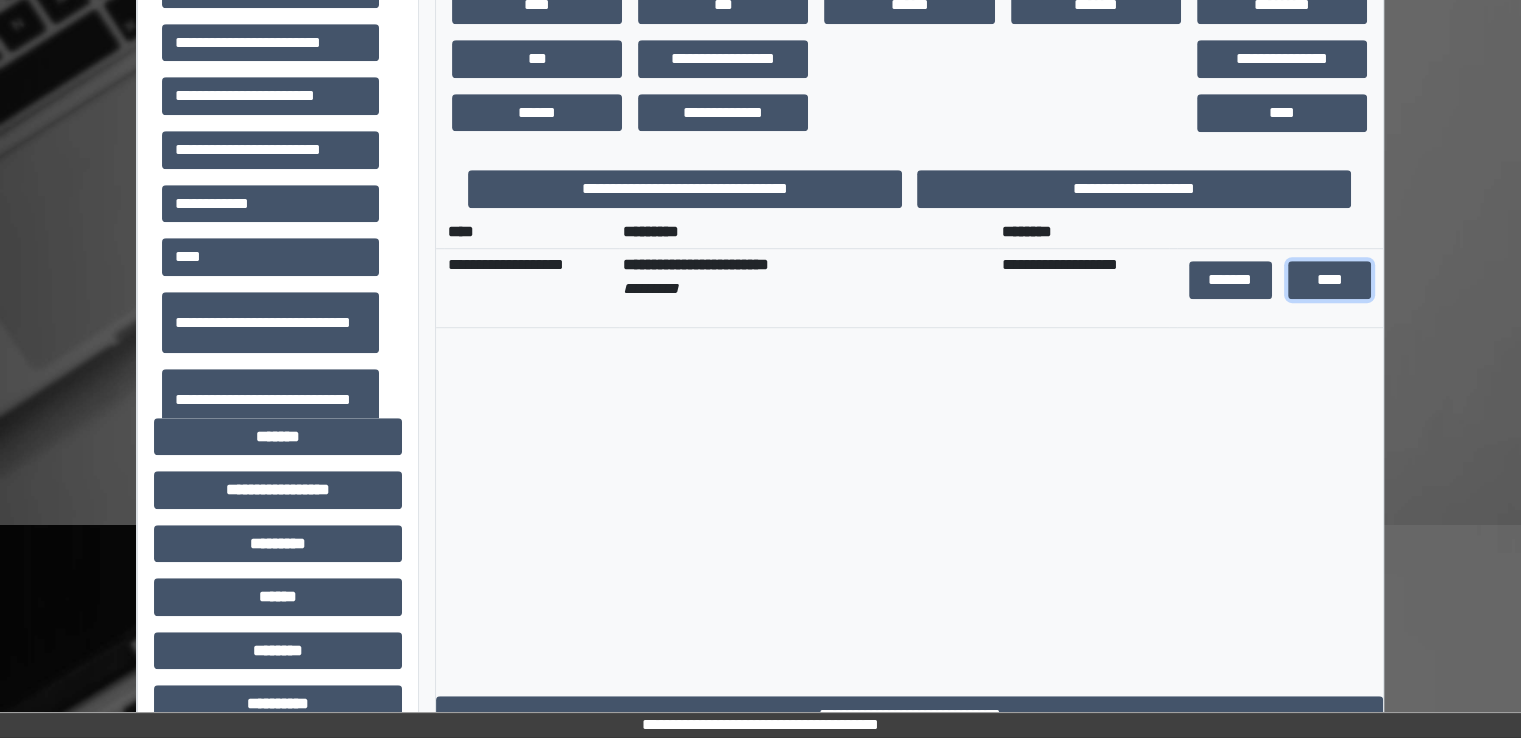 scroll, scrollTop: 1388, scrollLeft: 0, axis: vertical 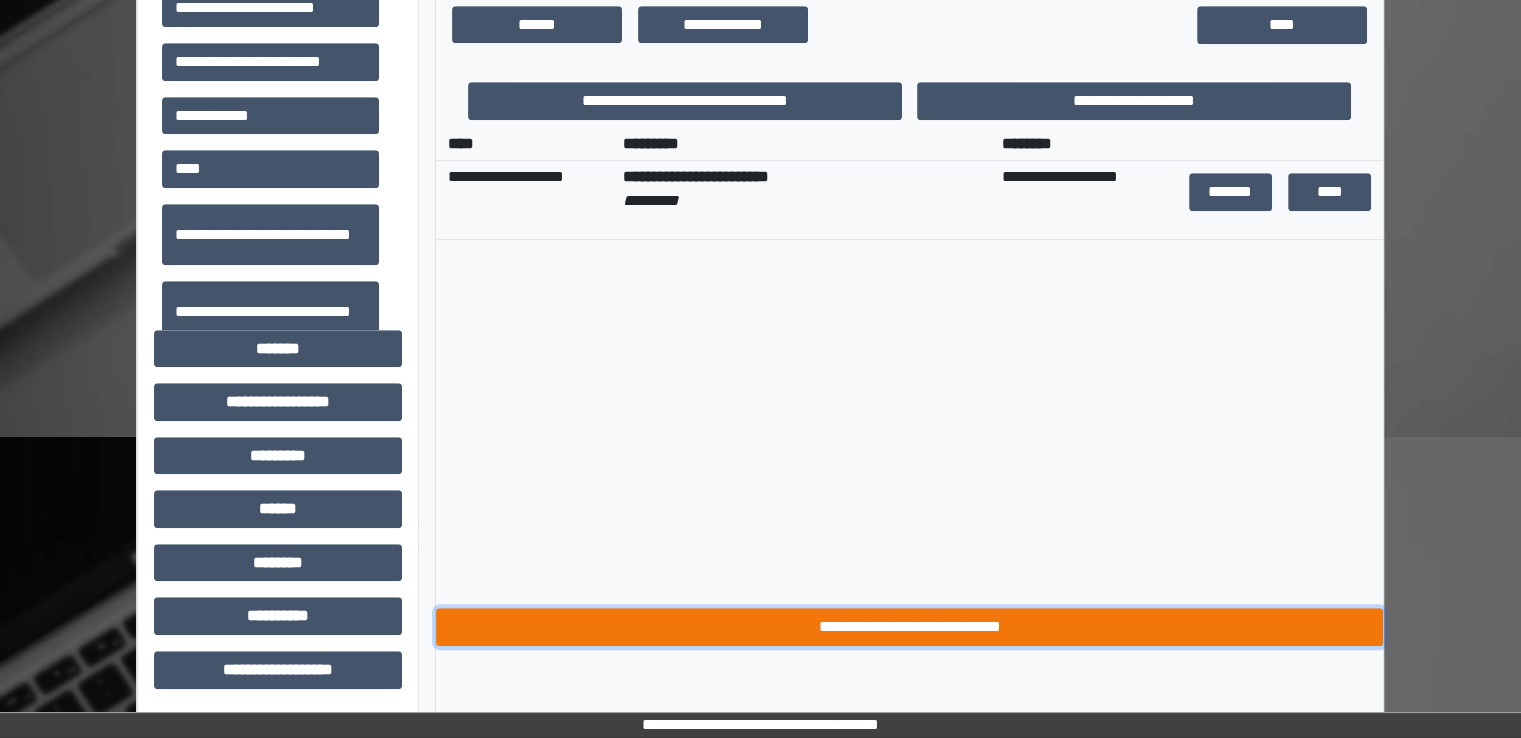 click on "**********" at bounding box center (909, 627) 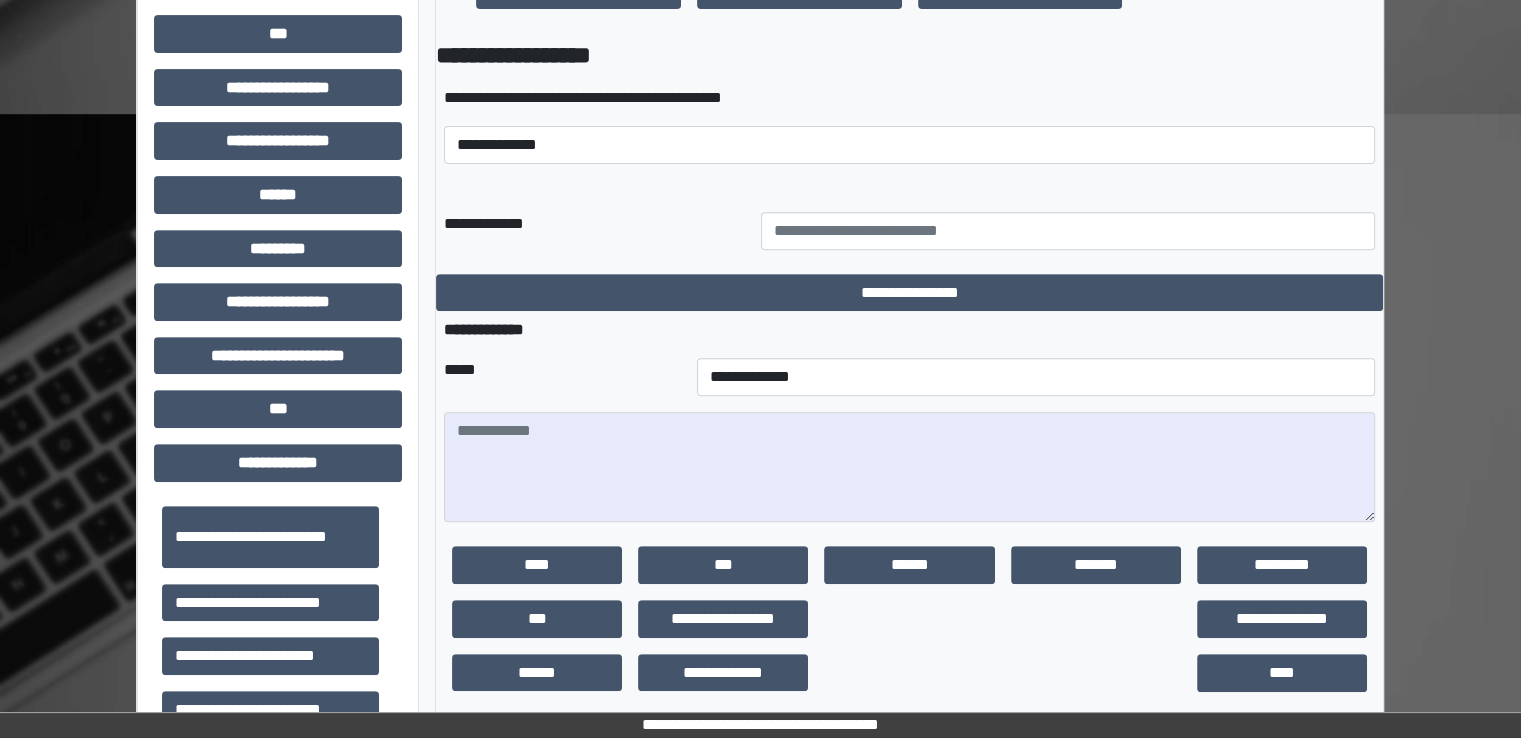 scroll, scrollTop: 800, scrollLeft: 0, axis: vertical 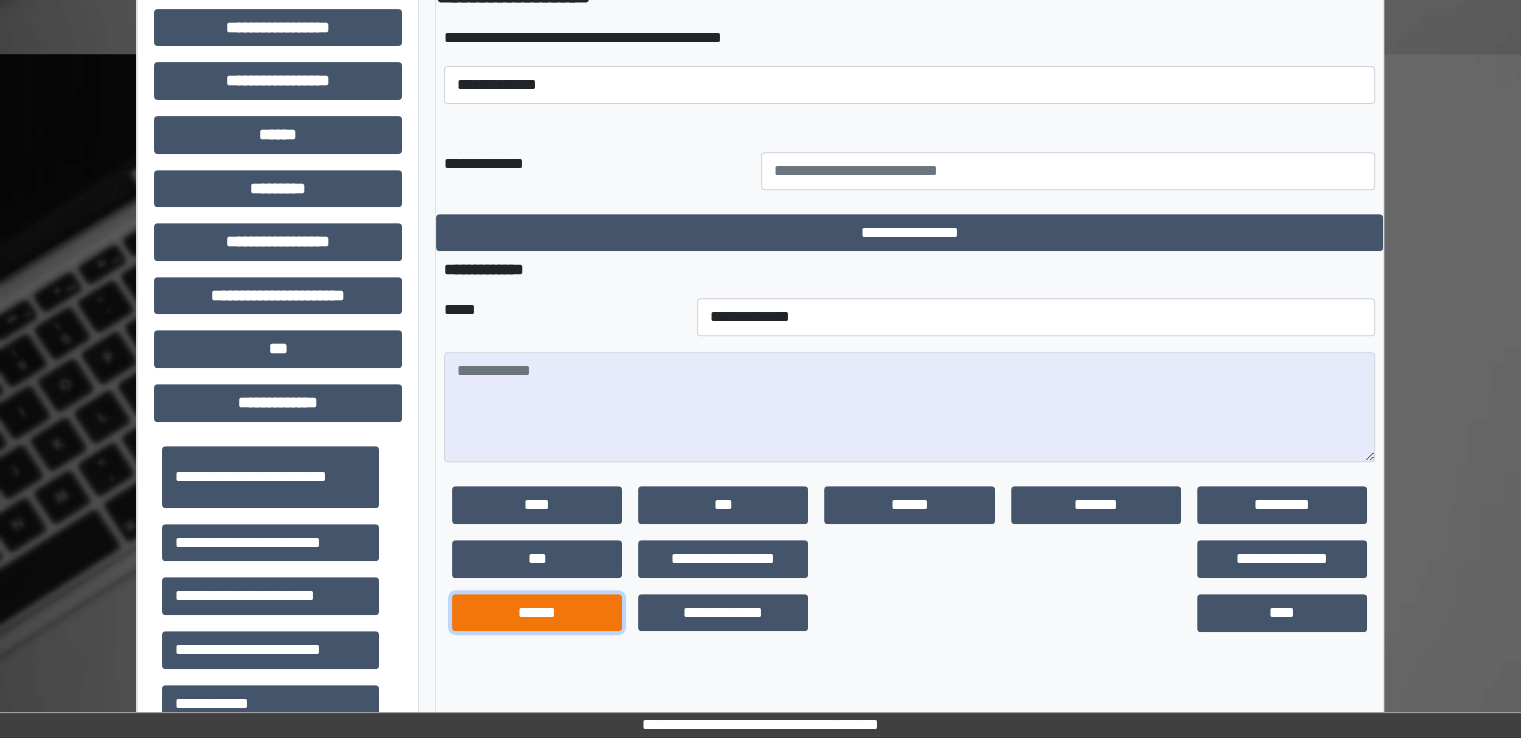 click on "******" at bounding box center [537, 613] 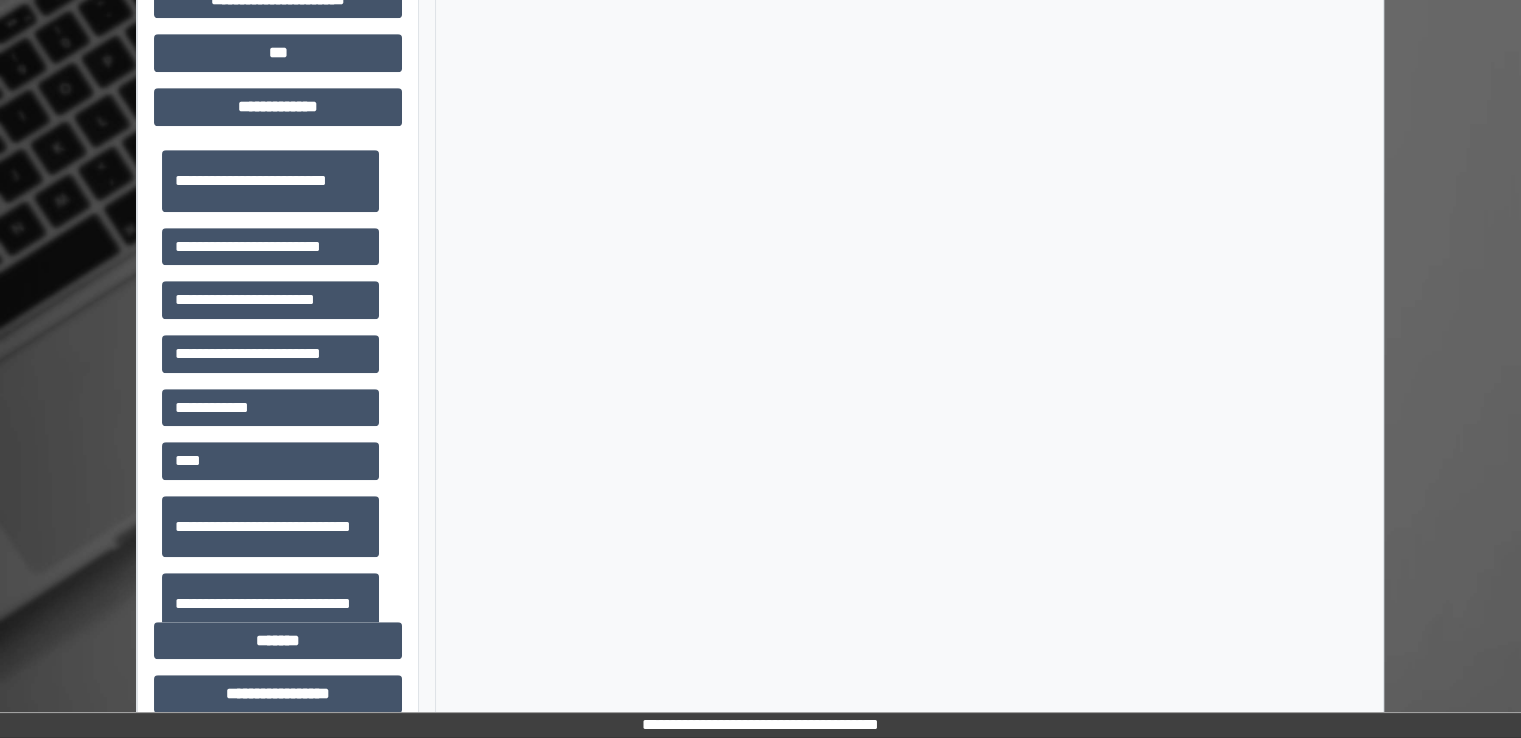 scroll, scrollTop: 1100, scrollLeft: 0, axis: vertical 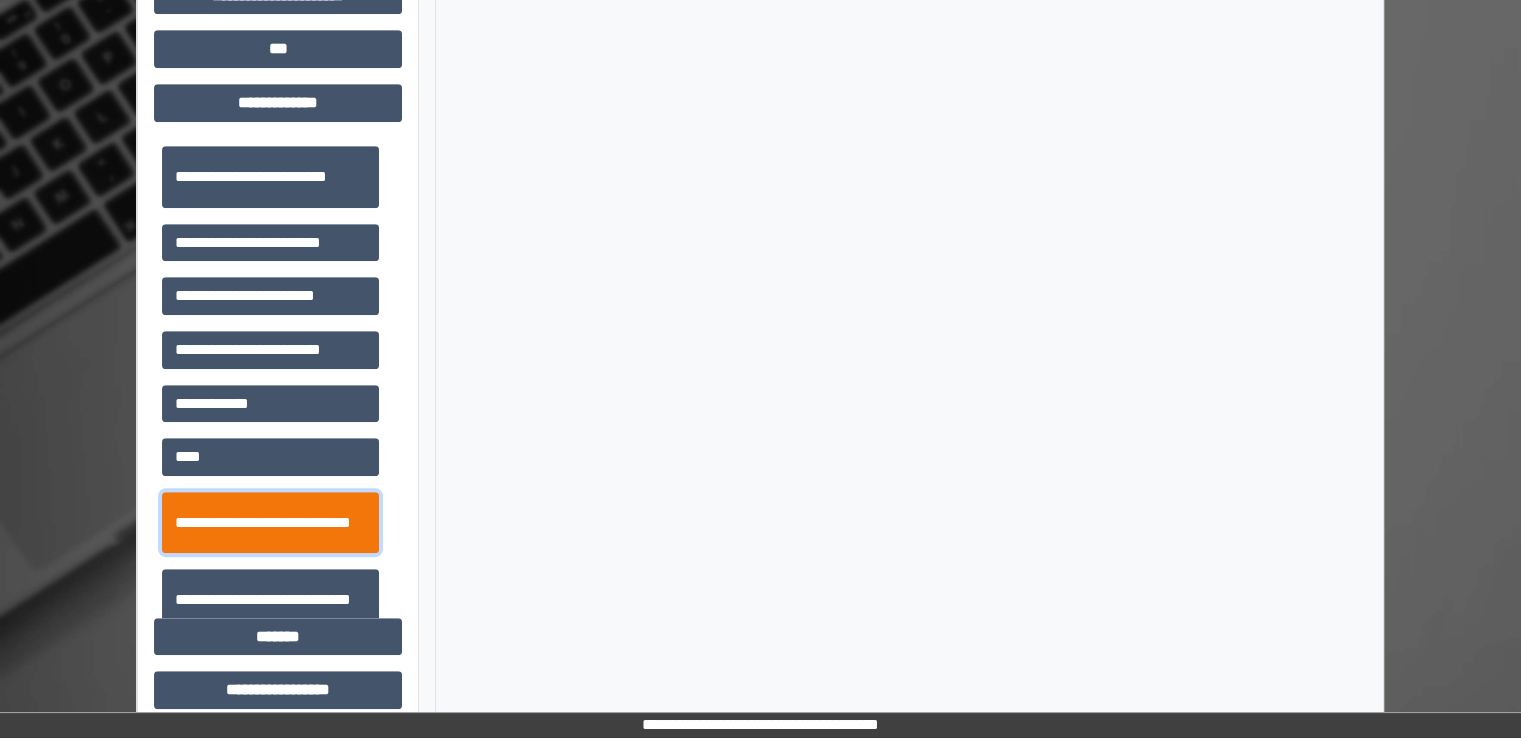 click on "**********" at bounding box center [270, 523] 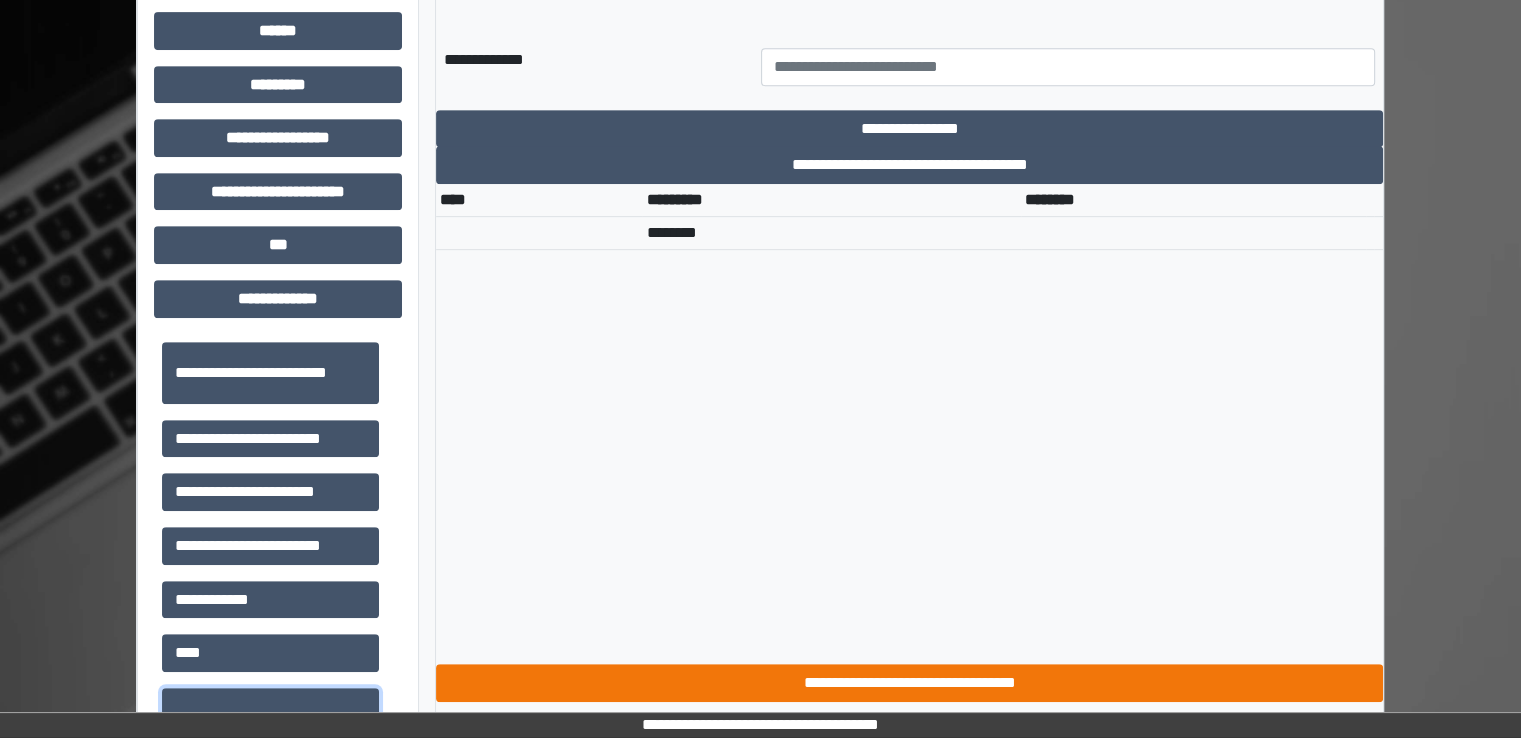 scroll, scrollTop: 900, scrollLeft: 0, axis: vertical 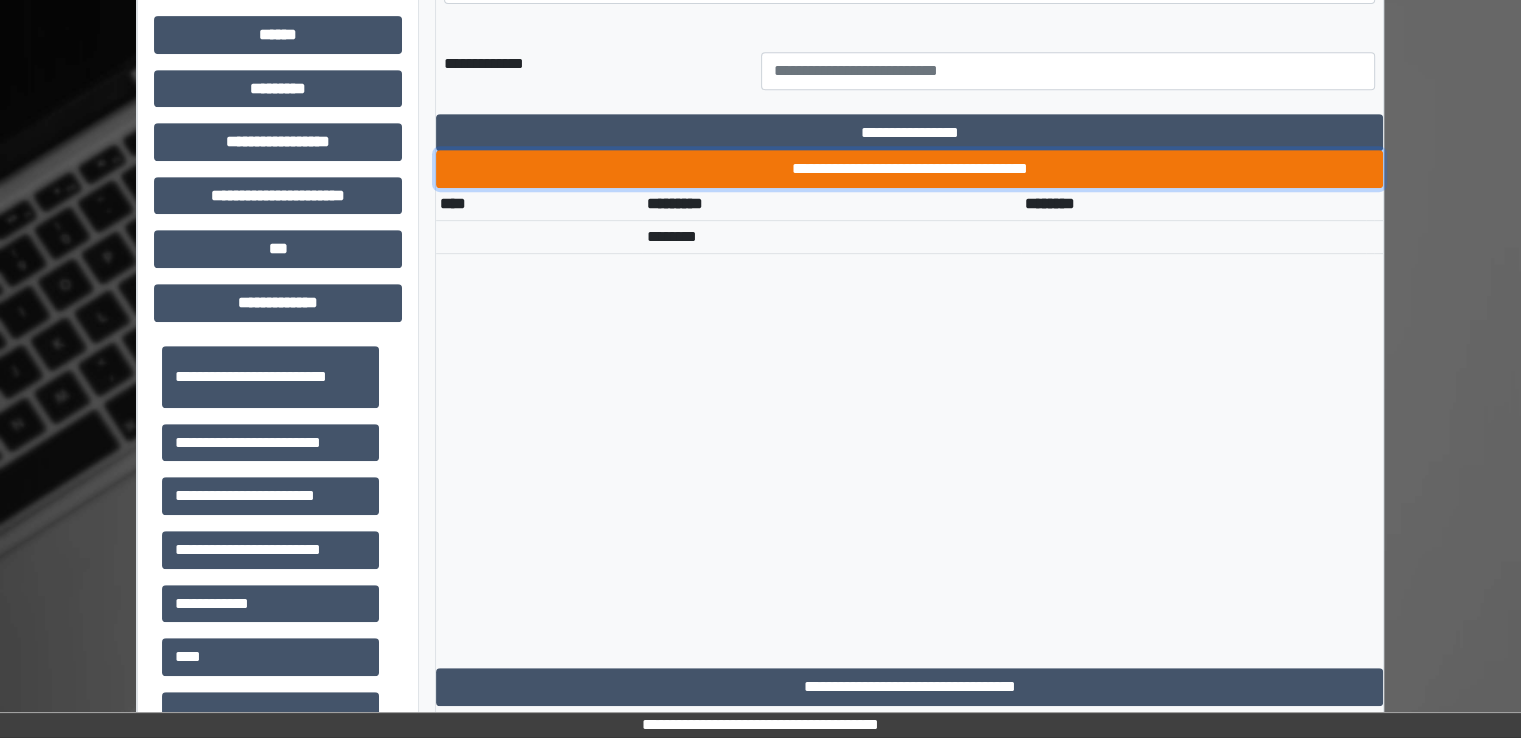 click on "**********" at bounding box center [909, 169] 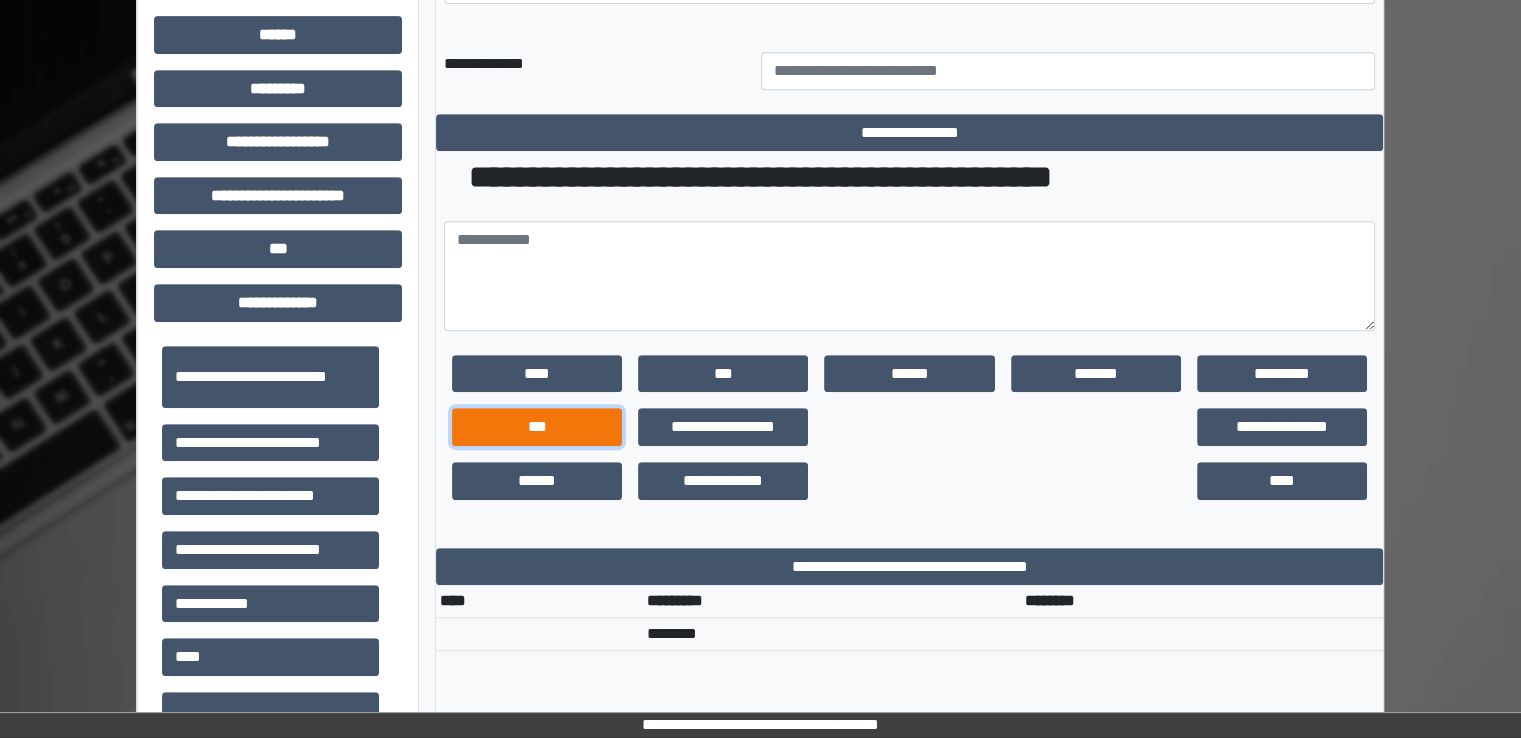 click on "***" at bounding box center [537, 427] 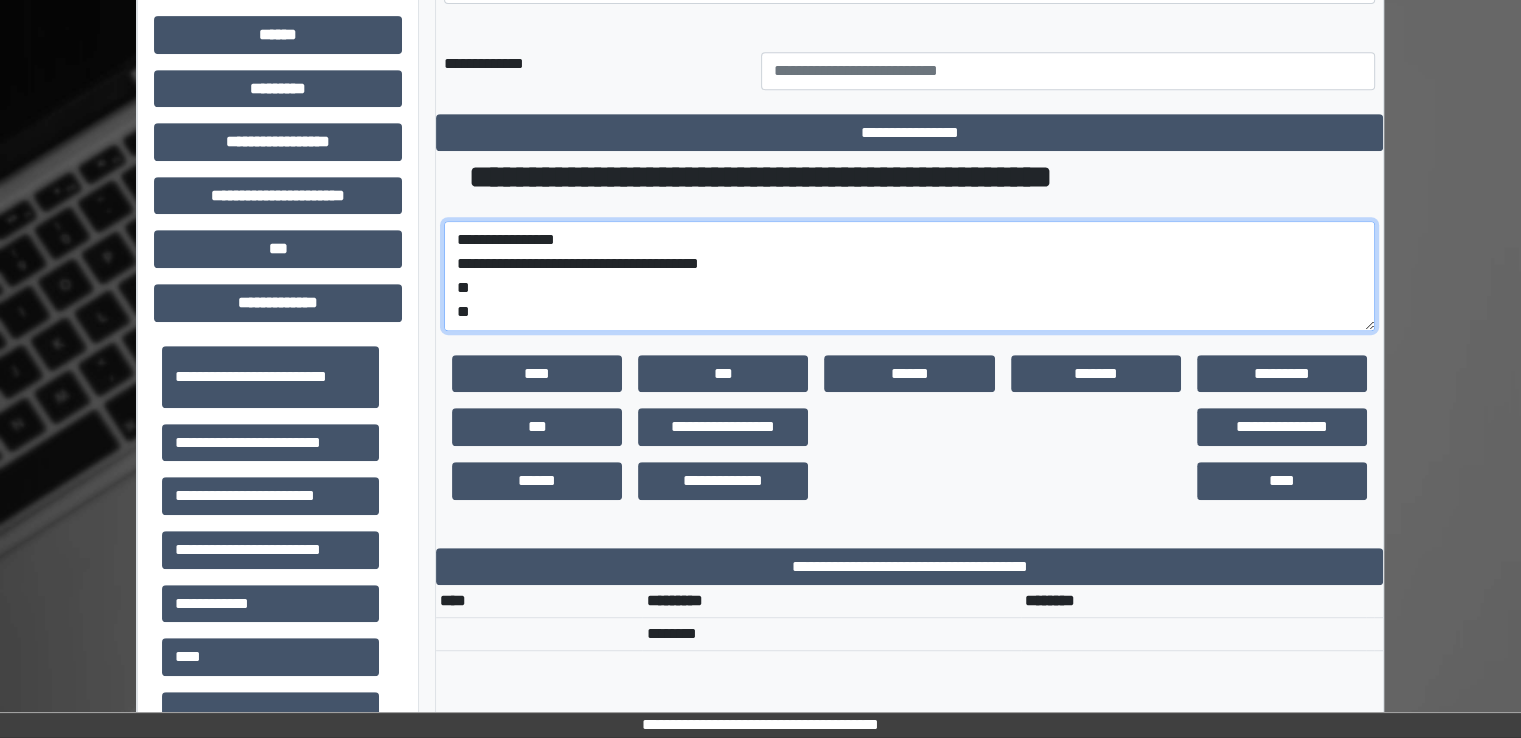 click on "**********" at bounding box center (909, 276) 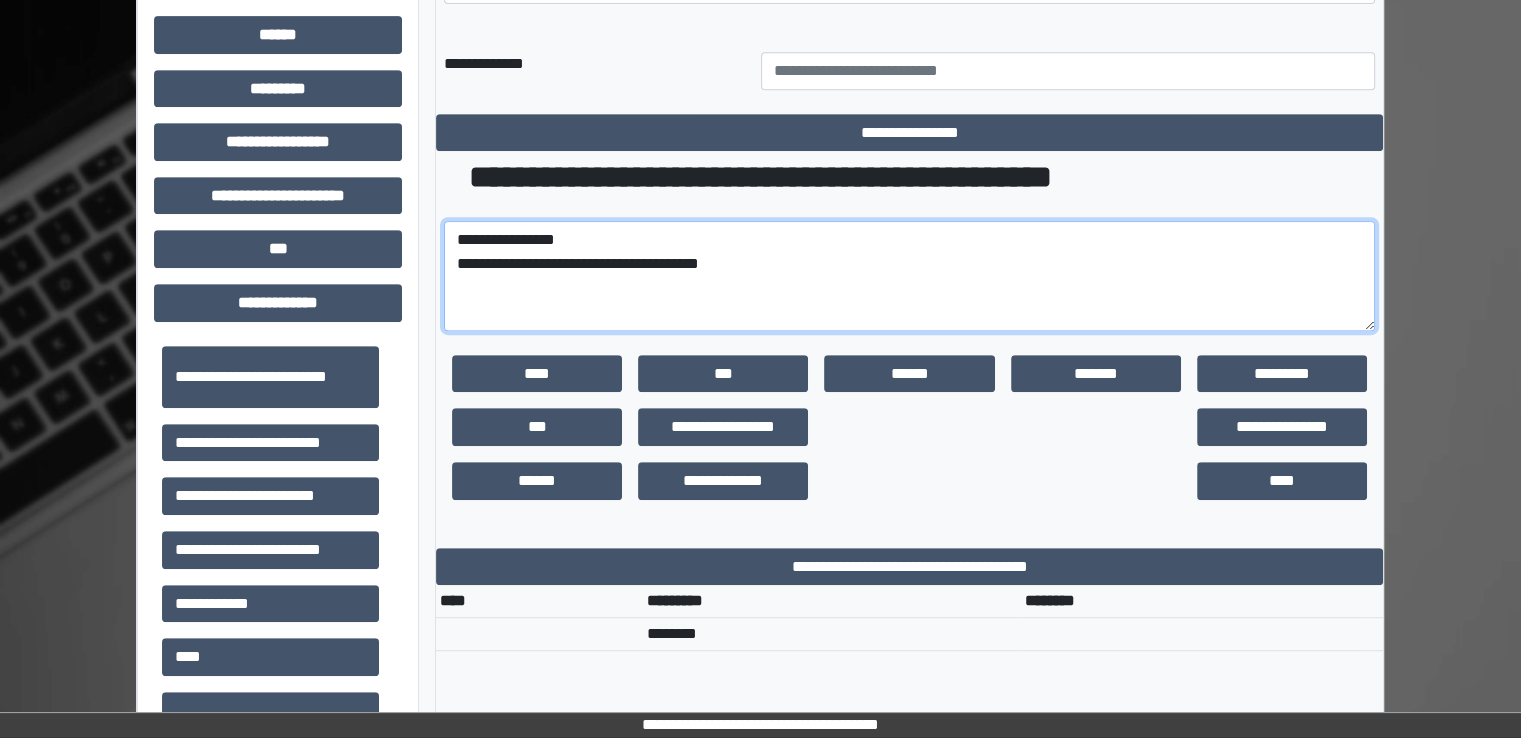 paste on "**********" 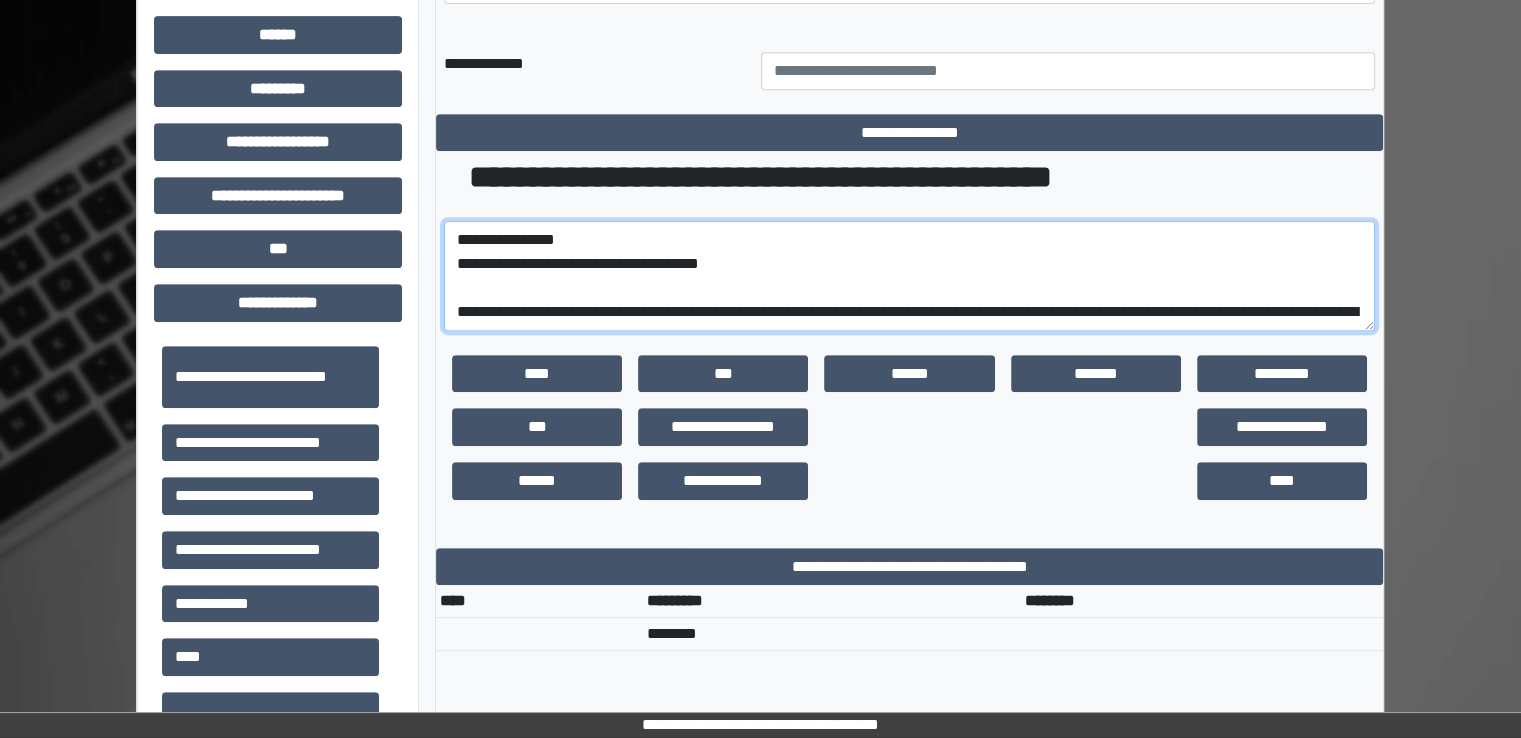 scroll, scrollTop: 232, scrollLeft: 0, axis: vertical 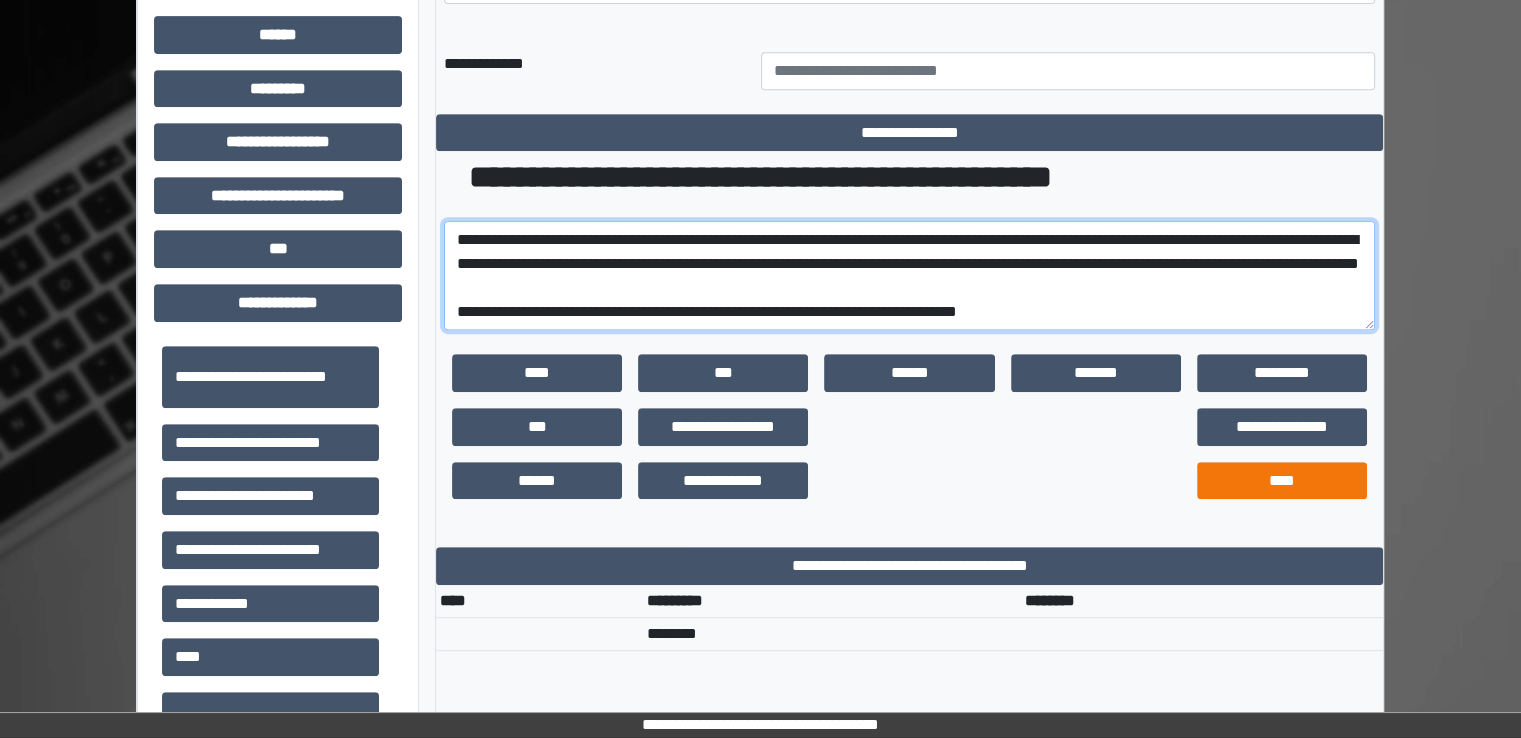 type on "**********" 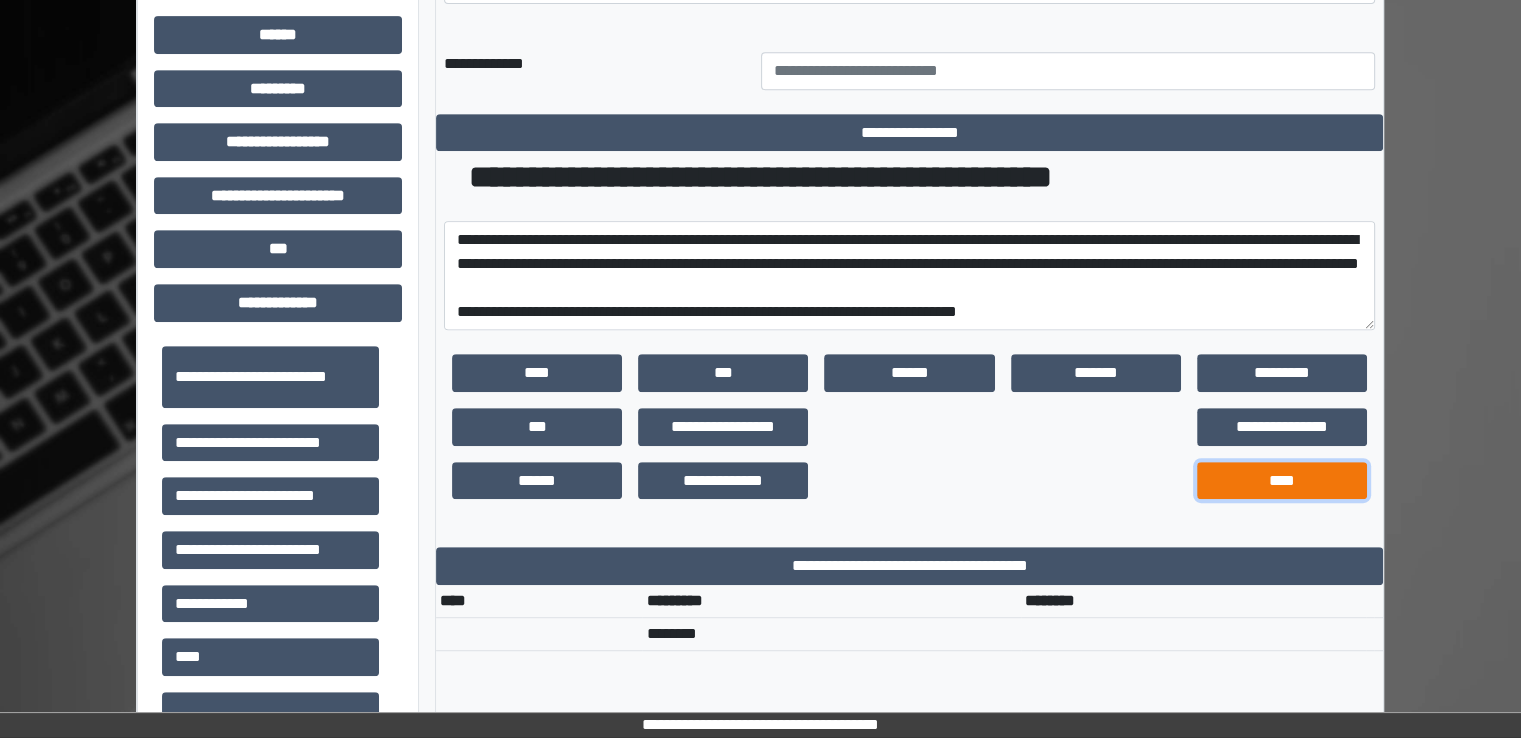 click on "****" at bounding box center [1282, 481] 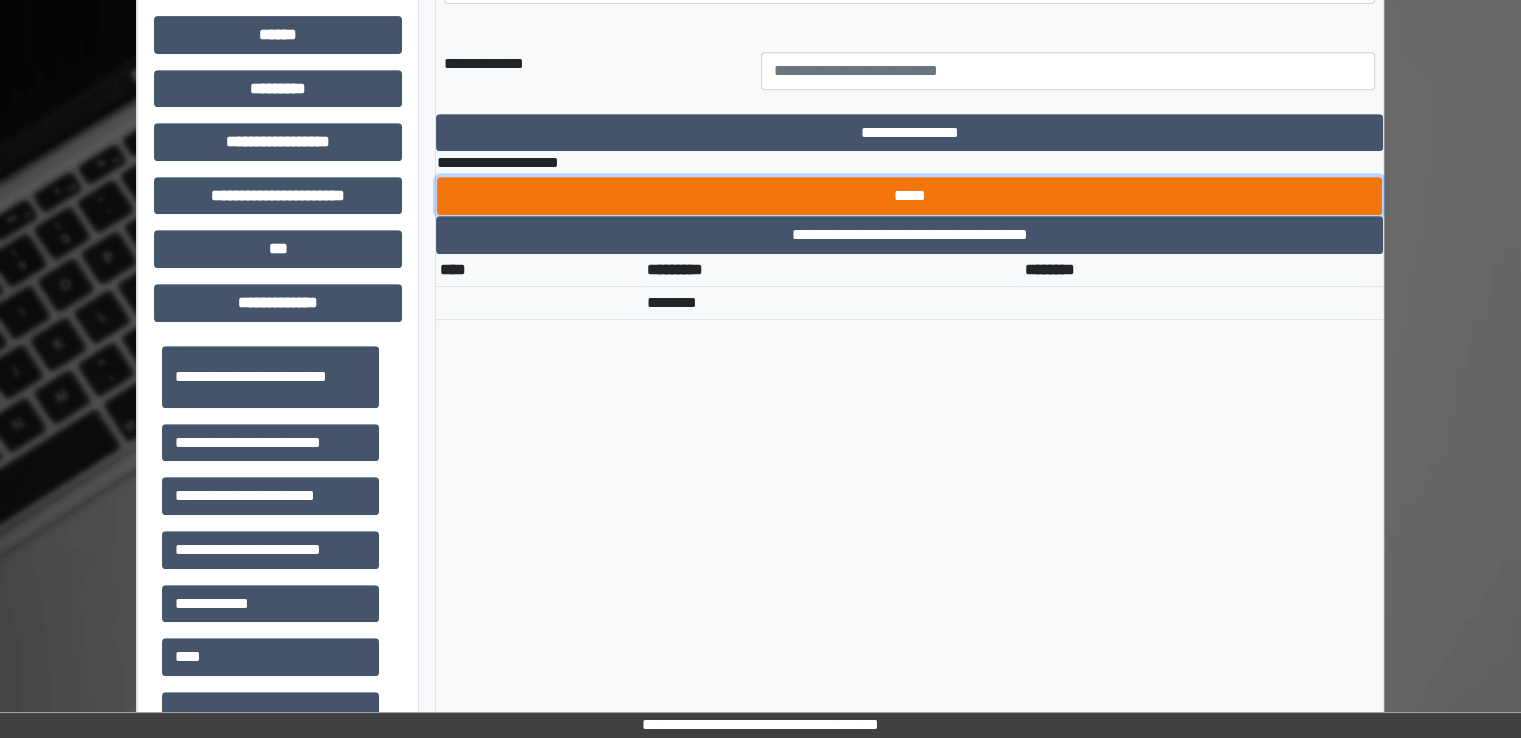 click on "*****" at bounding box center (909, 196) 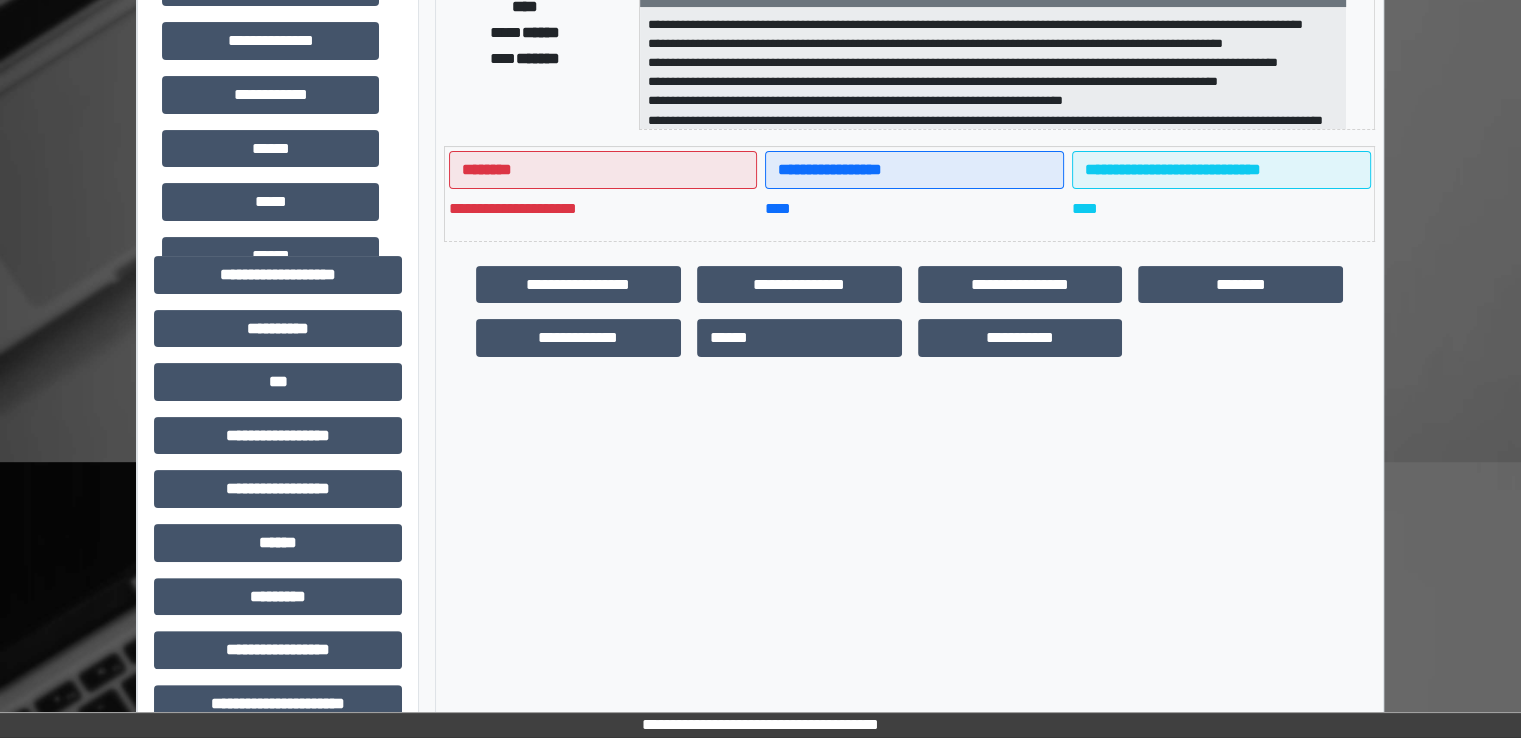 scroll, scrollTop: 0, scrollLeft: 0, axis: both 